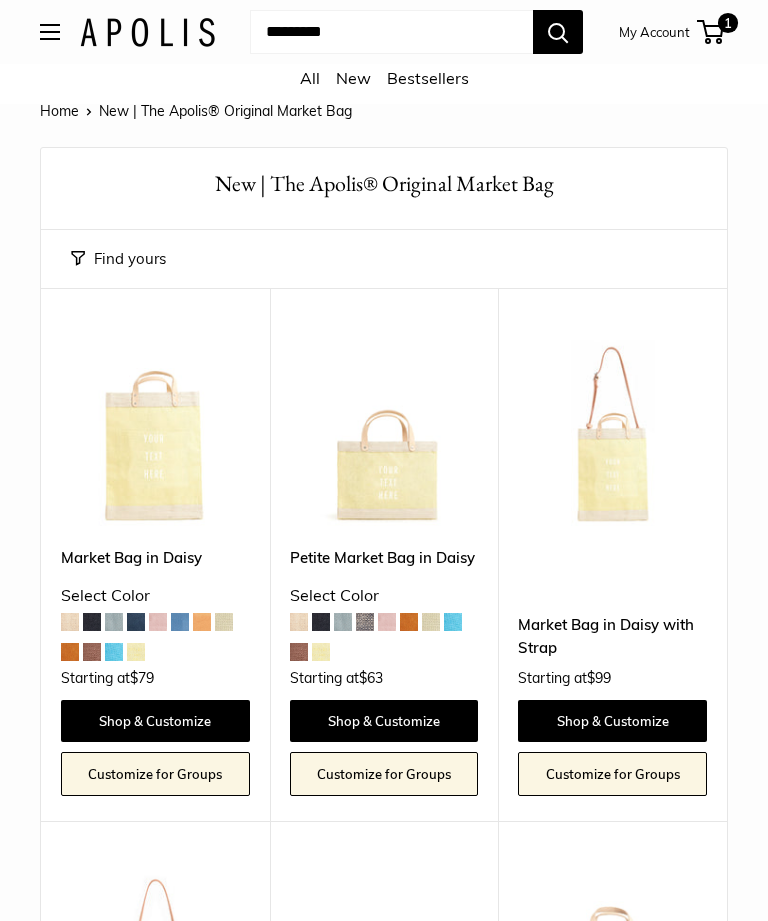 scroll, scrollTop: 6, scrollLeft: 0, axis: vertical 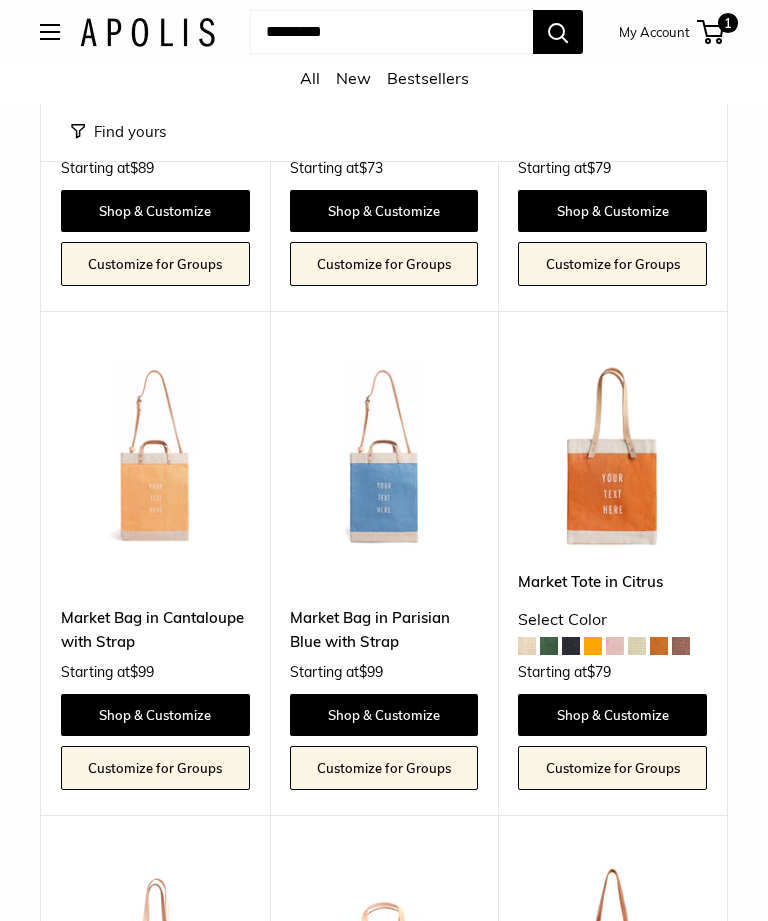 click on "1" at bounding box center [728, 23] 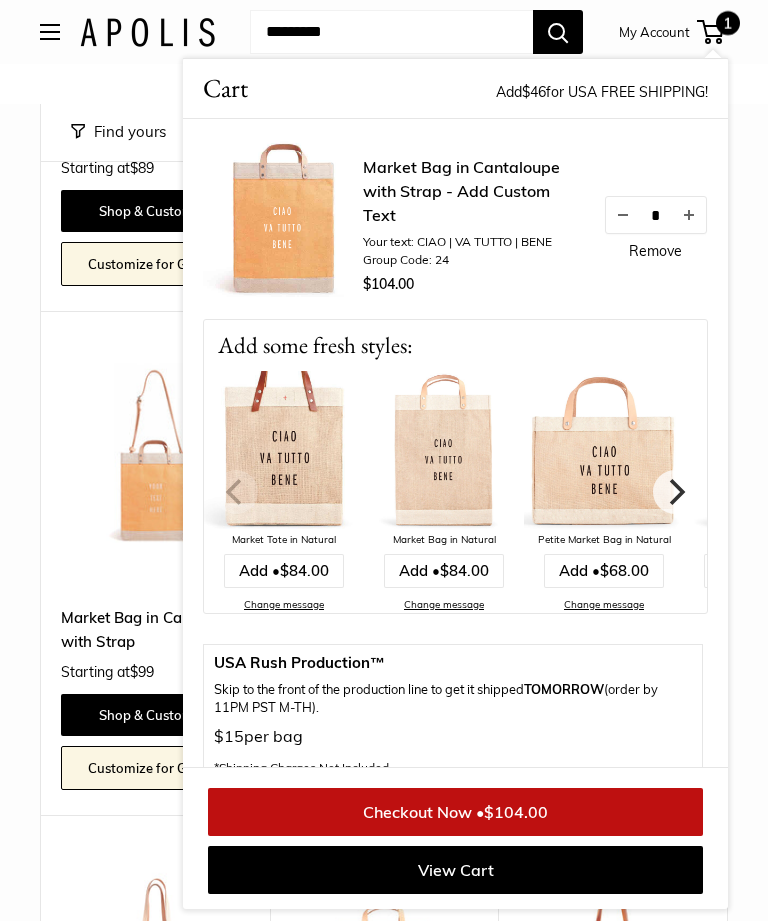 click at bounding box center (155, 455) 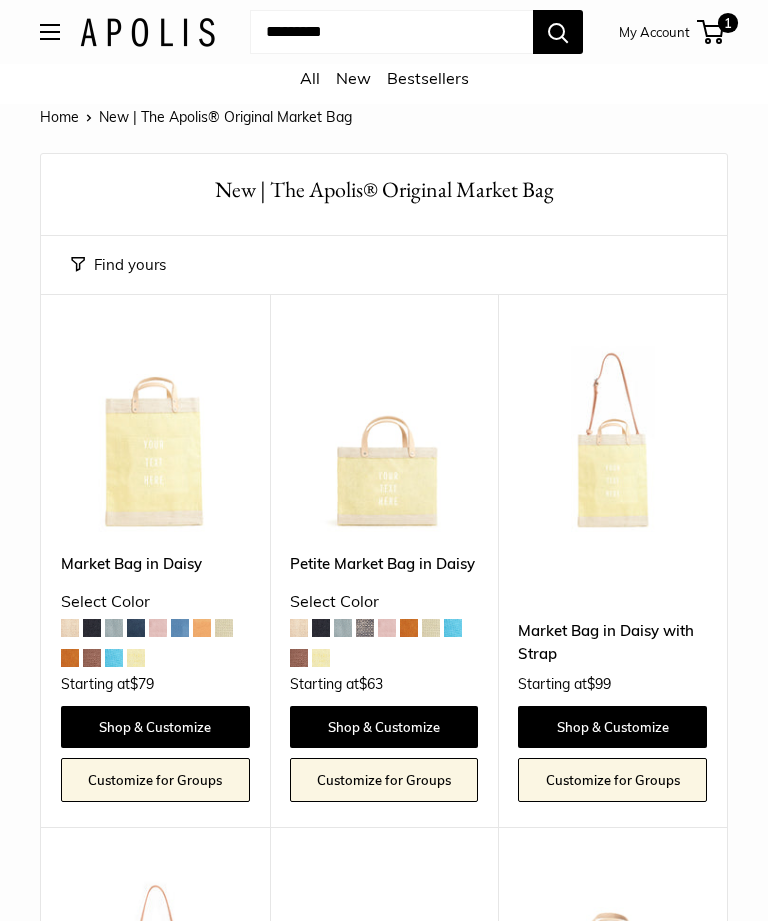 scroll, scrollTop: 4869, scrollLeft: 0, axis: vertical 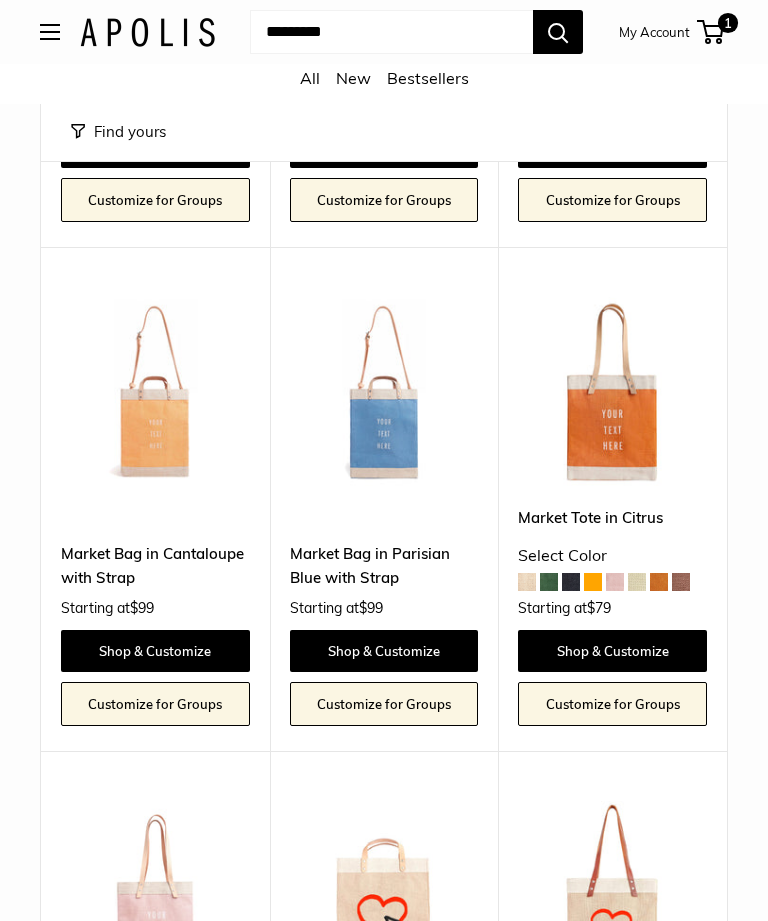 click at bounding box center [612, 391] 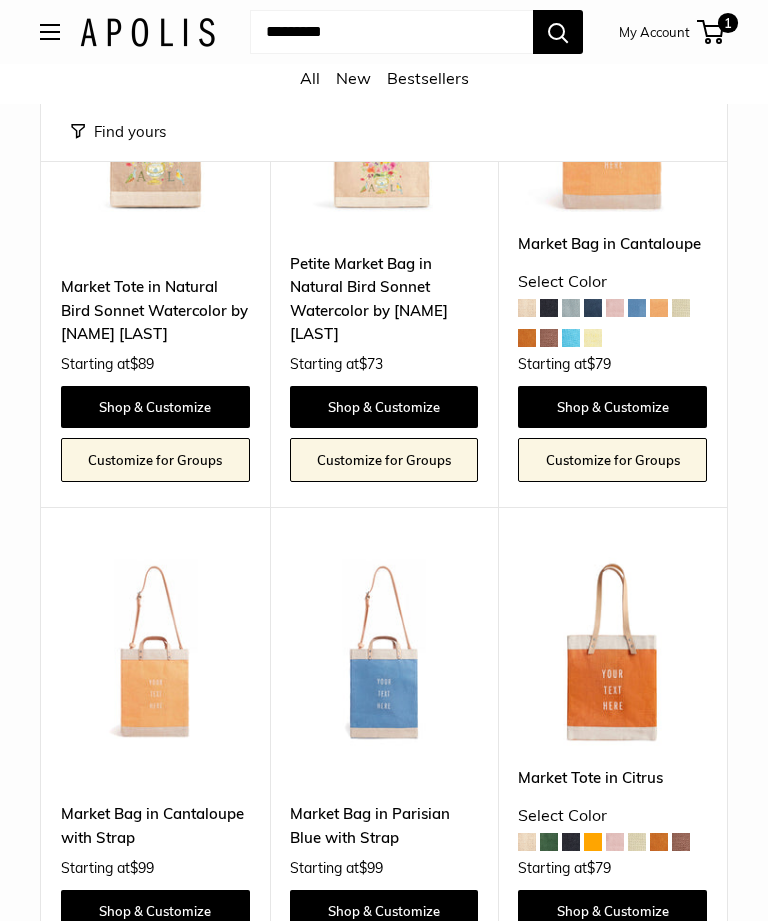 scroll, scrollTop: 4694, scrollLeft: 0, axis: vertical 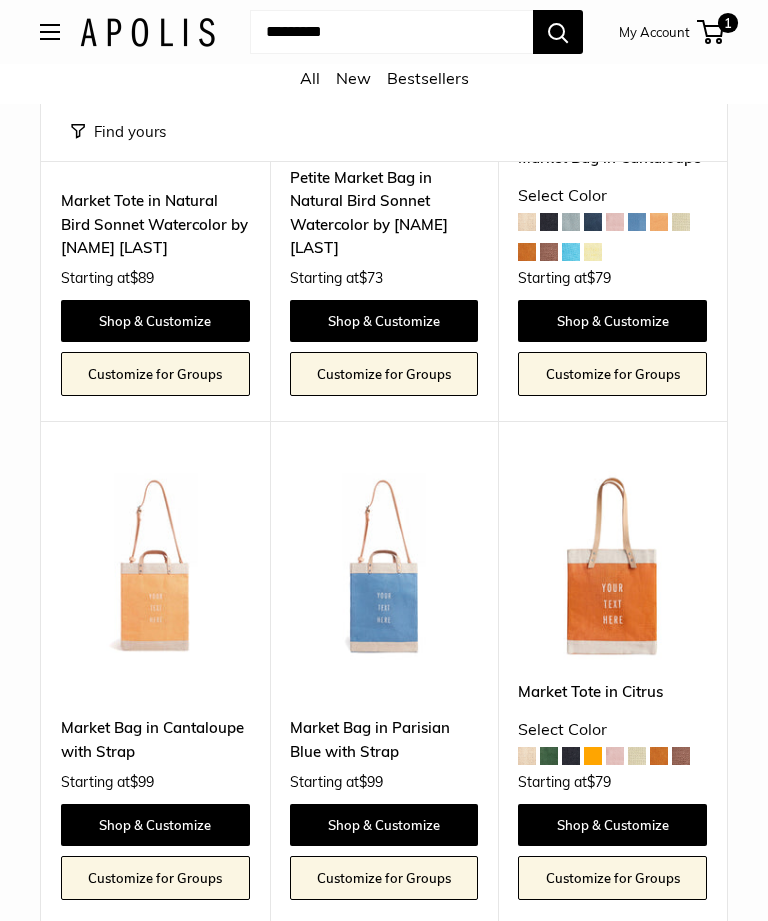 click at bounding box center (384, 566) 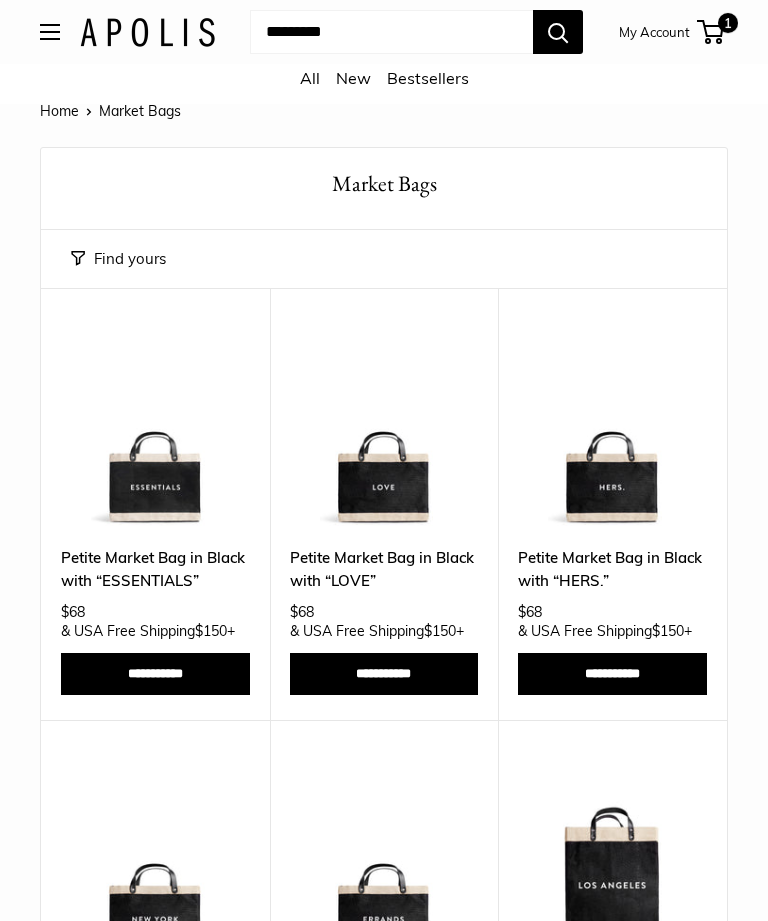 scroll, scrollTop: 6, scrollLeft: 0, axis: vertical 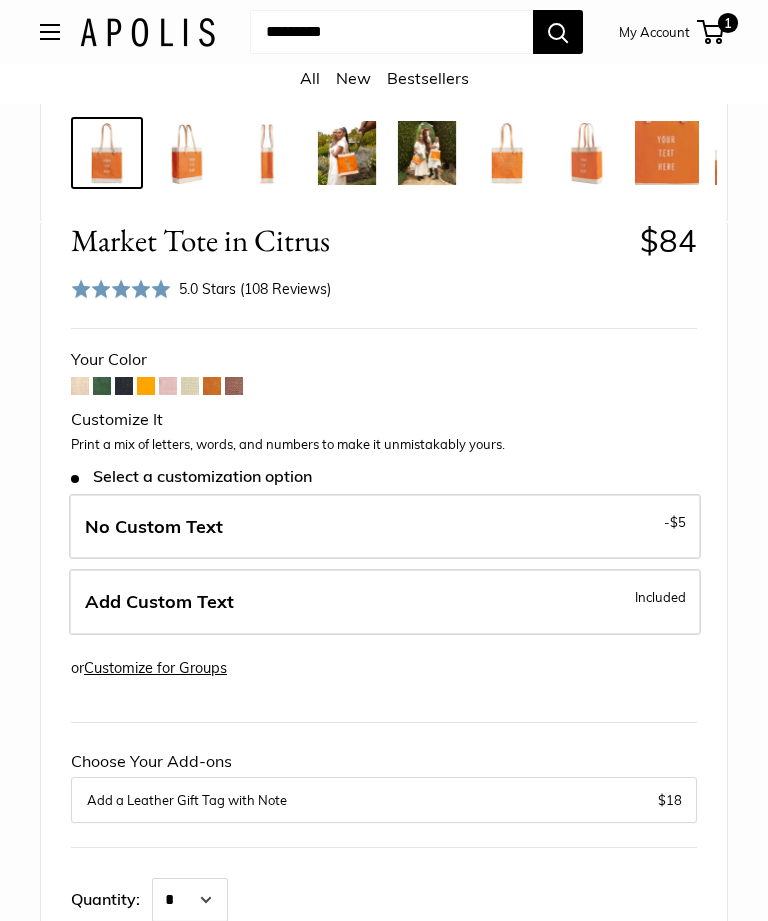 click on "Add Custom Text
Included" at bounding box center (385, 602) 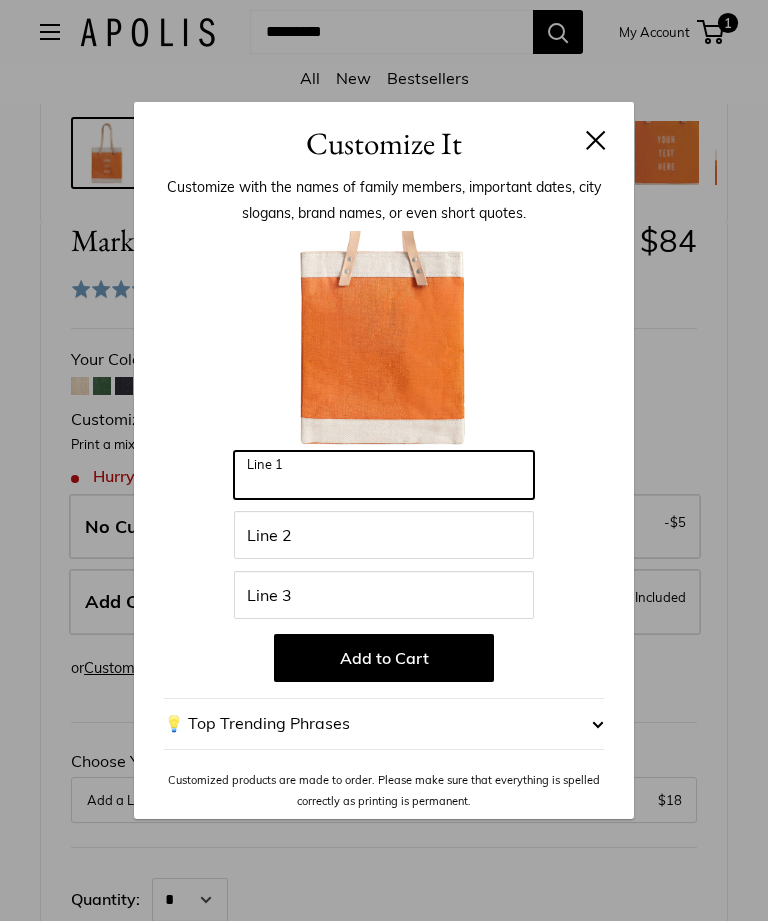click on "Line 1" at bounding box center [384, 475] 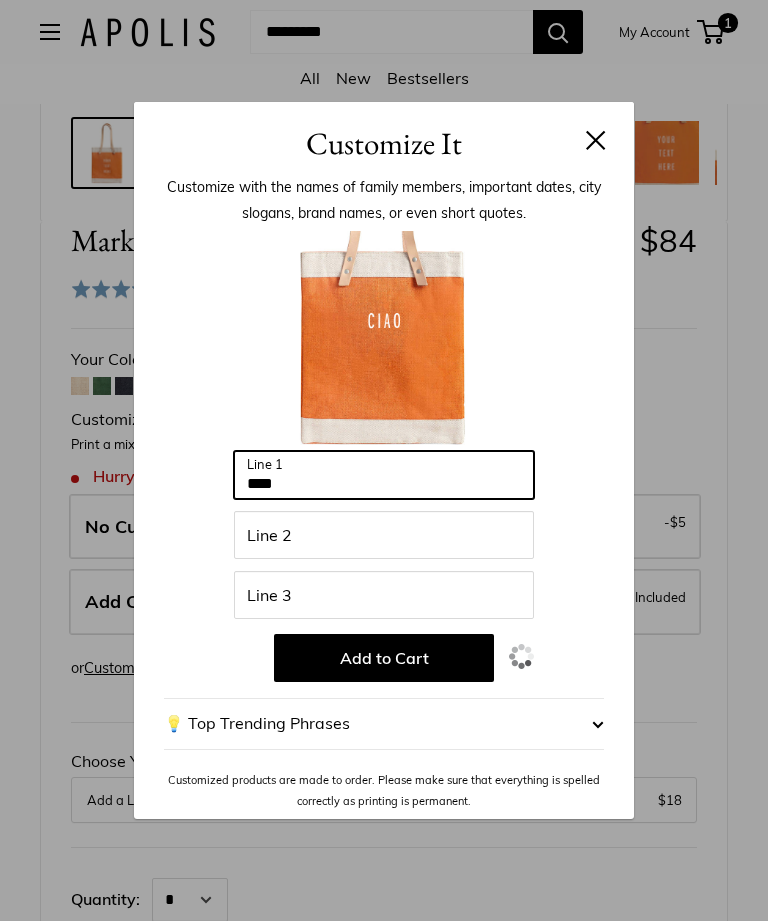 type on "****" 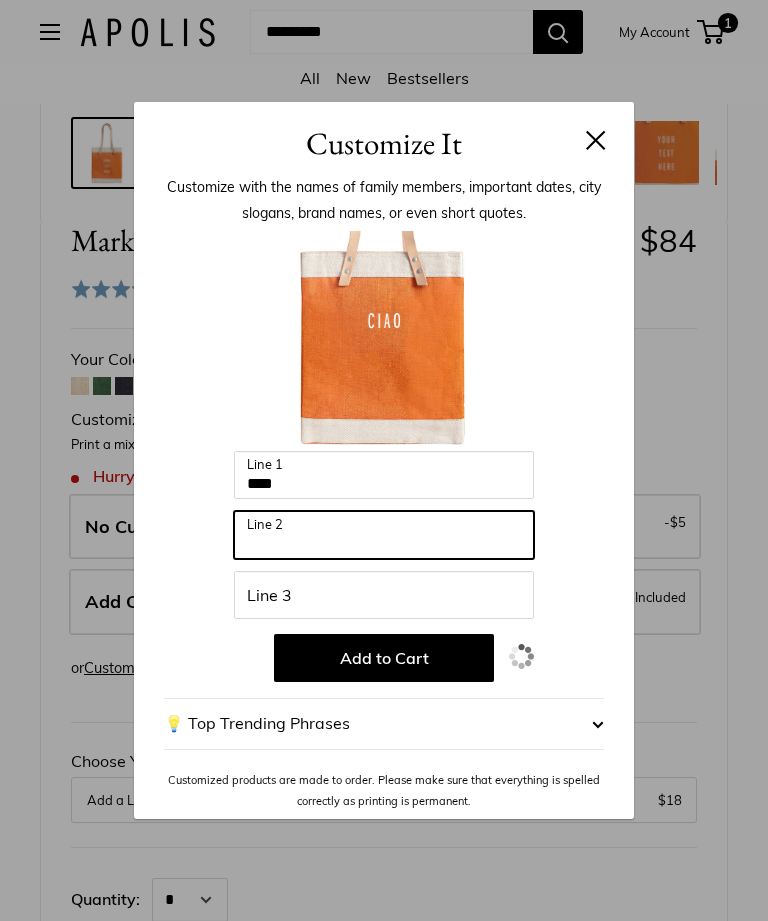 click on "Line 2" at bounding box center [384, 535] 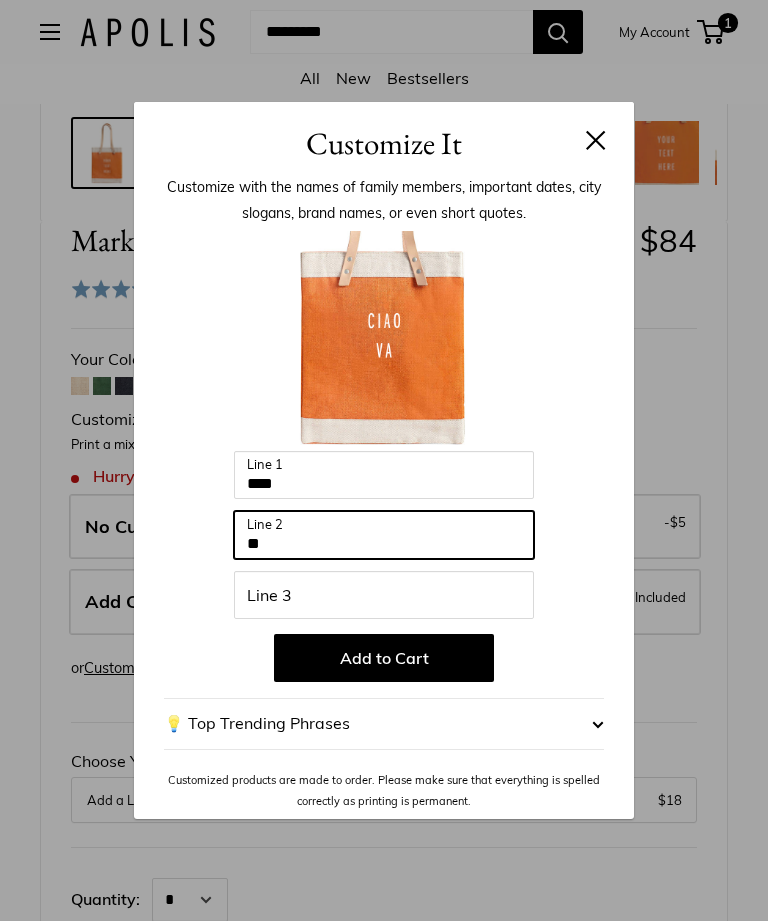 type on "**" 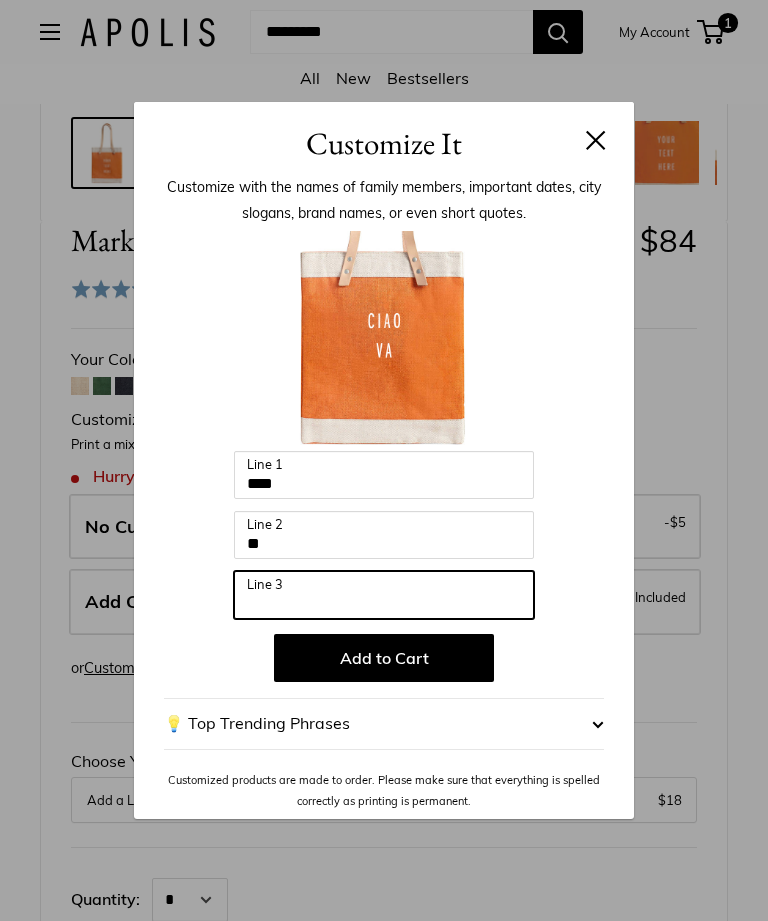 click on "Line 3" at bounding box center [384, 595] 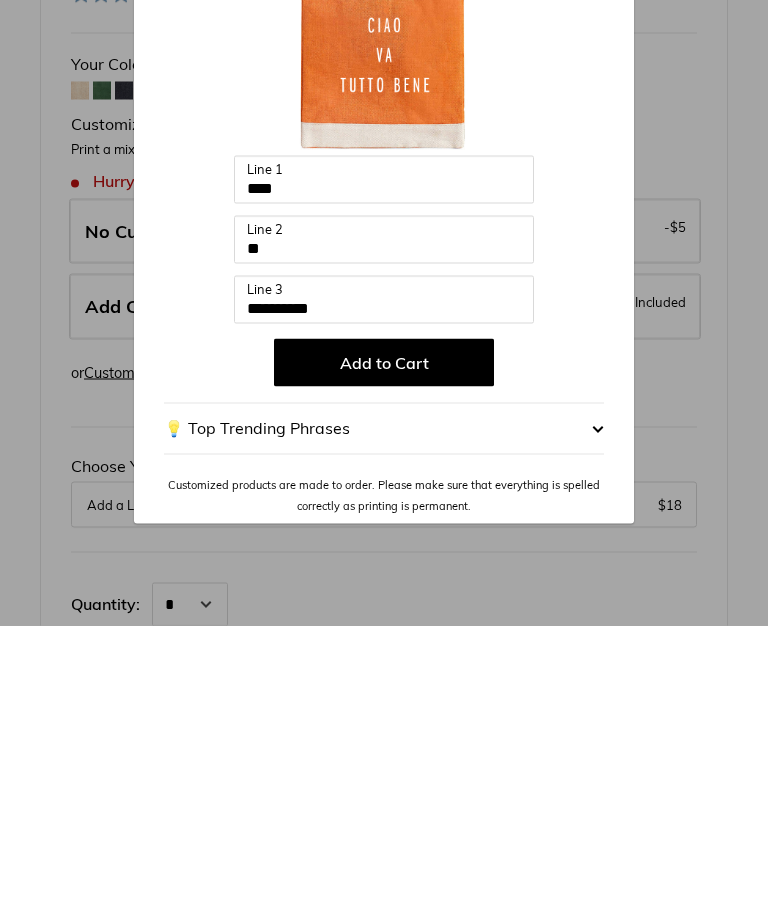 click on "Add to Cart" at bounding box center [384, 658] 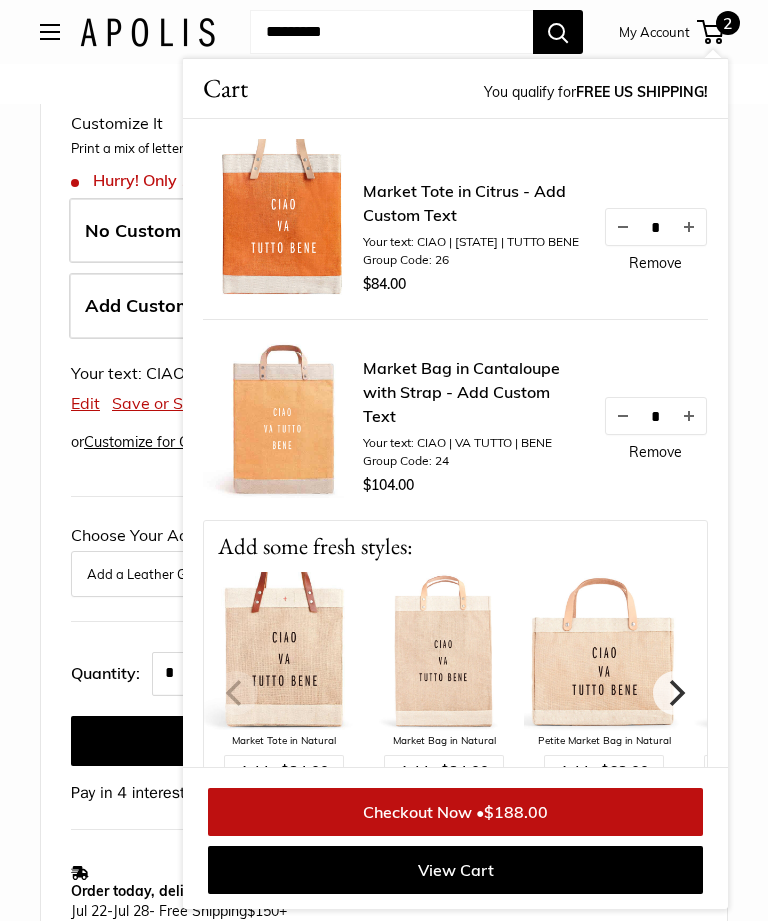 click at bounding box center (283, 219) 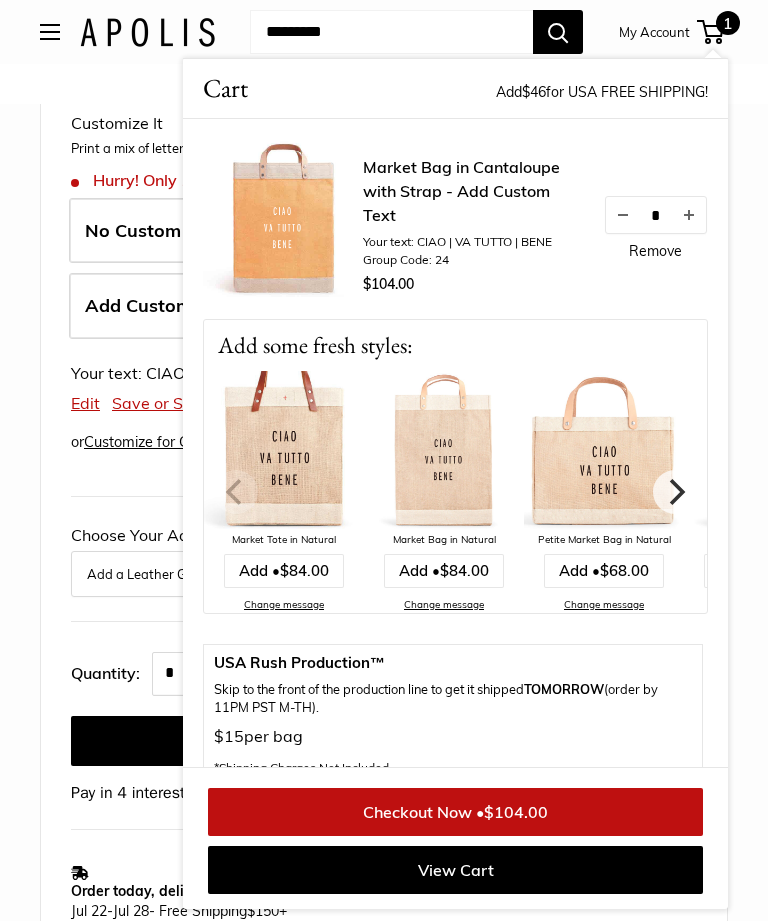 click on "Remove" at bounding box center [655, 251] 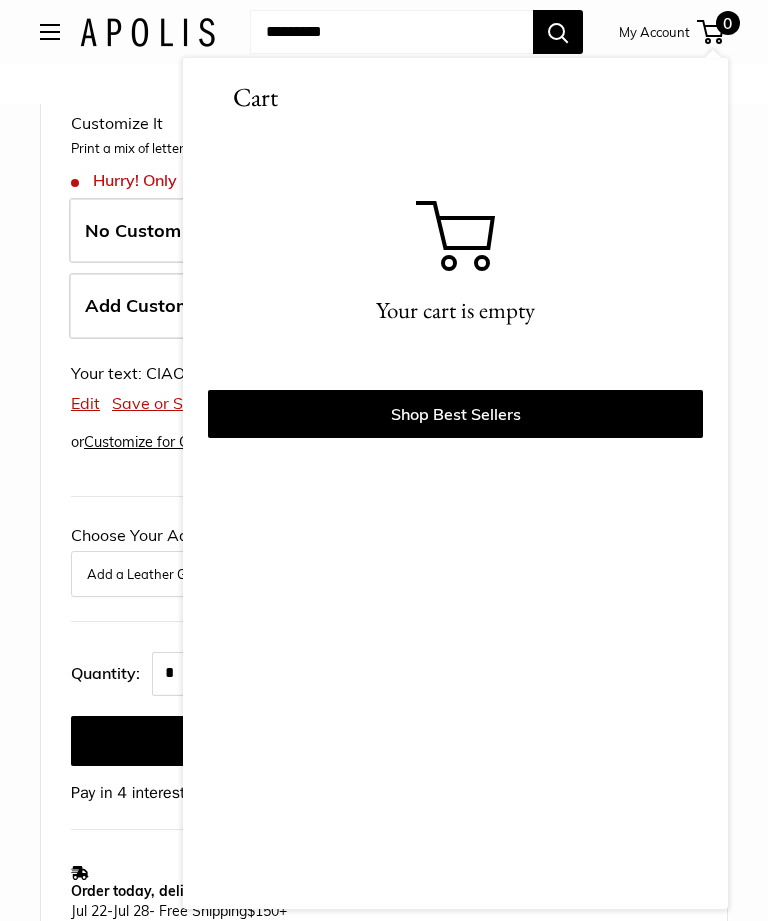 click on "Home
New | The Apolis® Original Market Bag
Market Tote in Citrus
Prev
Next
12.5" wide, 15" high, 5.5" deep; handles: 11" drop" at bounding box center (384, 658) 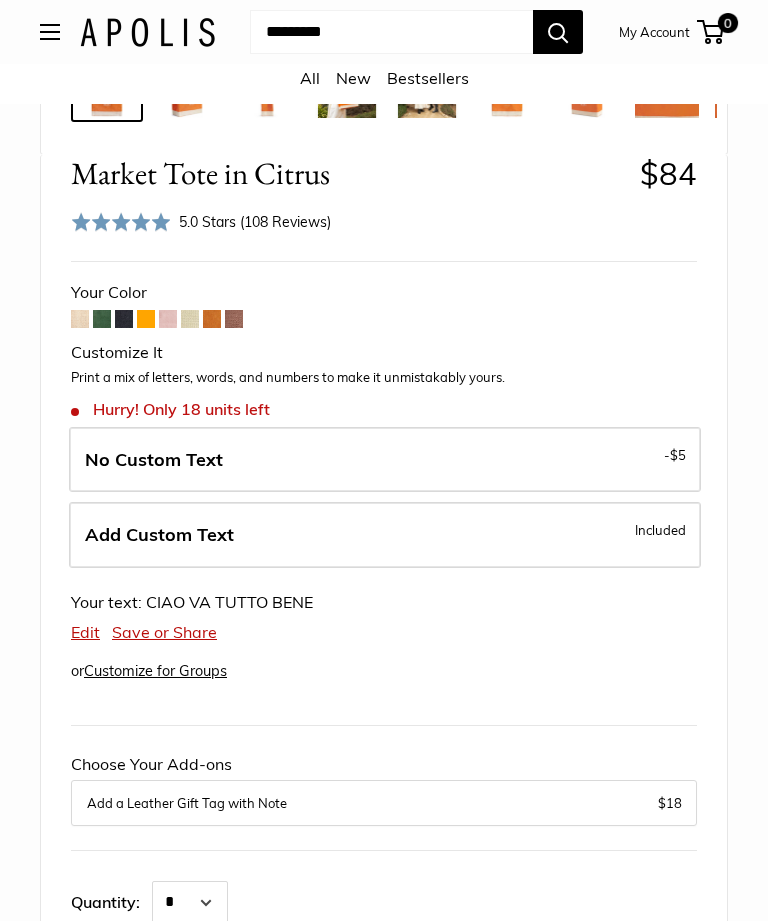 click on "Add Custom Text
Included" at bounding box center (385, 536) 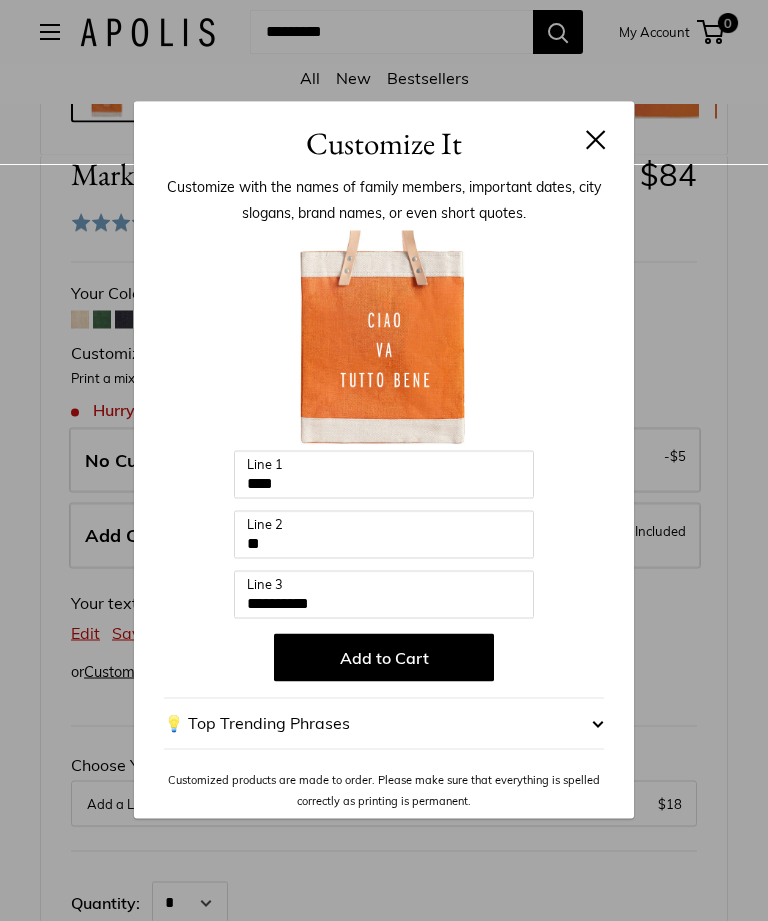 scroll, scrollTop: 745, scrollLeft: 0, axis: vertical 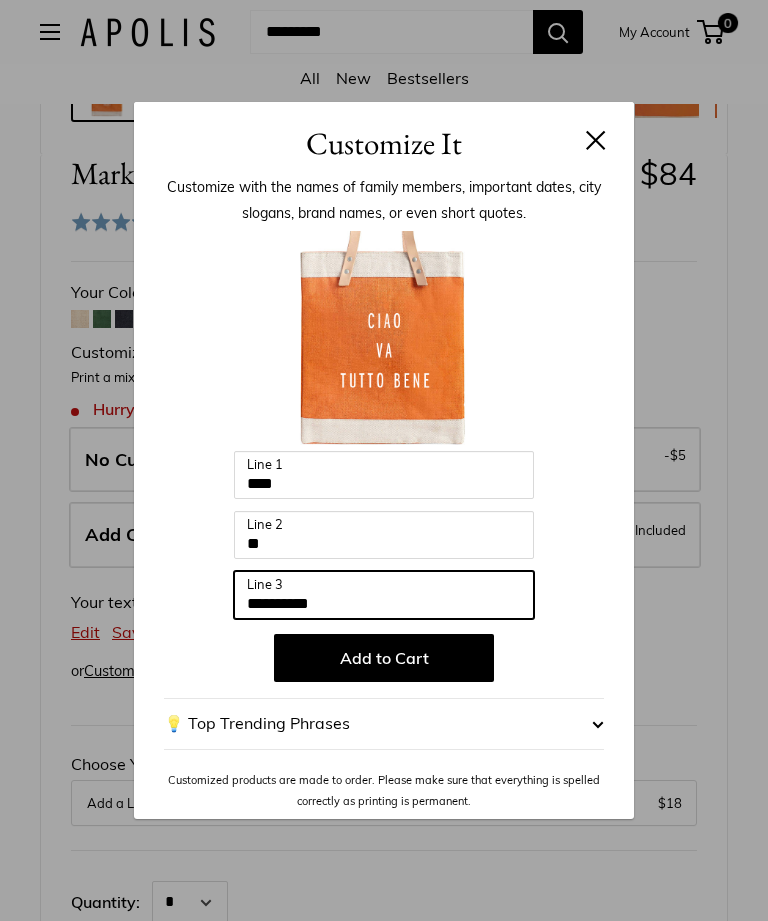 click on "**********" at bounding box center (384, 595) 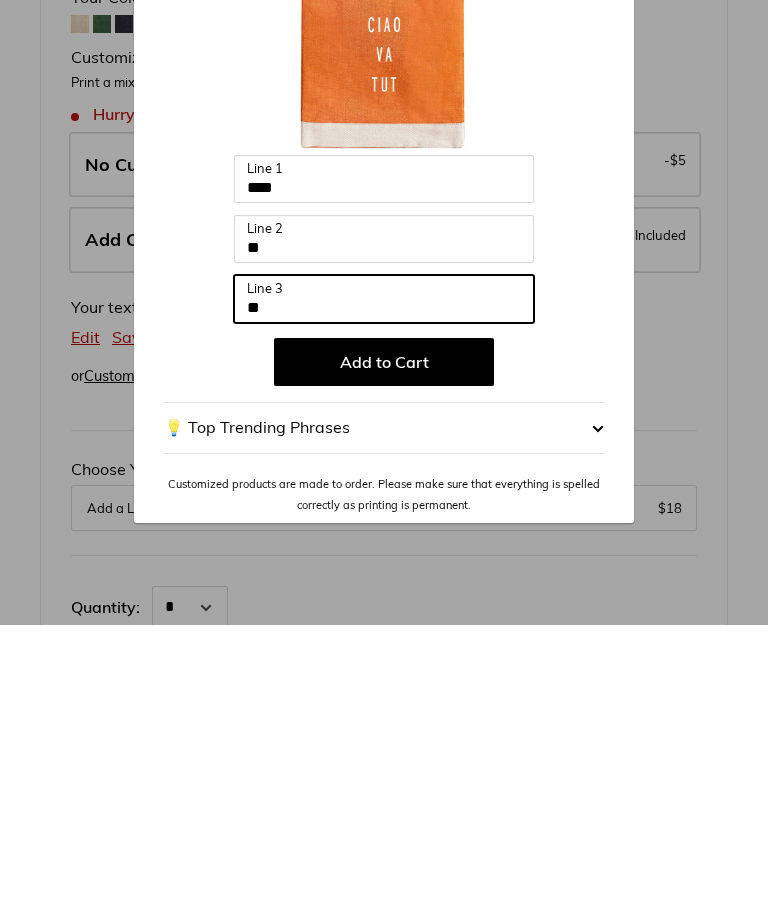 type on "*" 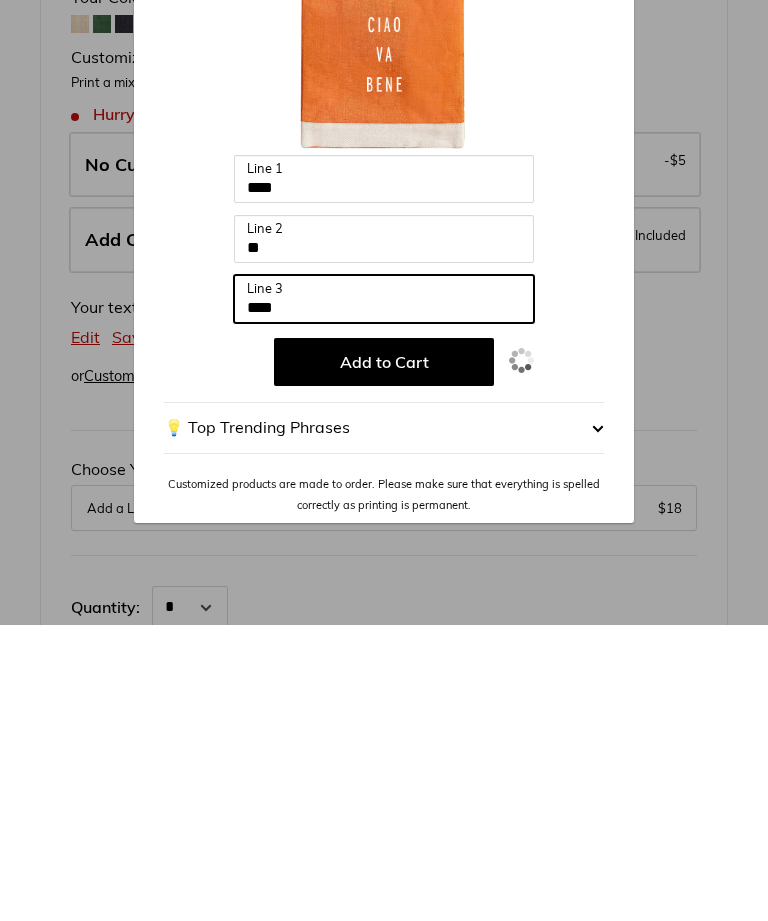 type on "****" 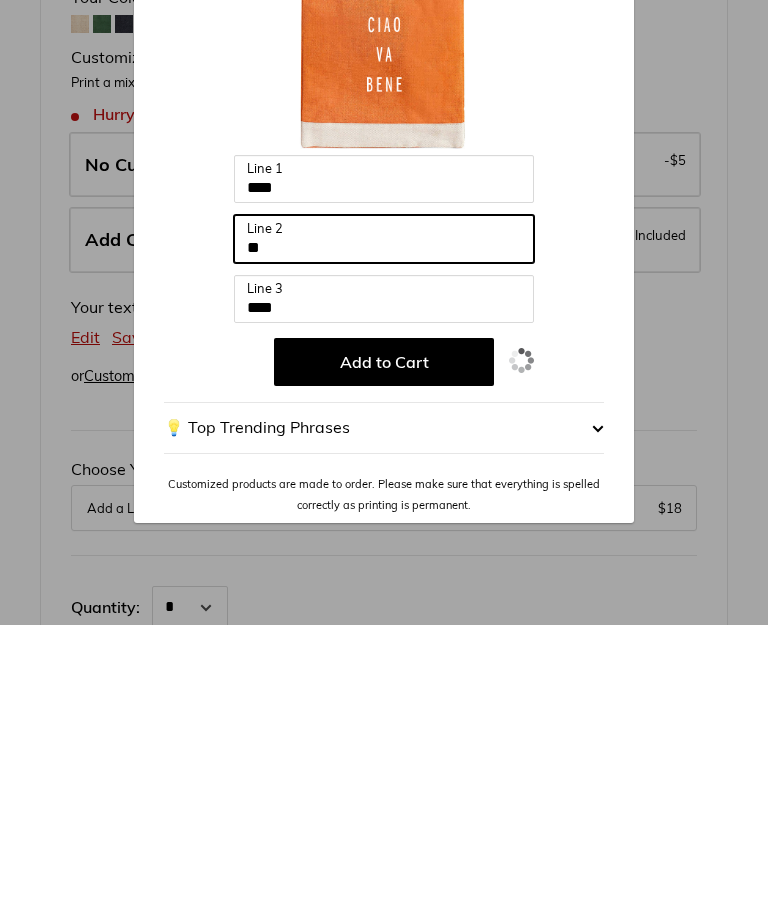 click on "**" at bounding box center (384, 535) 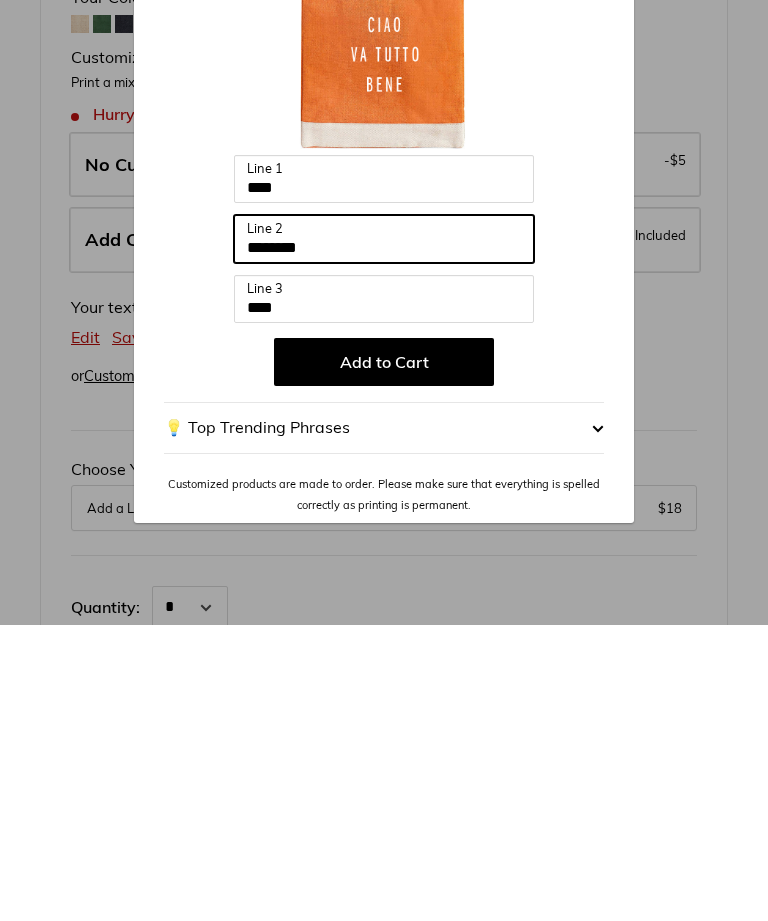 type on "********" 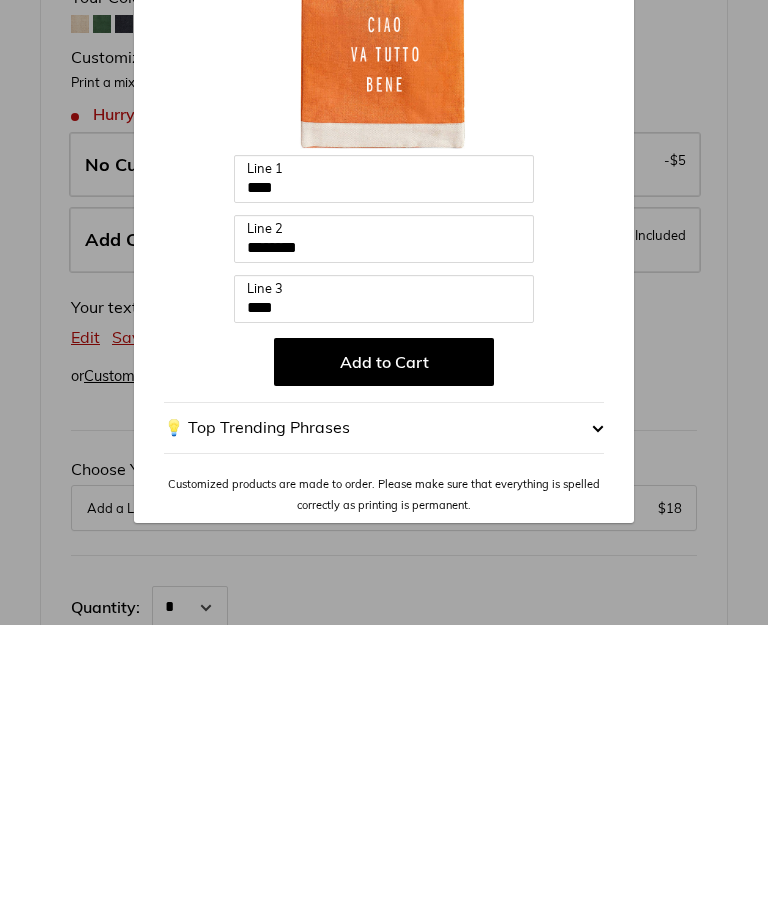 click on "Add to Cart" at bounding box center (384, 658) 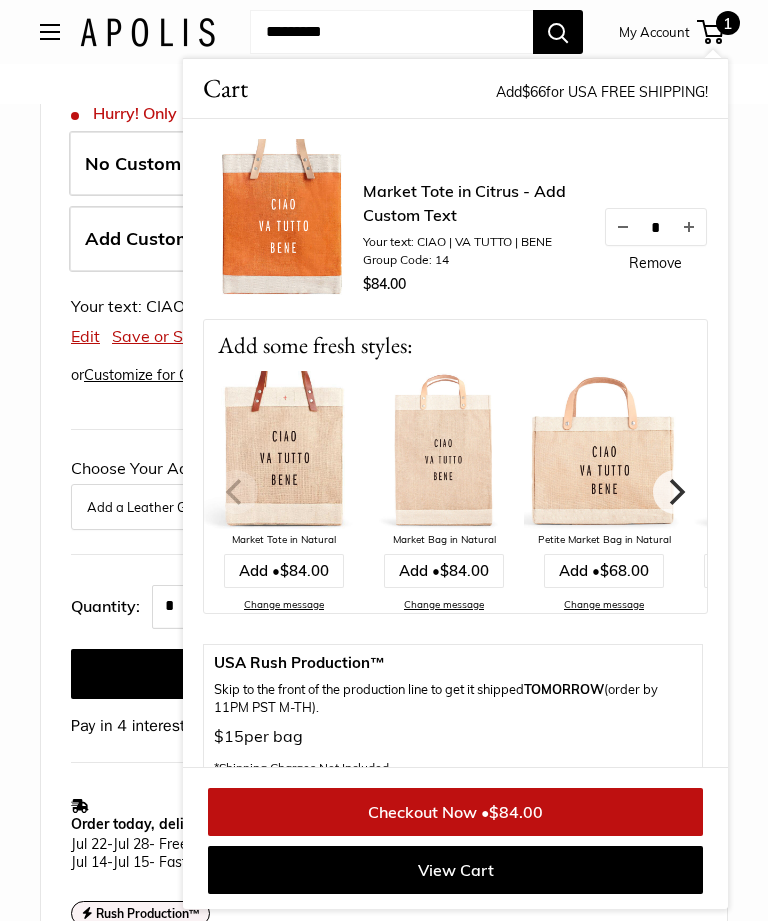 click on "Home
New | The Apolis® Original Market Bag
Market Tote in Citrus
Prev
Next
12.5" wide, 15" high, 5.5" deep; handles: 11" drop" at bounding box center [384, 591] 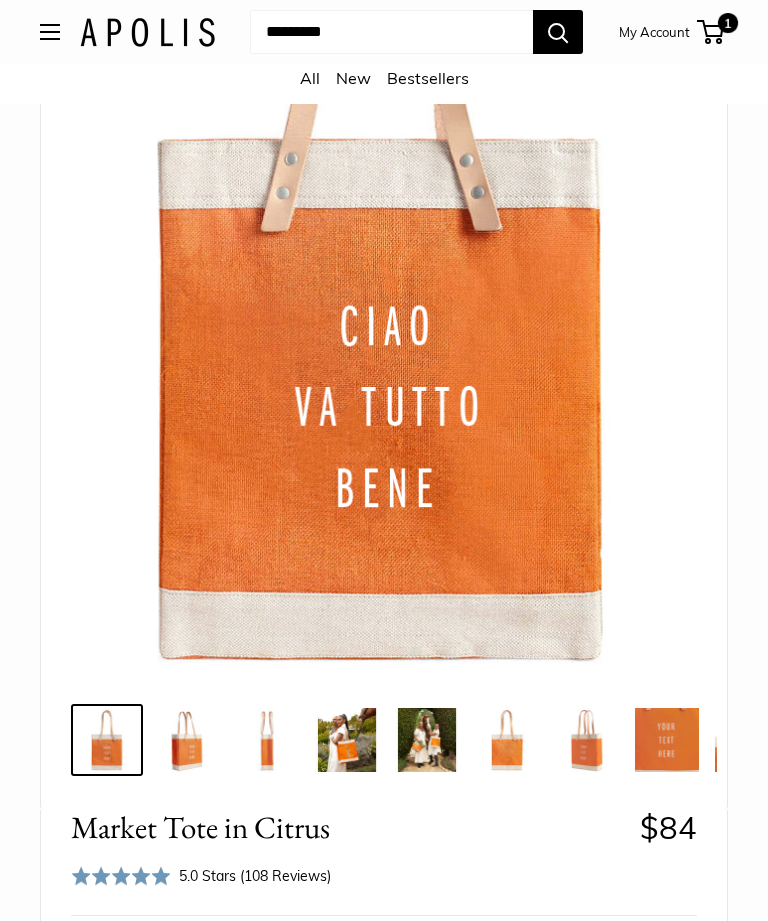 scroll, scrollTop: 94, scrollLeft: 0, axis: vertical 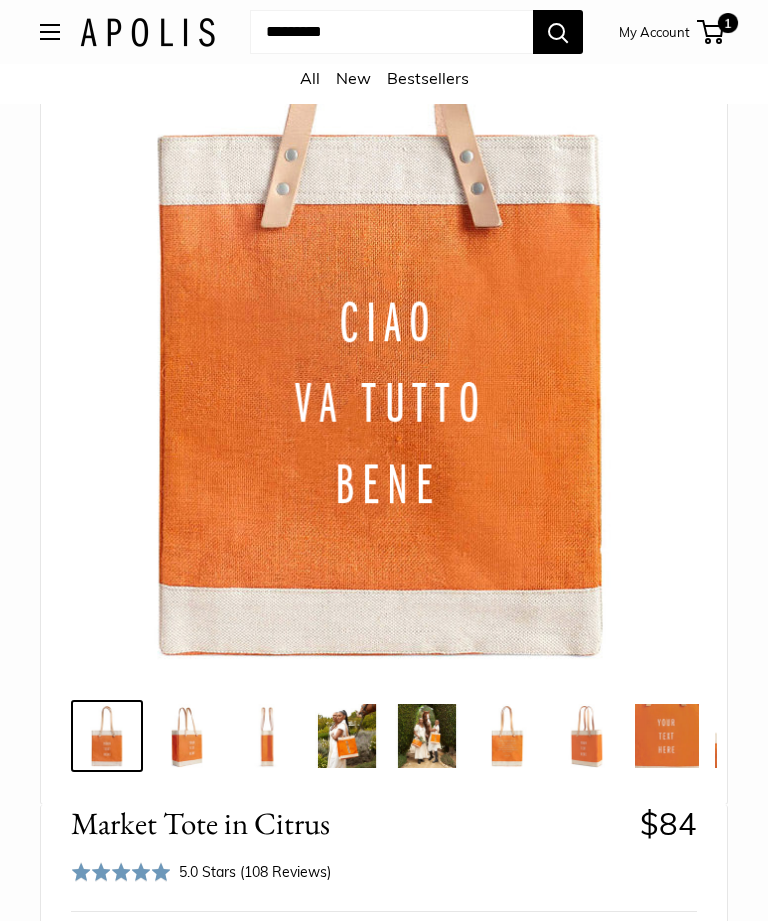 click at bounding box center [347, 737] 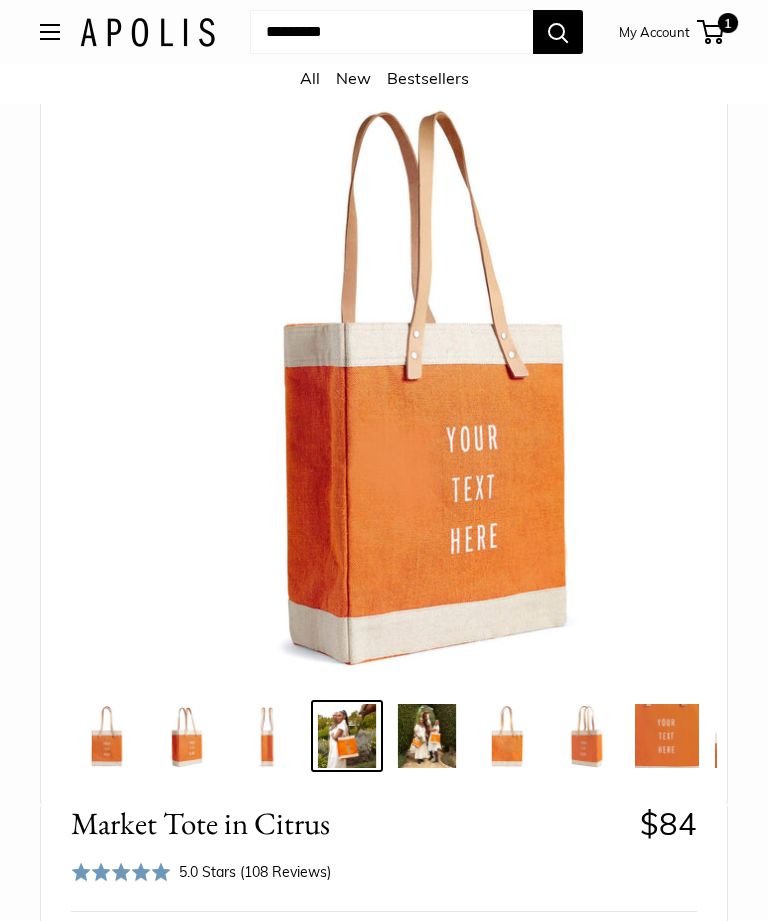scroll, scrollTop: 95, scrollLeft: 0, axis: vertical 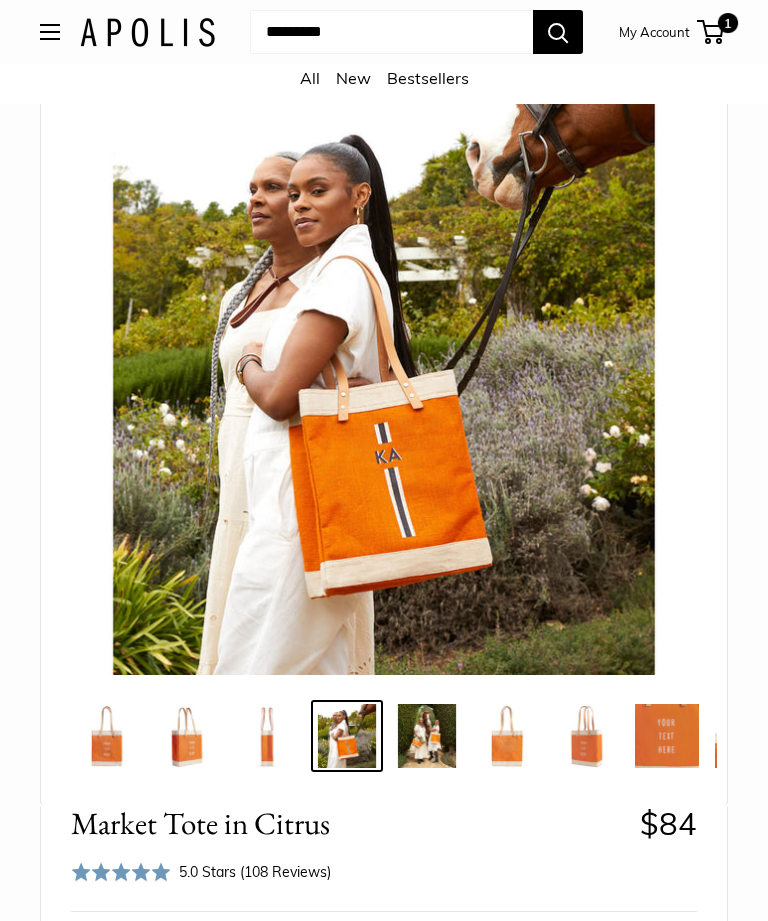 click at bounding box center (427, 736) 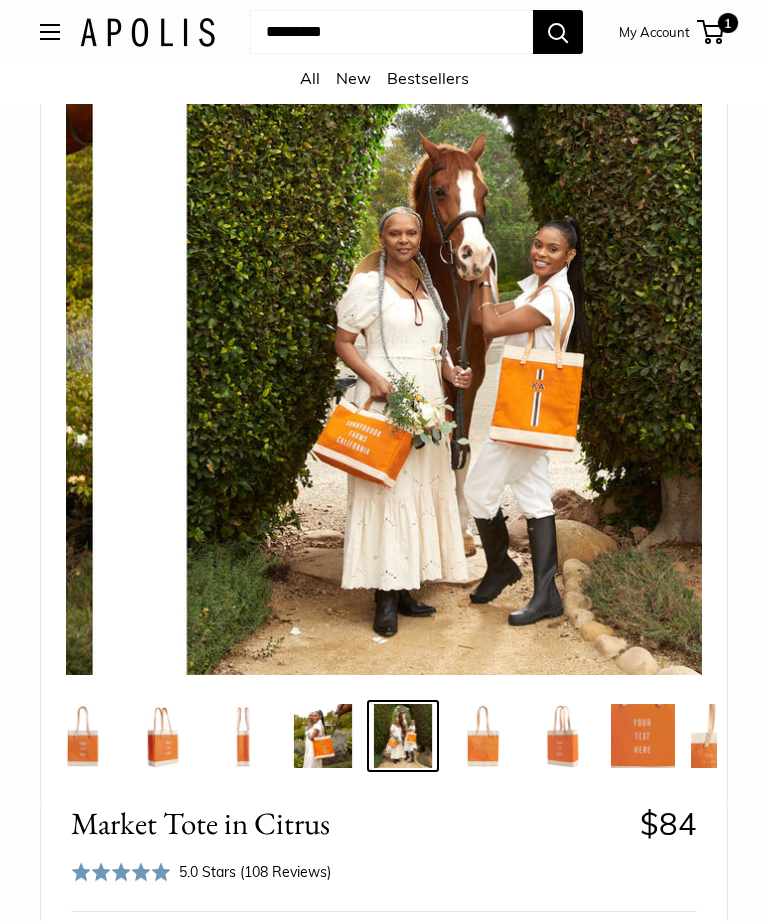 scroll, scrollTop: 0, scrollLeft: 26, axis: horizontal 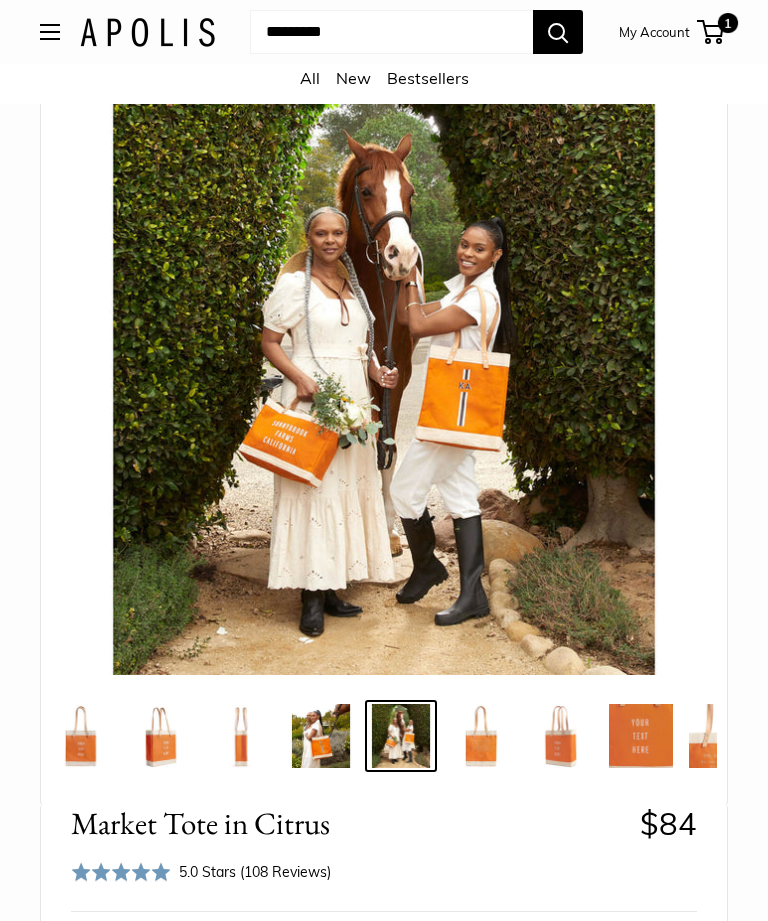 click at bounding box center [561, 736] 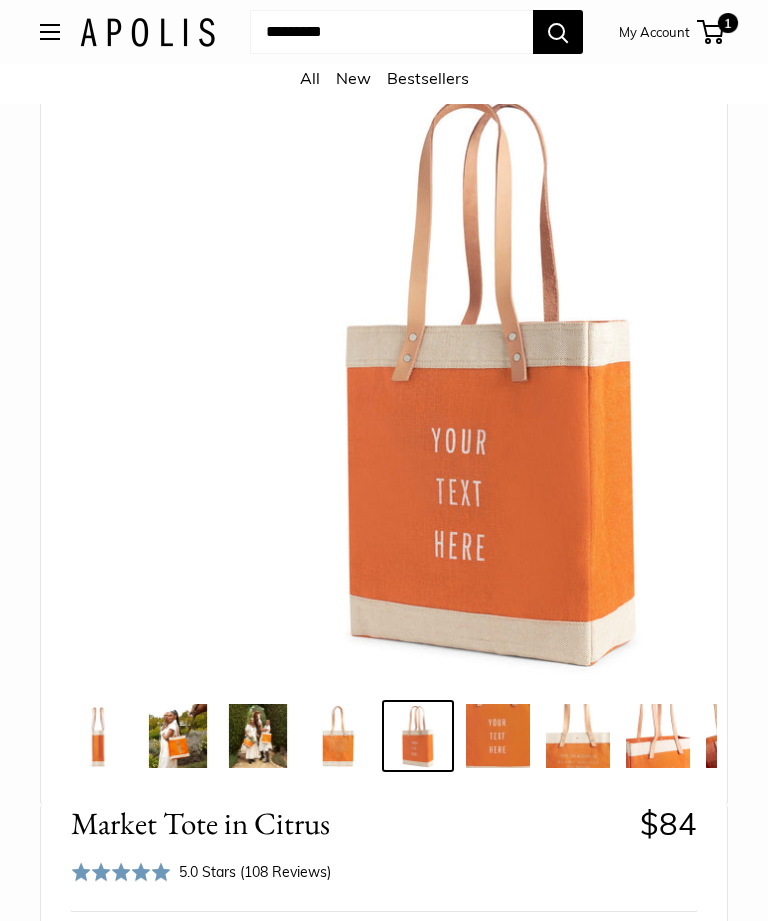 scroll, scrollTop: 0, scrollLeft: 186, axis: horizontal 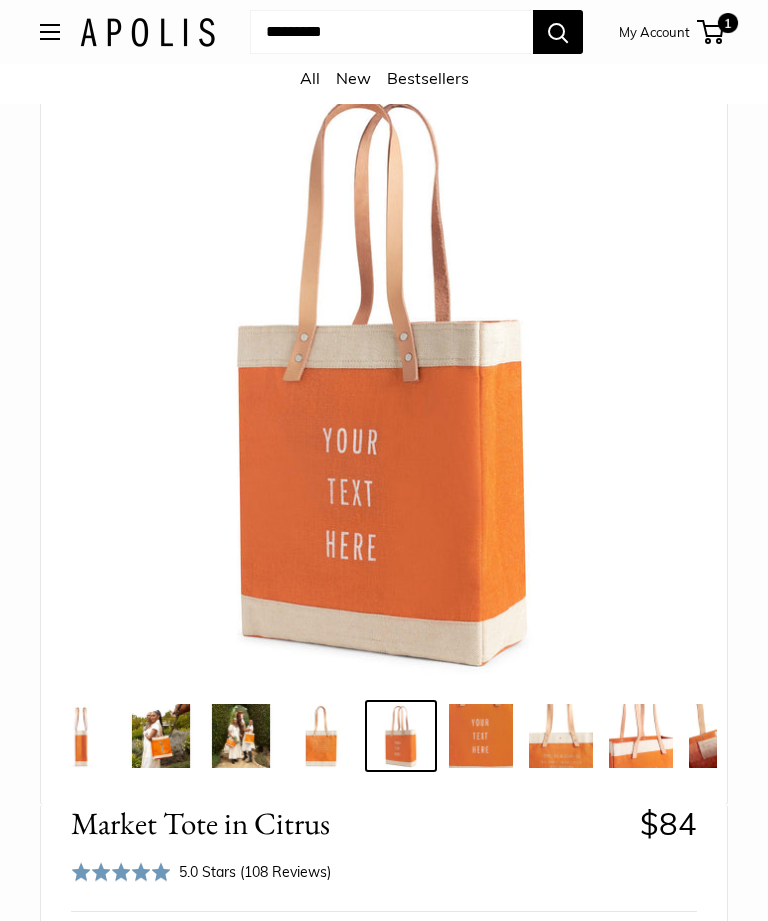 click at bounding box center [641, 736] 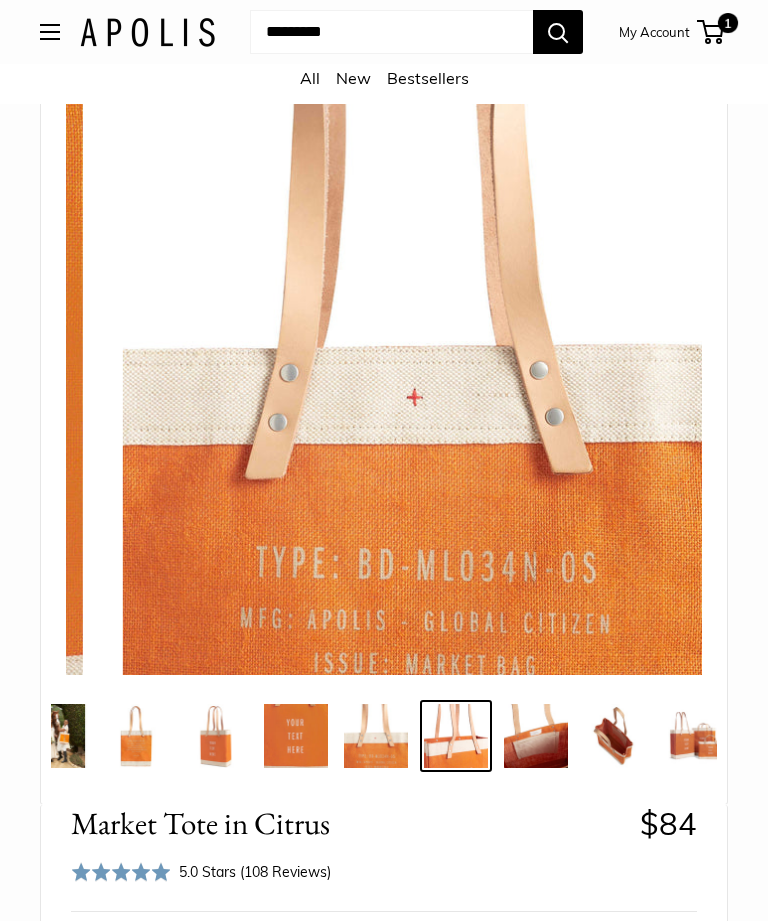 scroll, scrollTop: 0, scrollLeft: 426, axis: horizontal 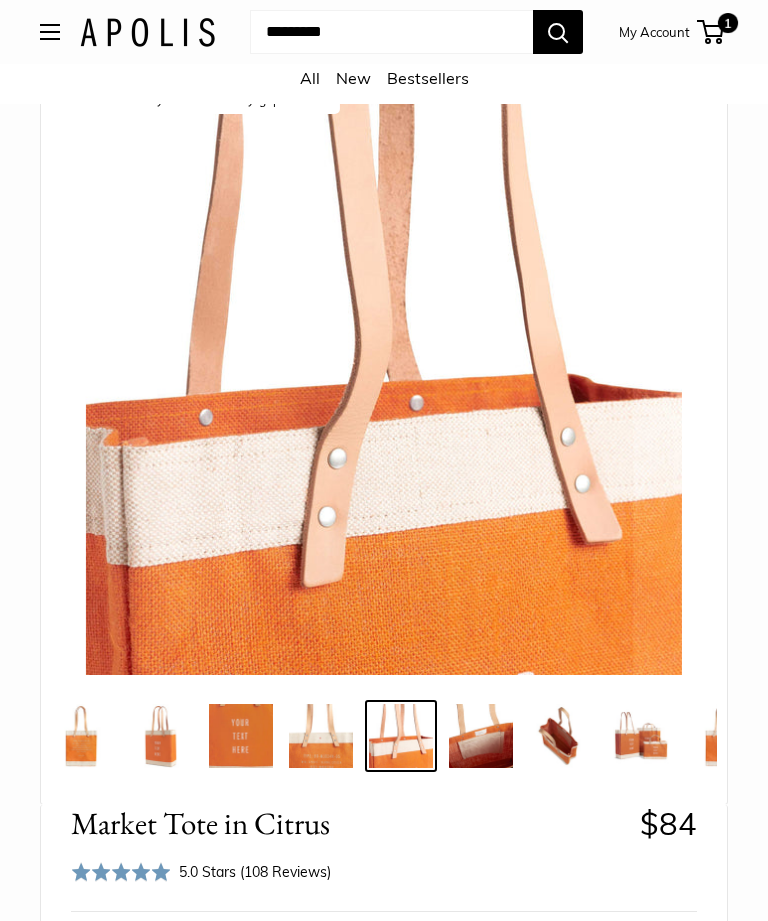 click at bounding box center (561, 736) 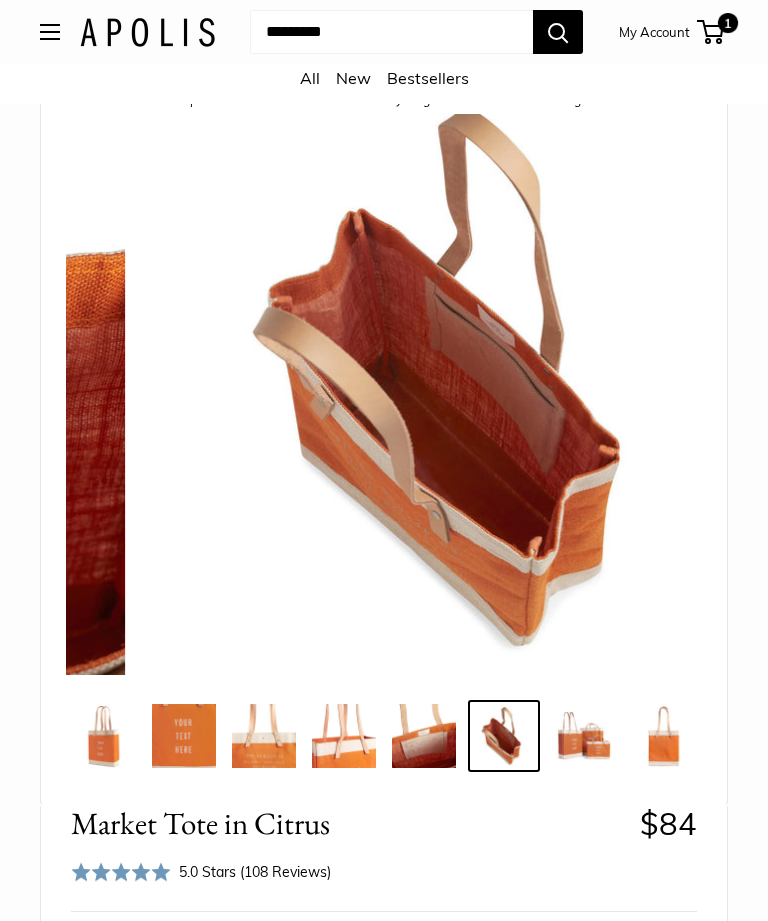 scroll, scrollTop: 0, scrollLeft: 486, axis: horizontal 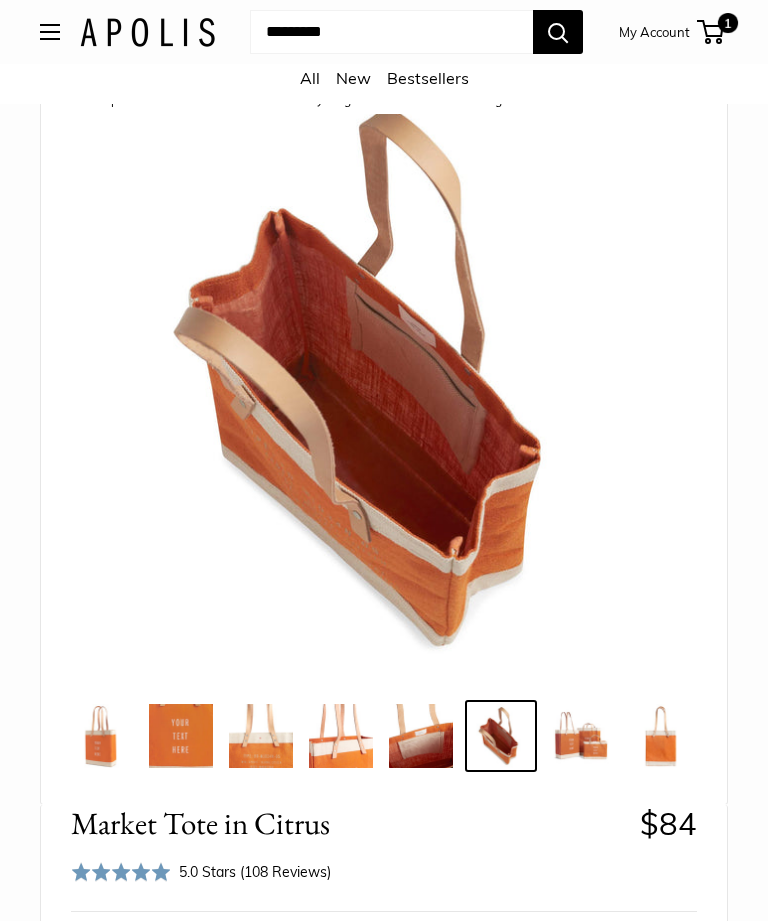 click at bounding box center [581, 736] 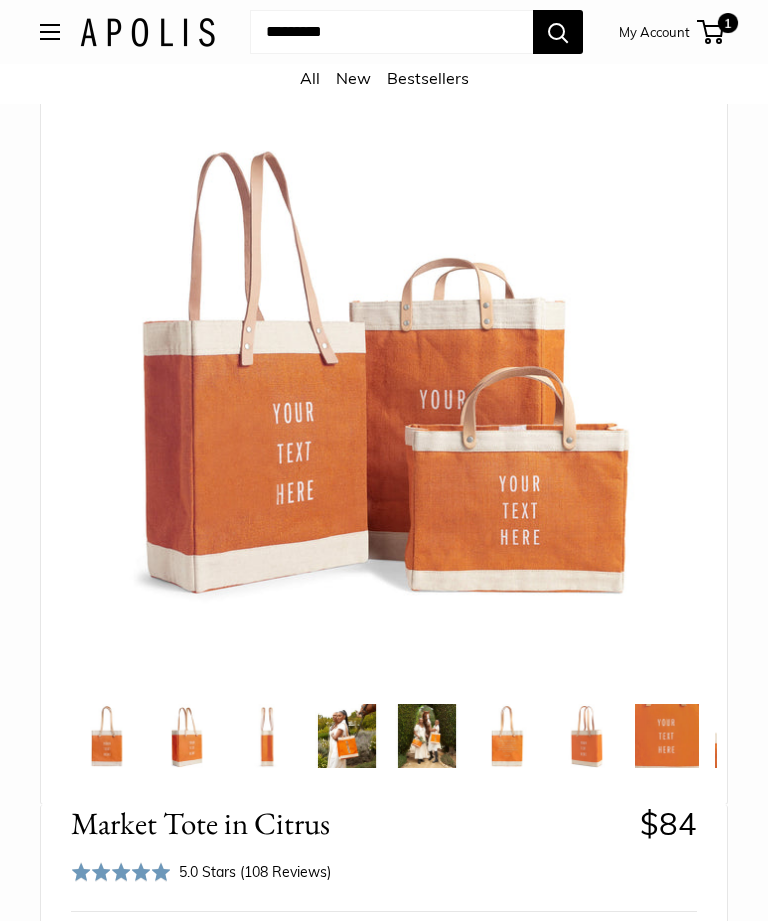 scroll, scrollTop: 0, scrollLeft: 0, axis: both 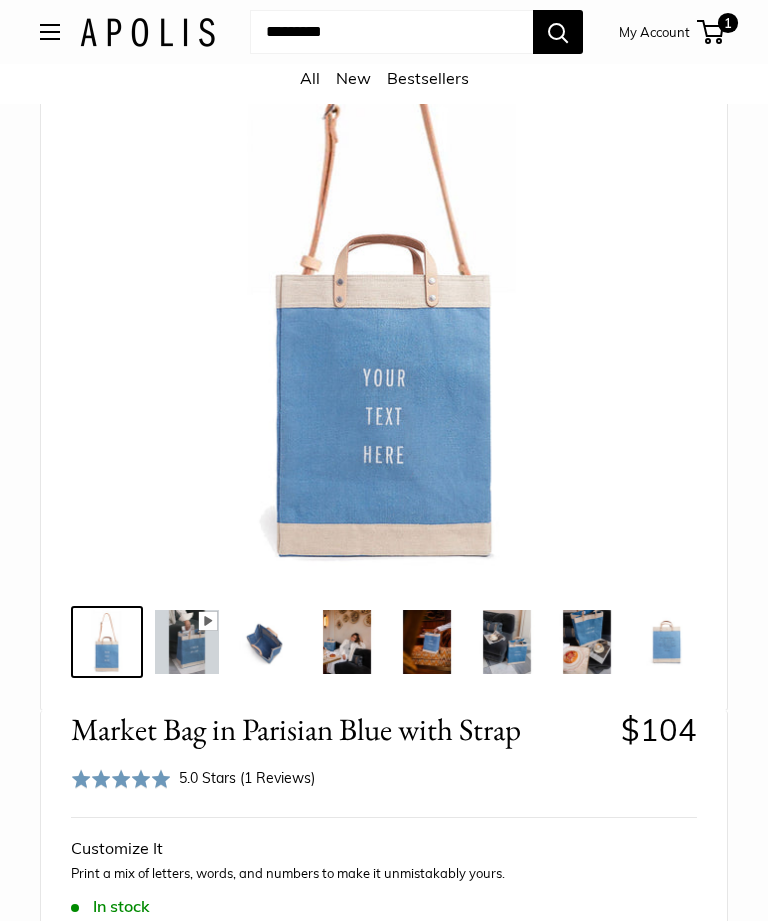 click at bounding box center [347, 642] 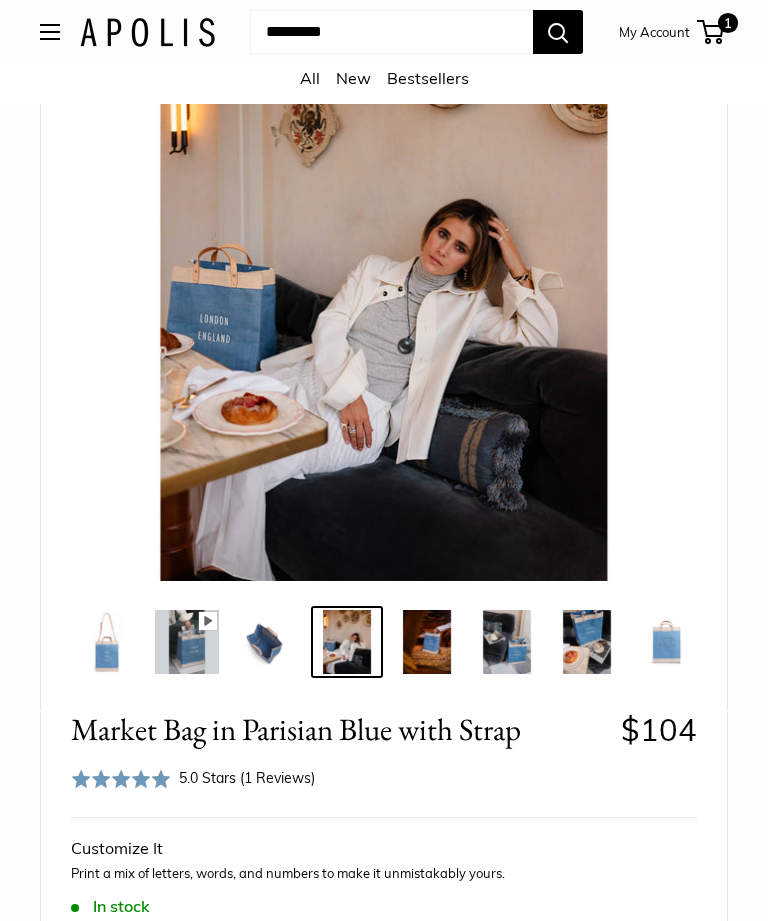 click at bounding box center (427, 642) 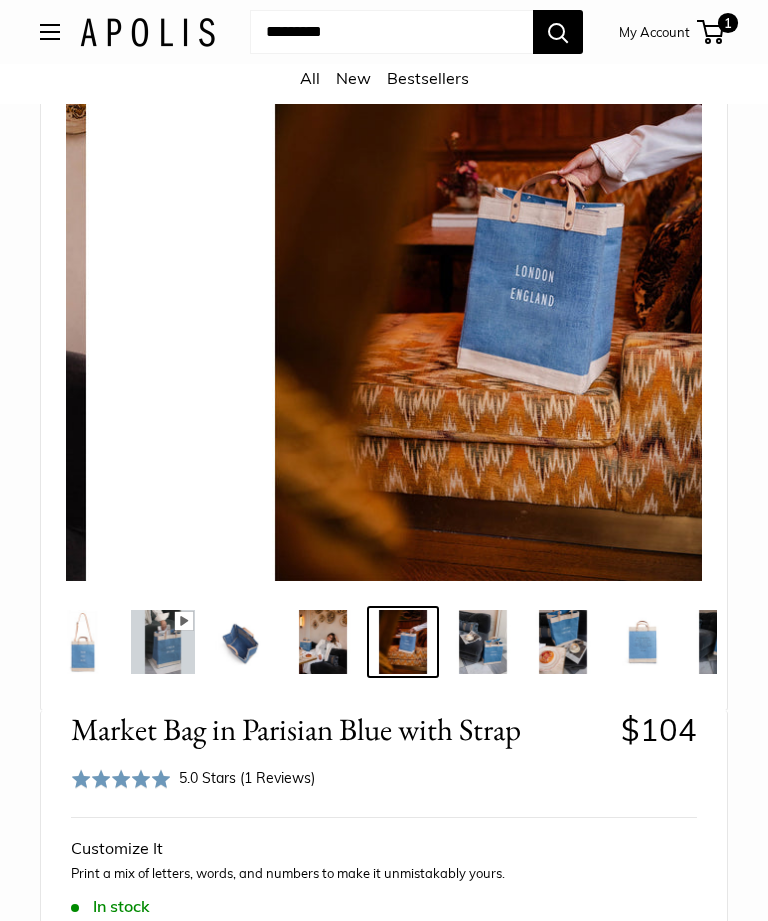 scroll, scrollTop: 0, scrollLeft: 26, axis: horizontal 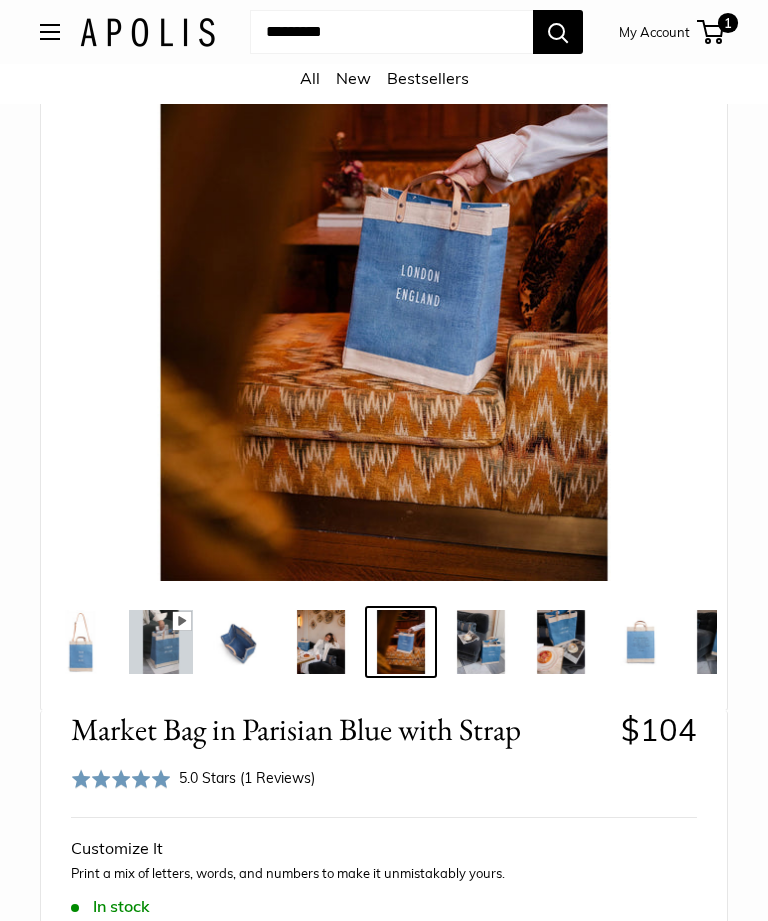 click at bounding box center [81, 642] 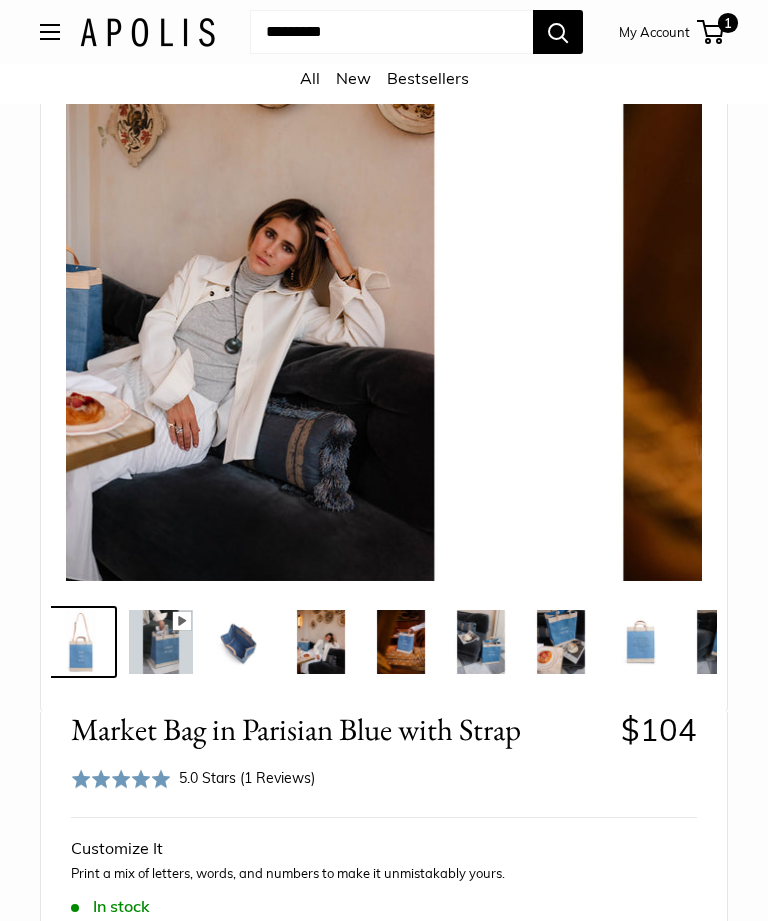 scroll, scrollTop: 0, scrollLeft: 0, axis: both 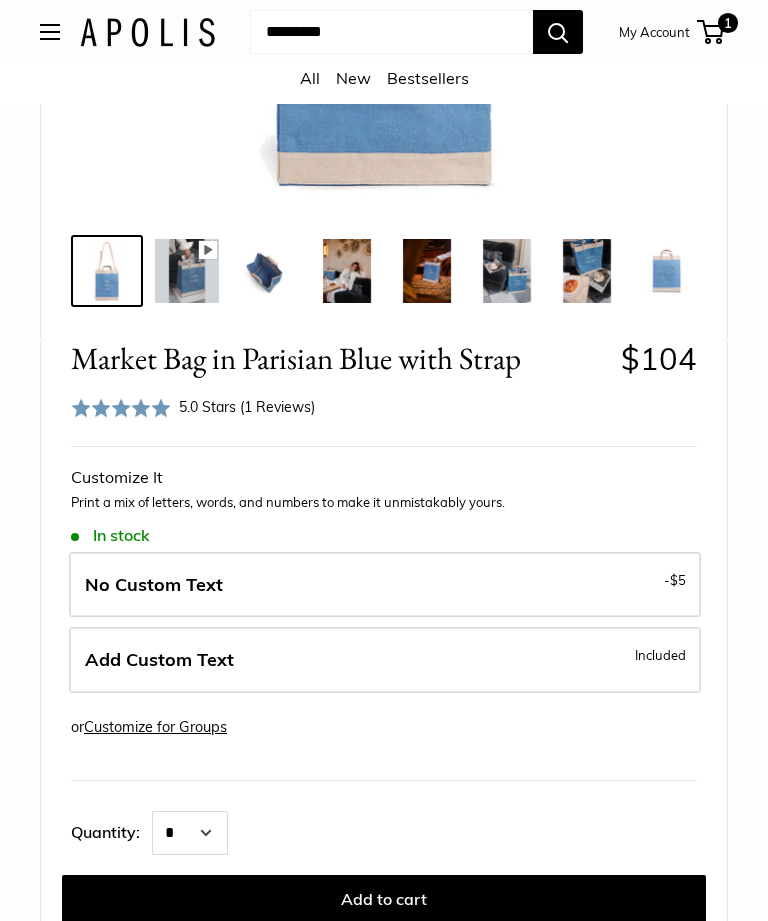 click on "Add Custom Text
Included" at bounding box center (385, 661) 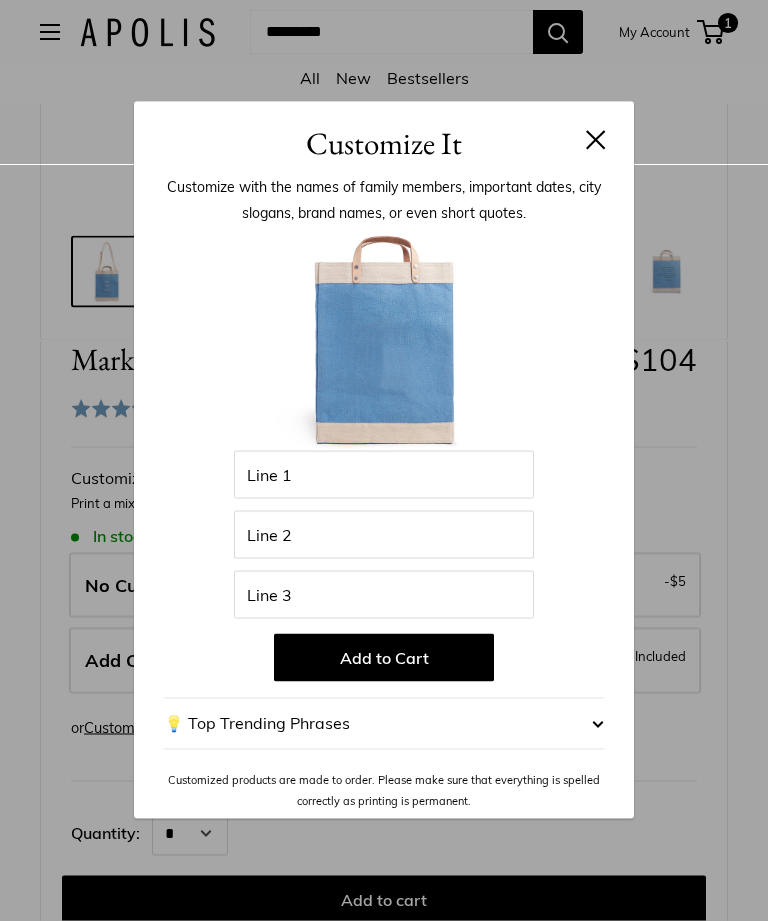 scroll, scrollTop: 616, scrollLeft: 0, axis: vertical 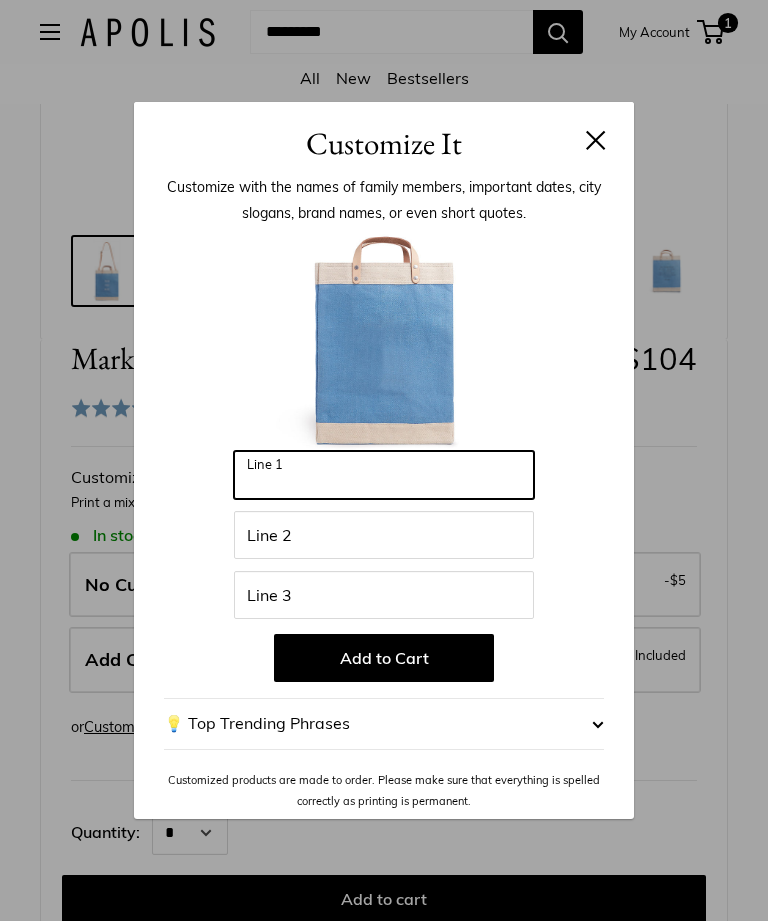 click on "Line 1" at bounding box center [384, 475] 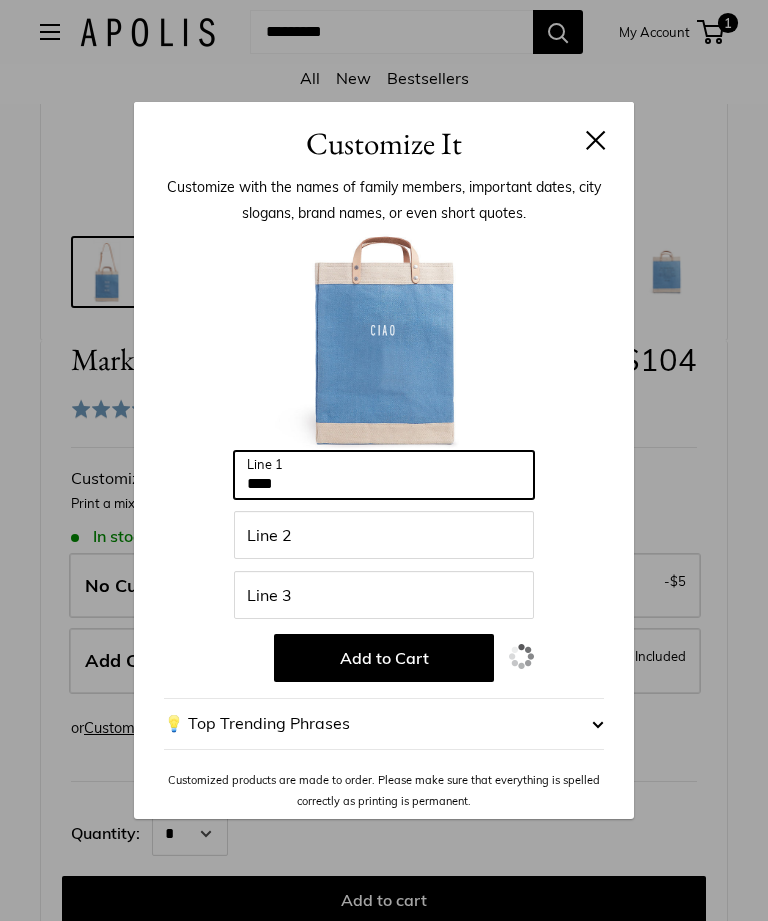 type on "****" 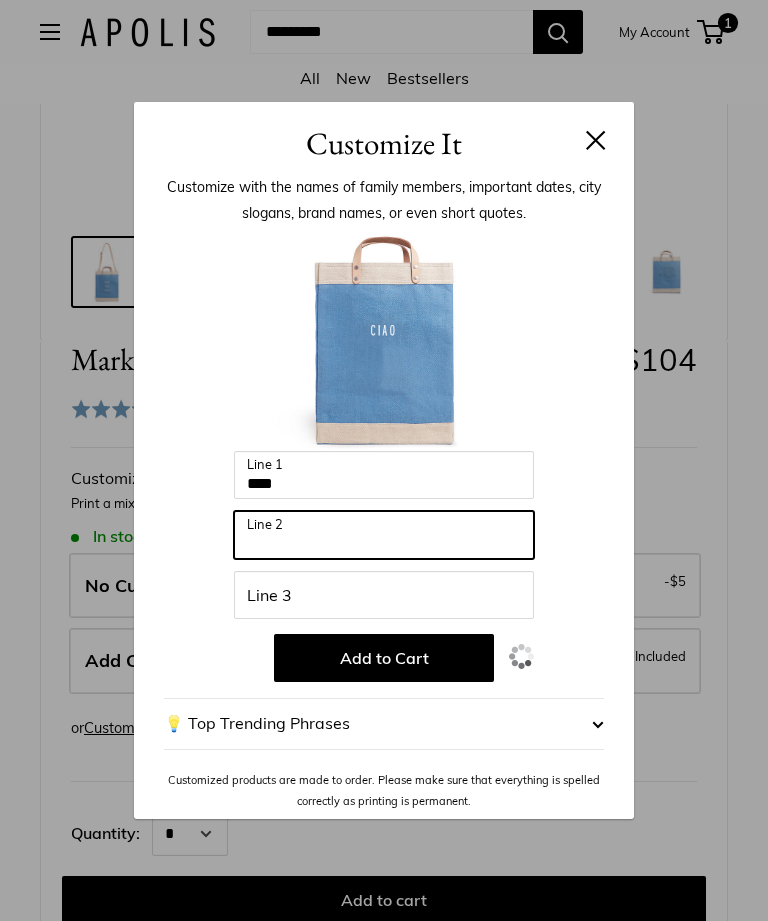 click on "Line 2" at bounding box center [384, 535] 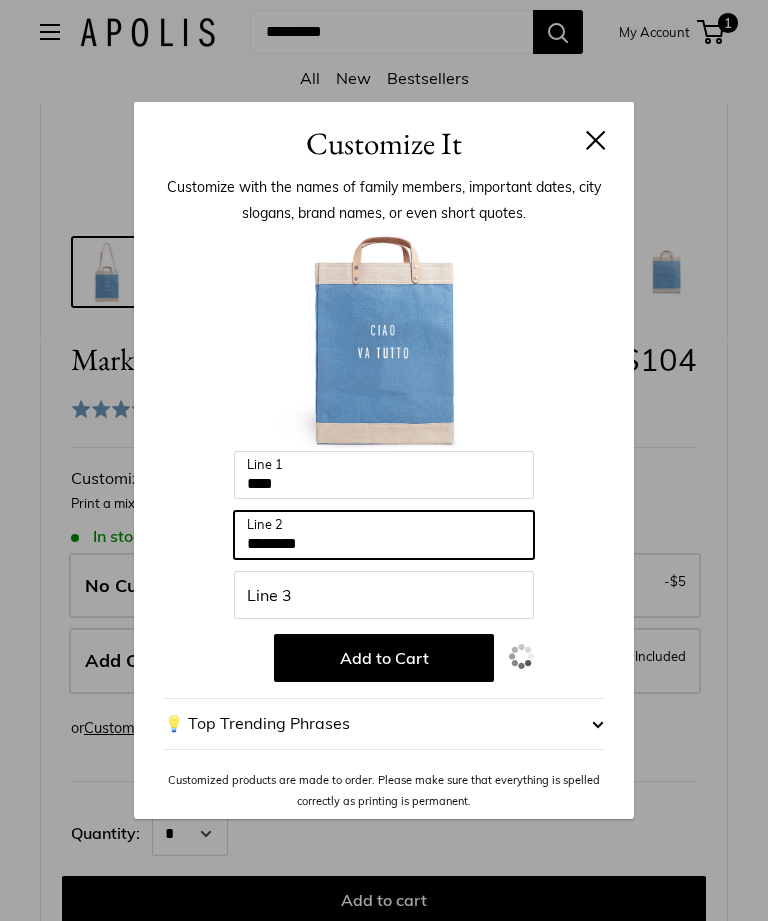 type on "********" 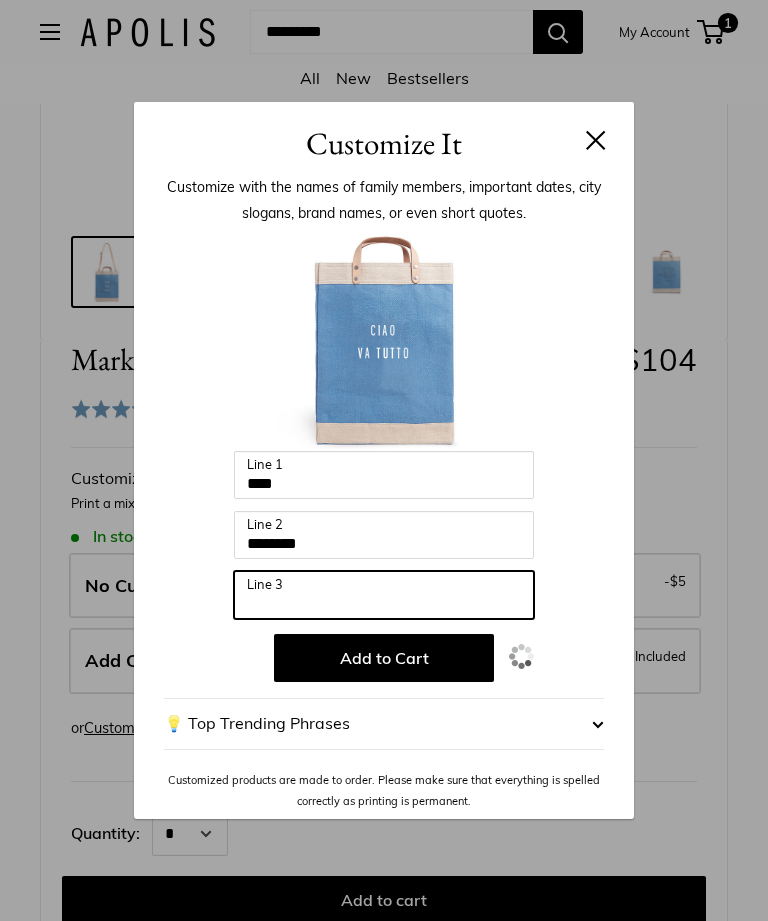click on "Line 3" at bounding box center [384, 595] 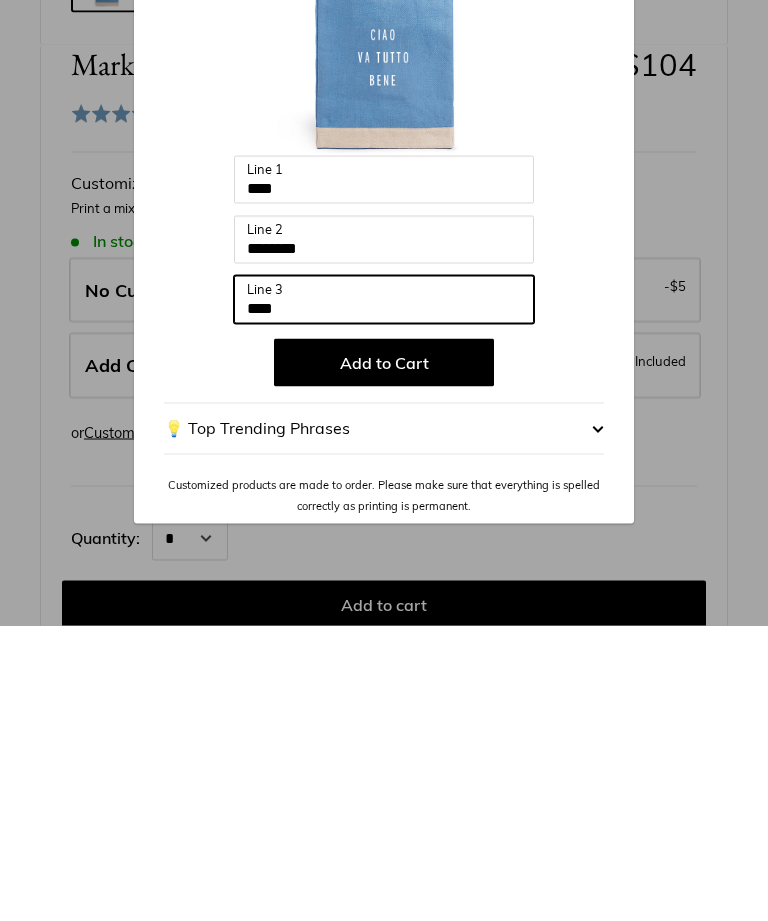 type on "****" 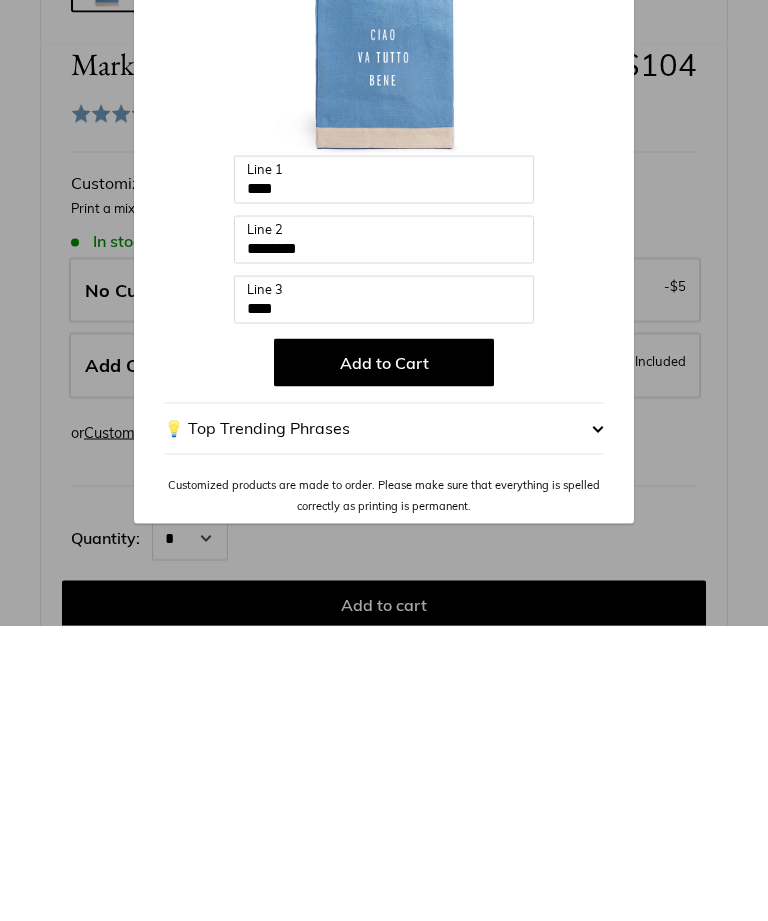 click on "Add to Cart" at bounding box center [384, 658] 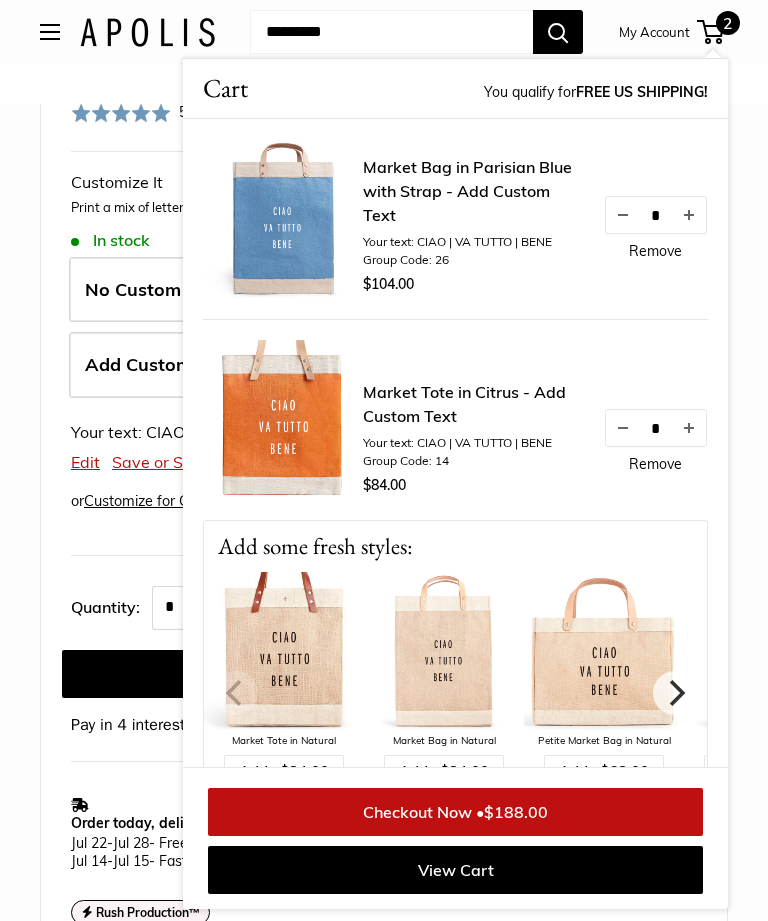 click on "Remove" at bounding box center [655, 251] 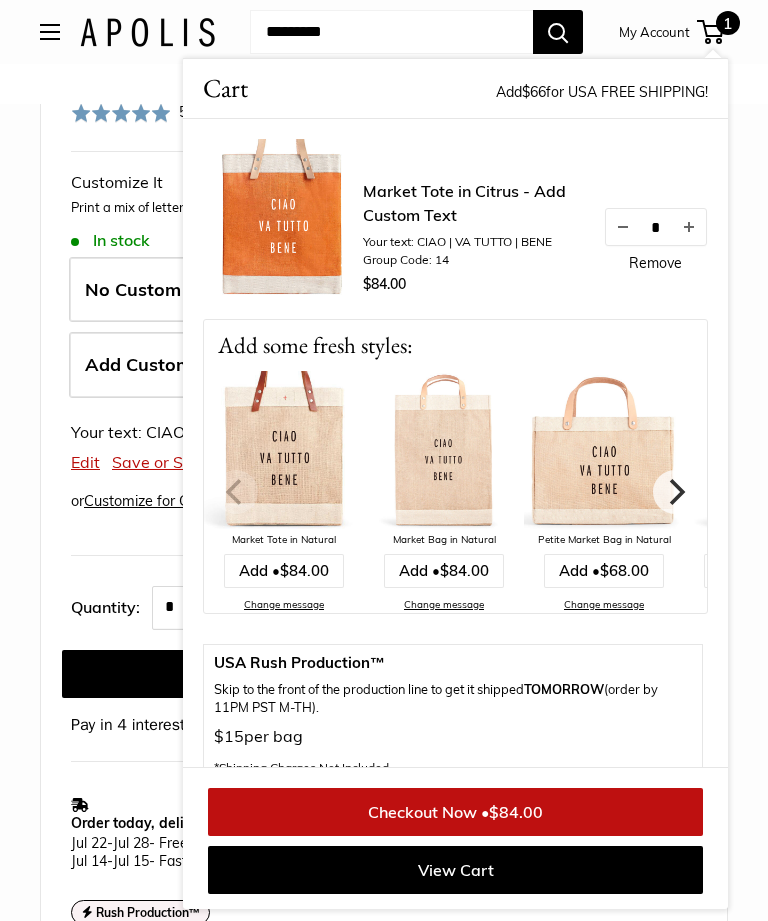 click on "Market Bag in Parisian Blue with Strap
$104
Rated 5.0 out of 5
5.0 Stars (1 Reviews)
Click to go to reviews
Customizable Text Short Handle Save  $-104
$104
/
& USA Free Shipping  $150 +
Customize It
Stock:
In stock" at bounding box center [384, 553] 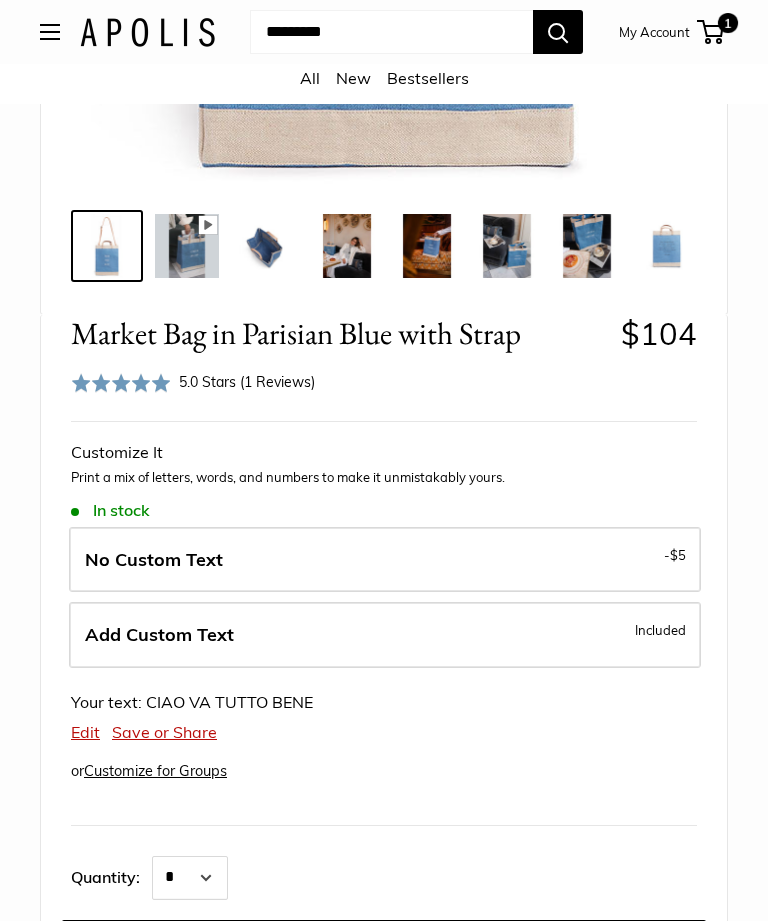 scroll, scrollTop: 653, scrollLeft: 0, axis: vertical 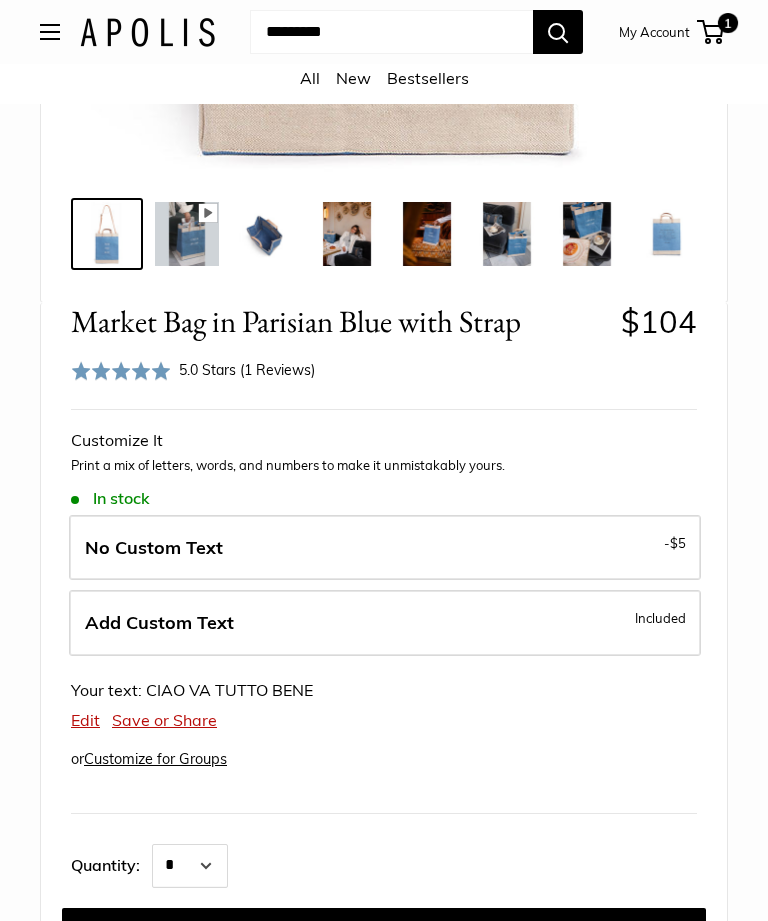 click on "Add Custom Text
Included" at bounding box center [385, 623] 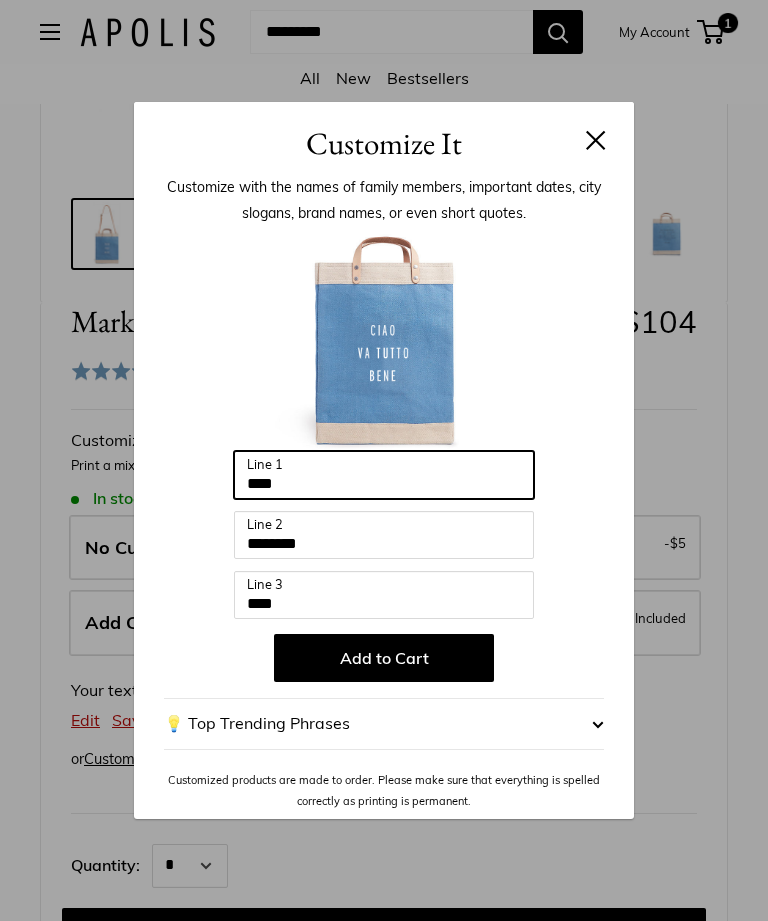 click on "****" at bounding box center [384, 475] 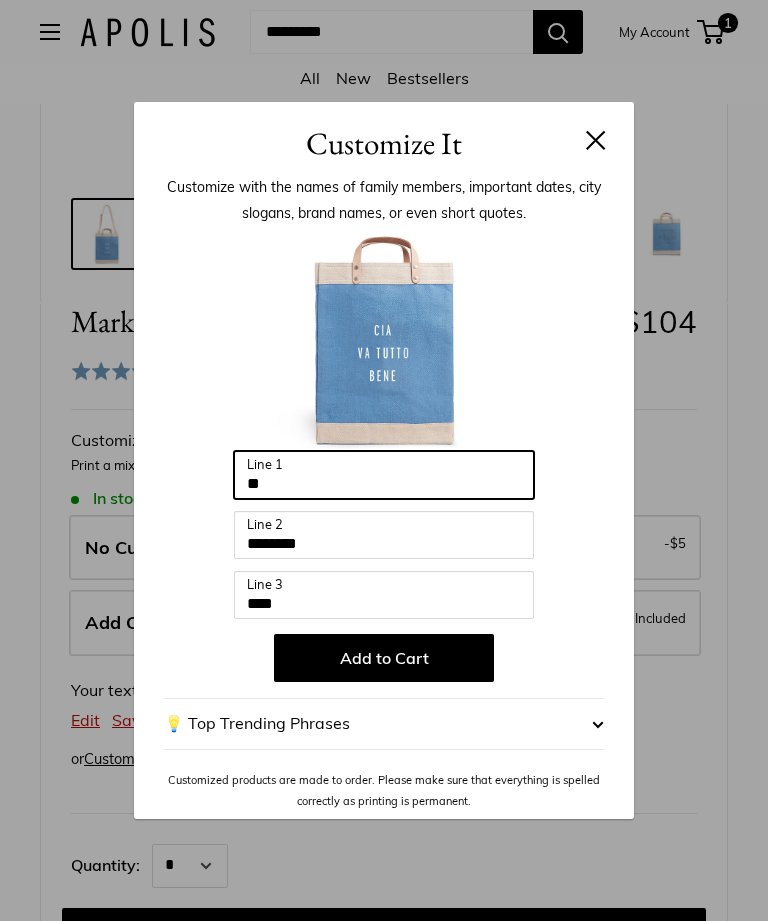type on "*" 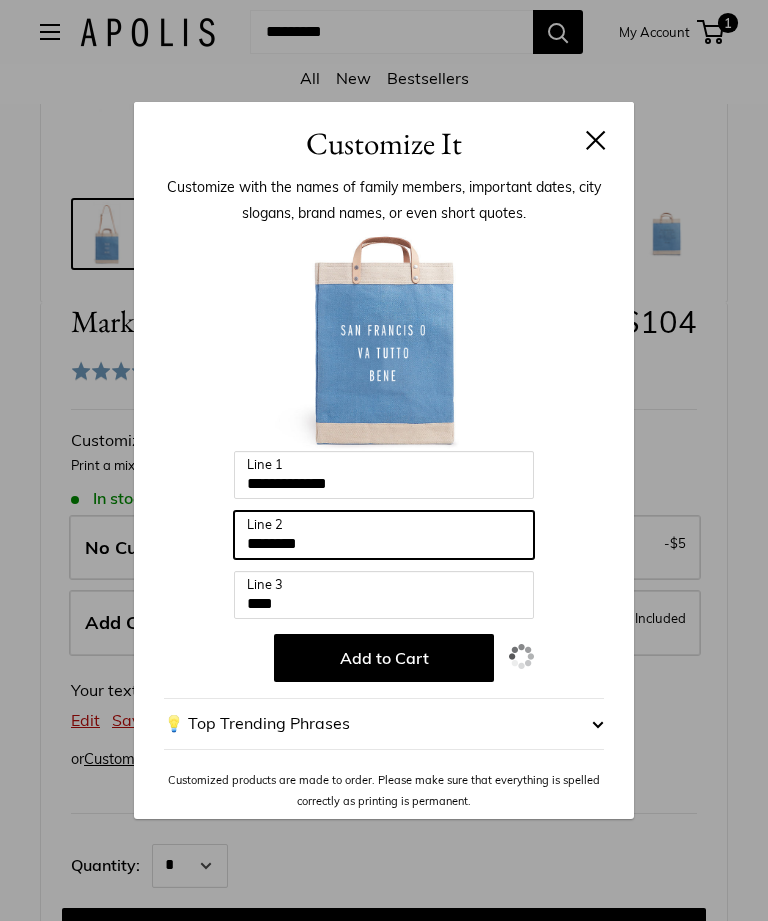 click on "********" at bounding box center [384, 535] 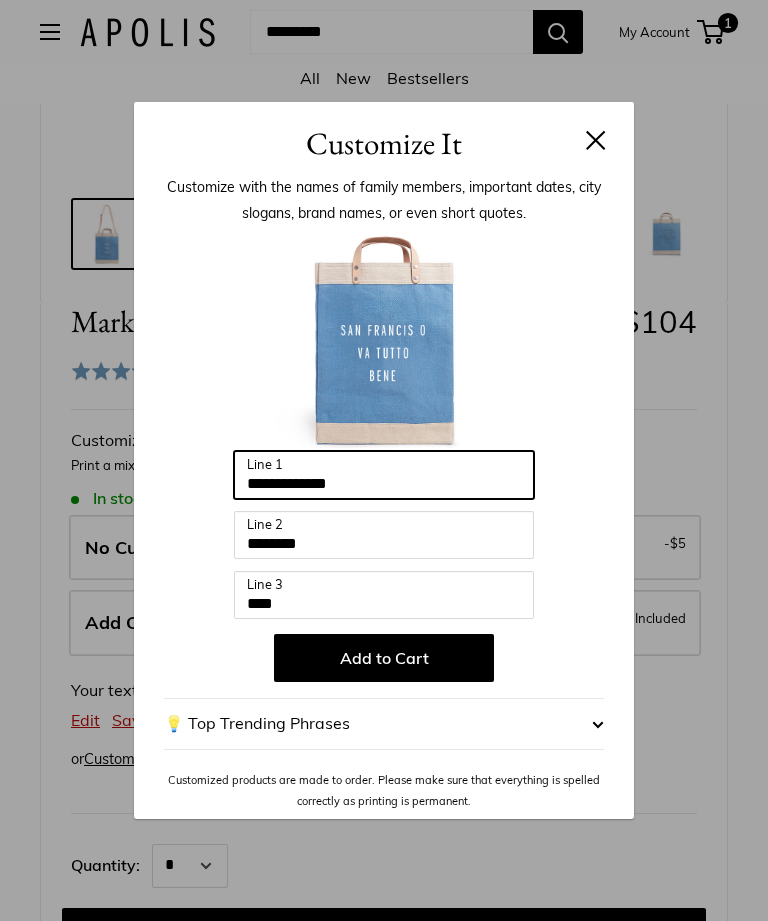 click on "**********" at bounding box center [384, 475] 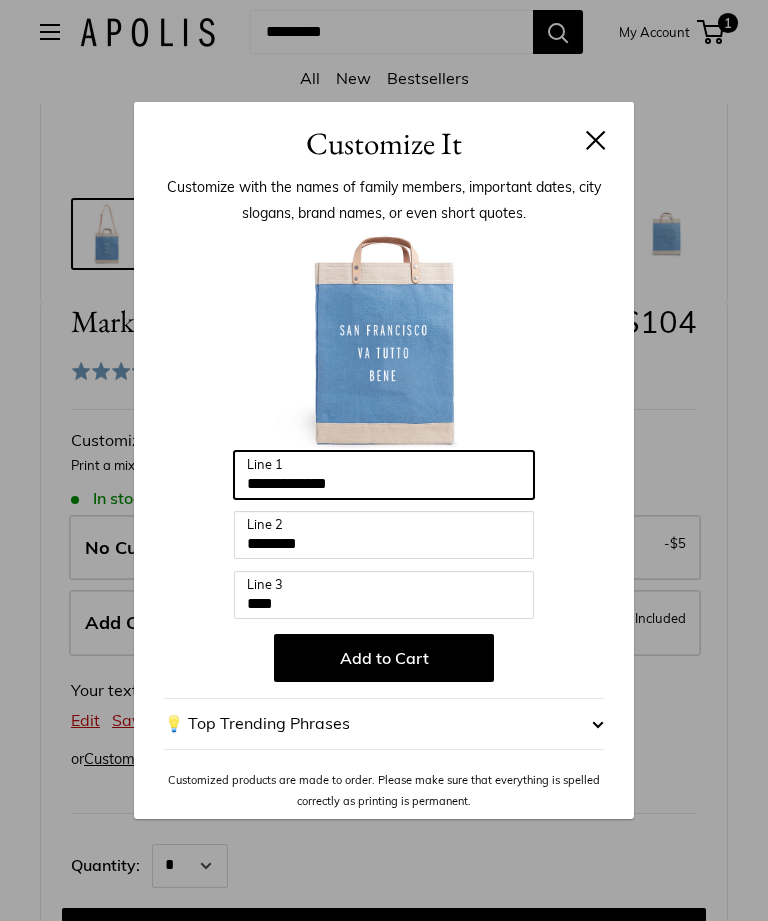 type on "**********" 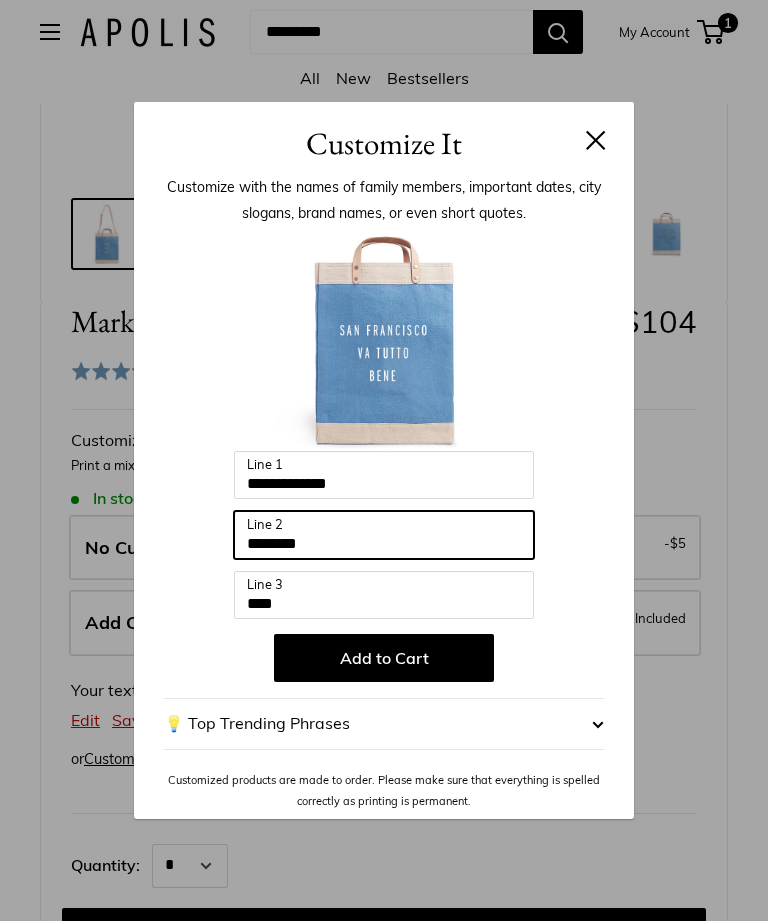 click on "********" at bounding box center (384, 535) 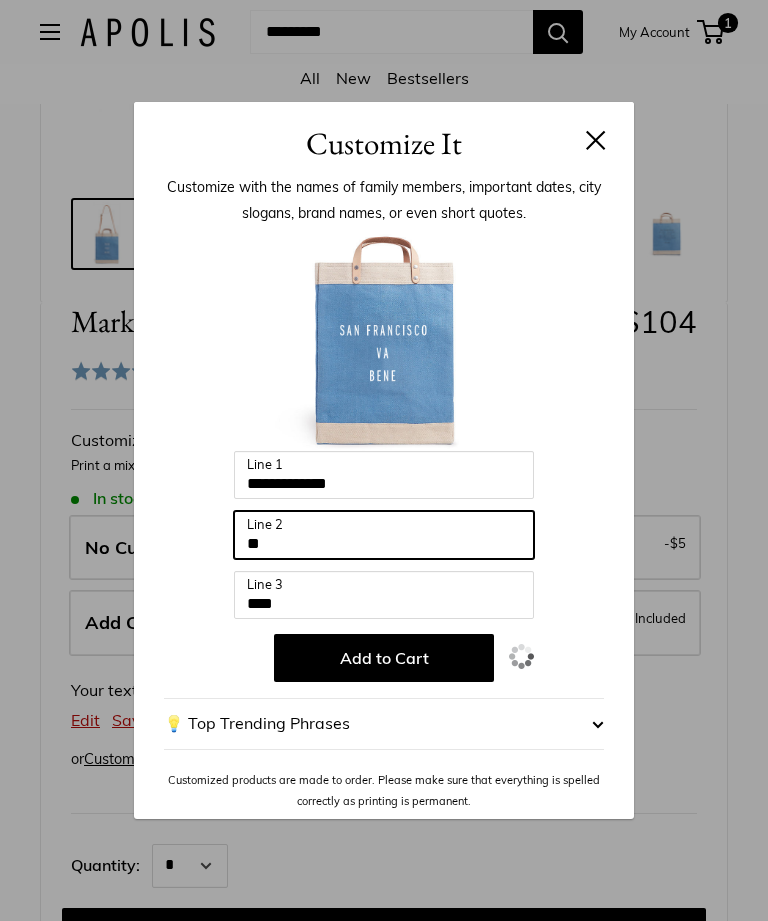 type on "*" 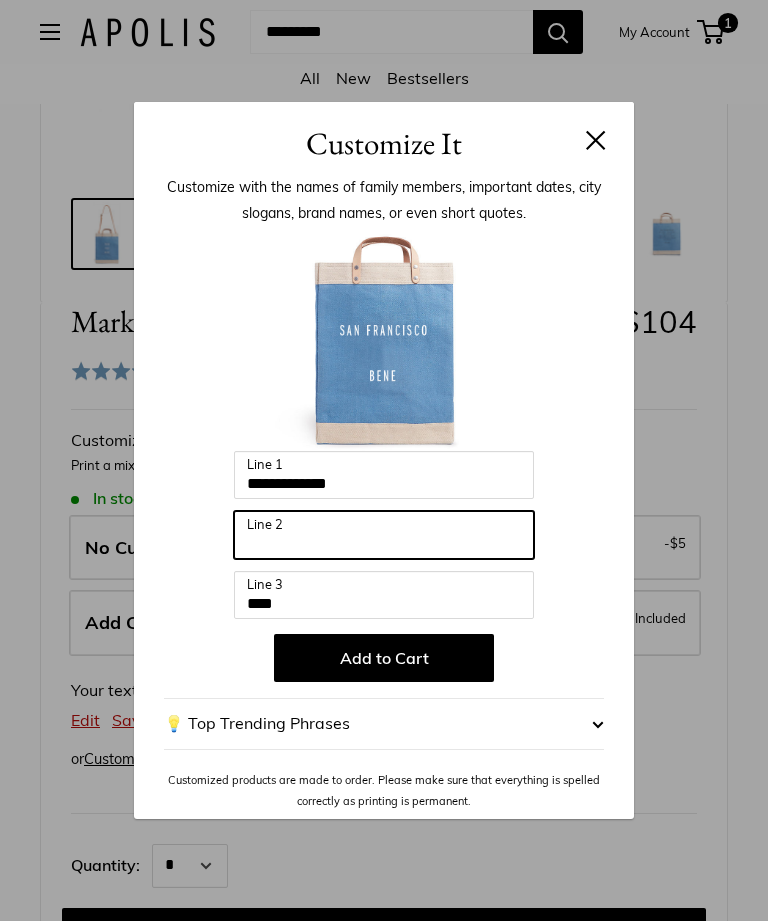 type 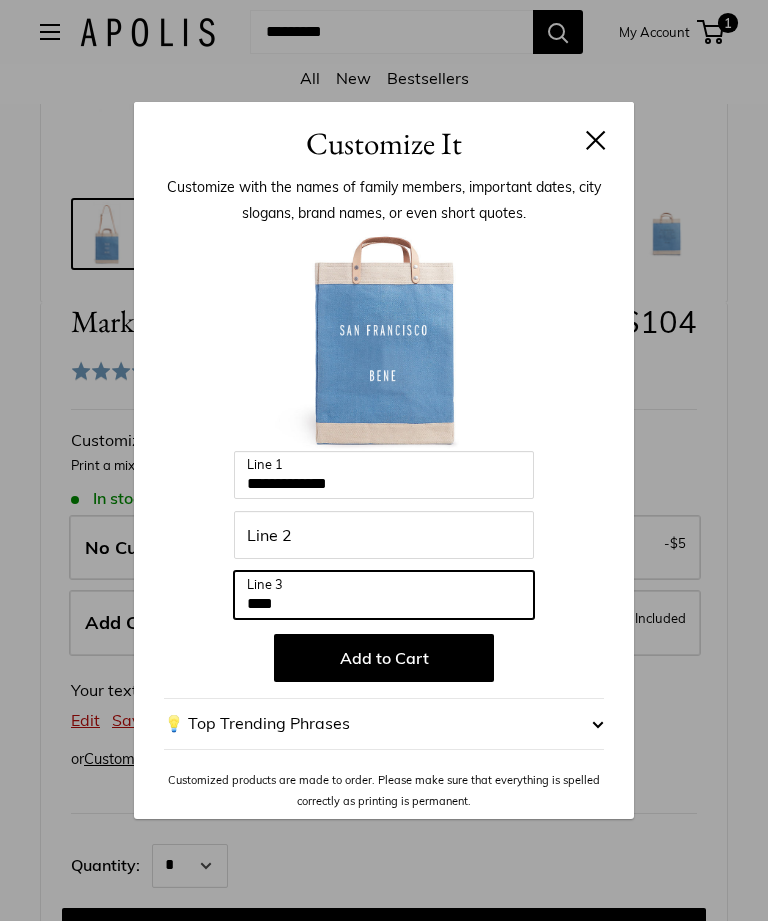 click on "****" at bounding box center [384, 595] 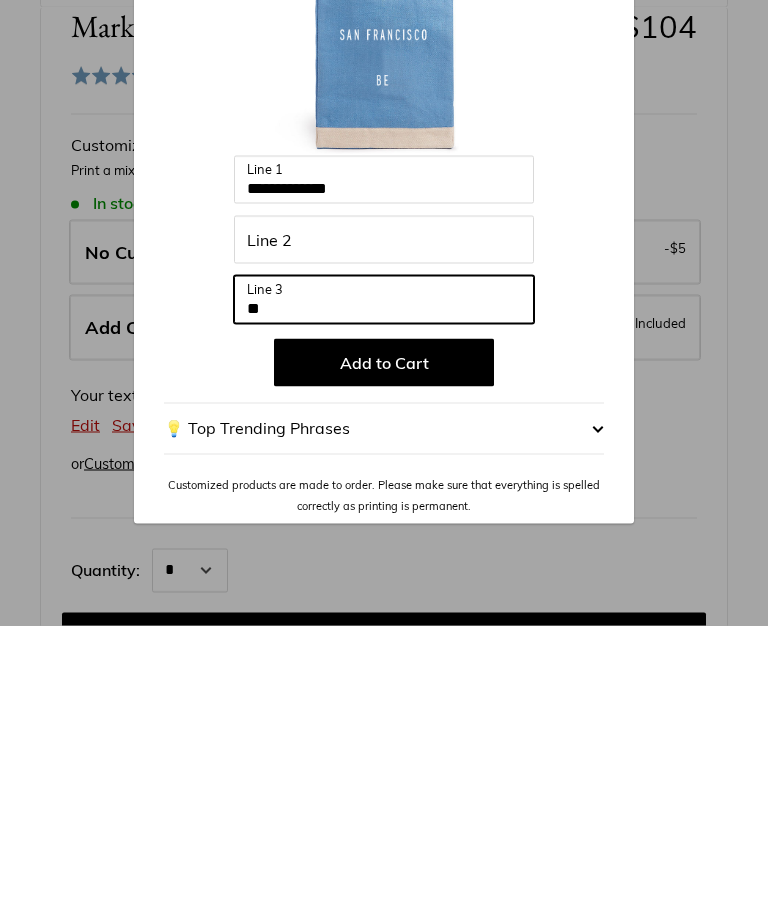 type on "*" 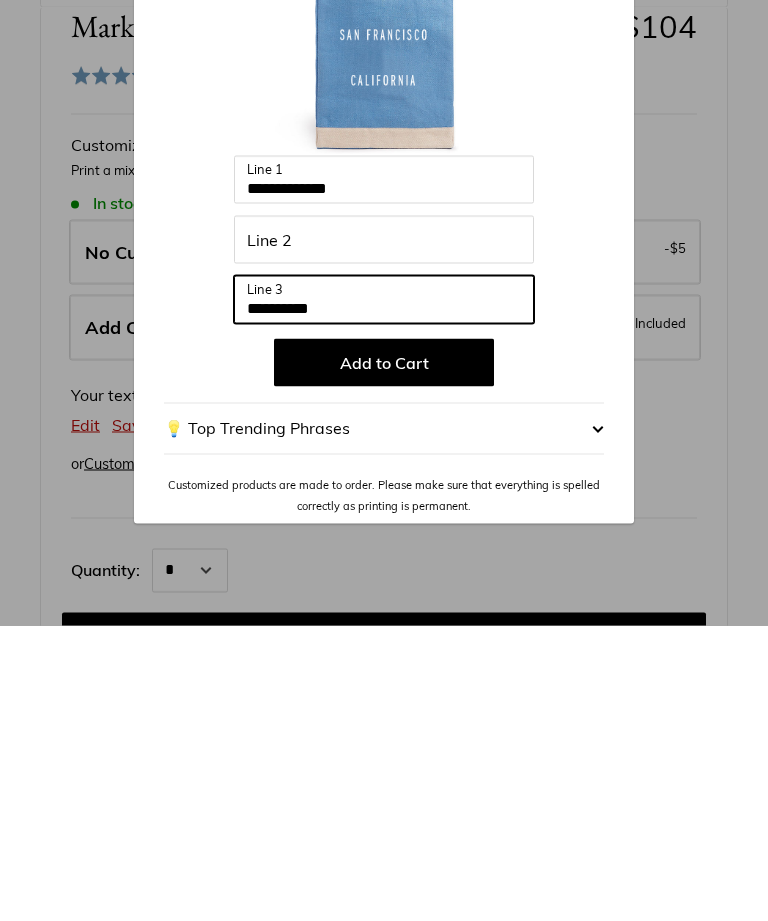 type on "**********" 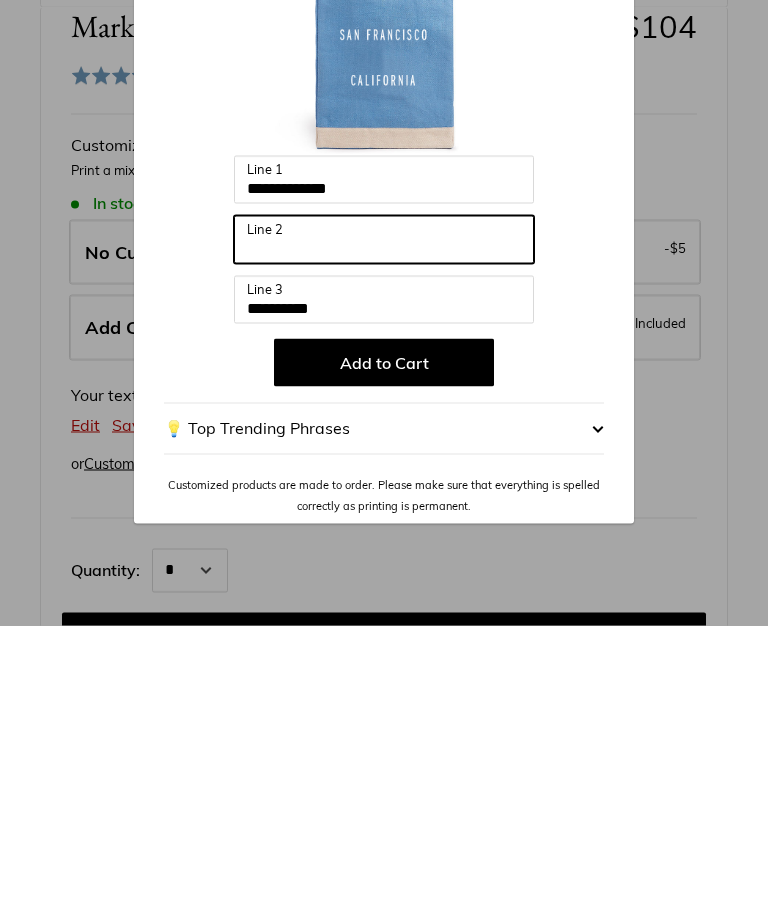 click on "Line 2" at bounding box center (384, 535) 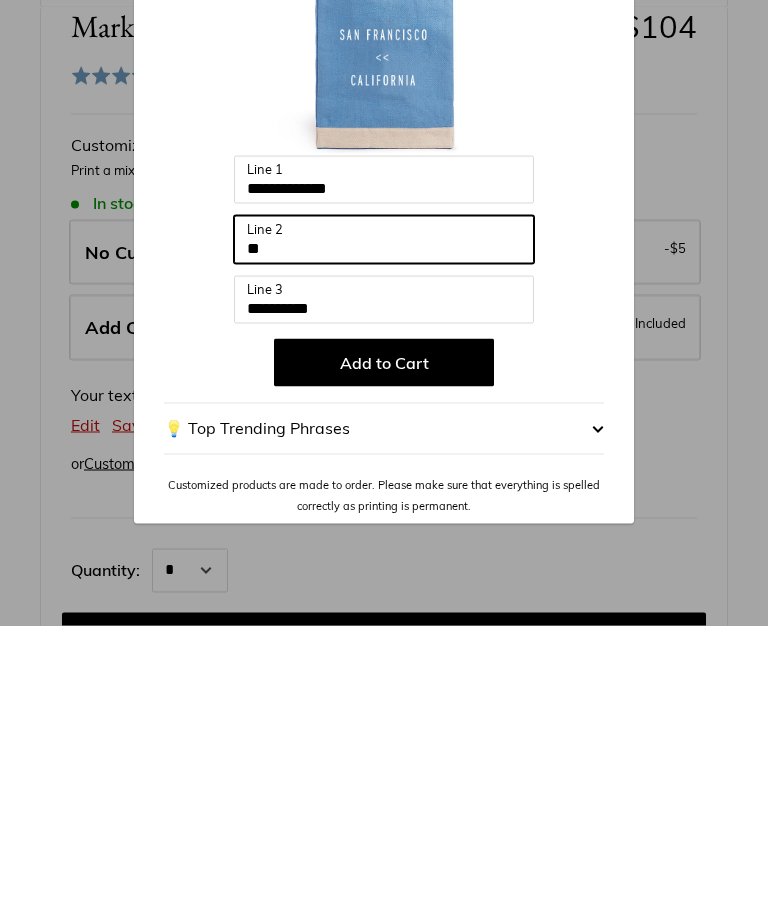 type on "*" 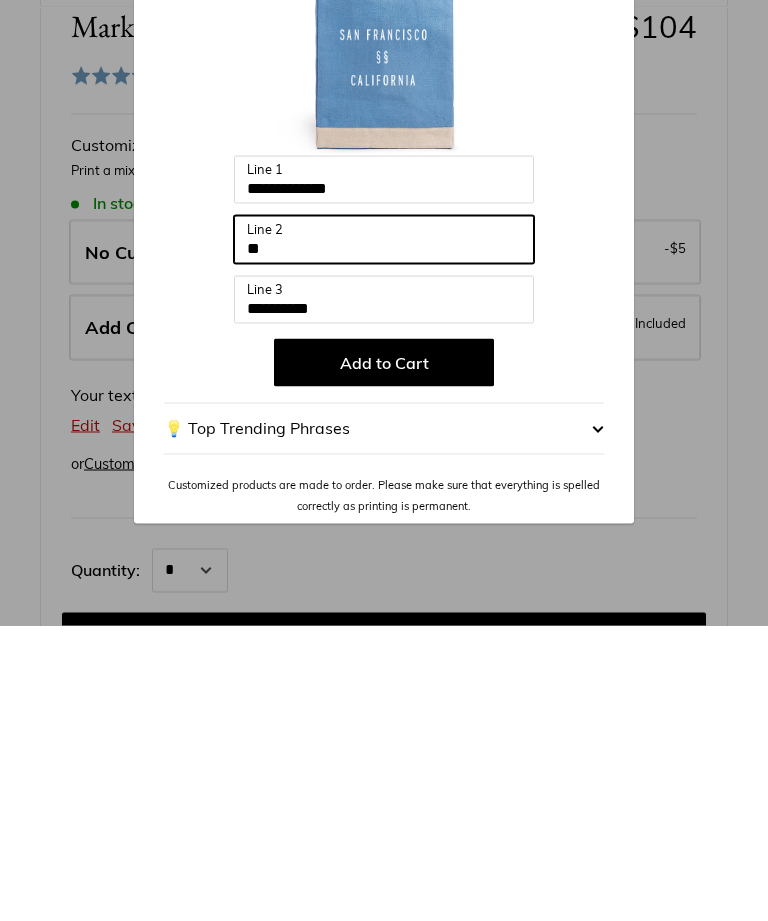 type on "*" 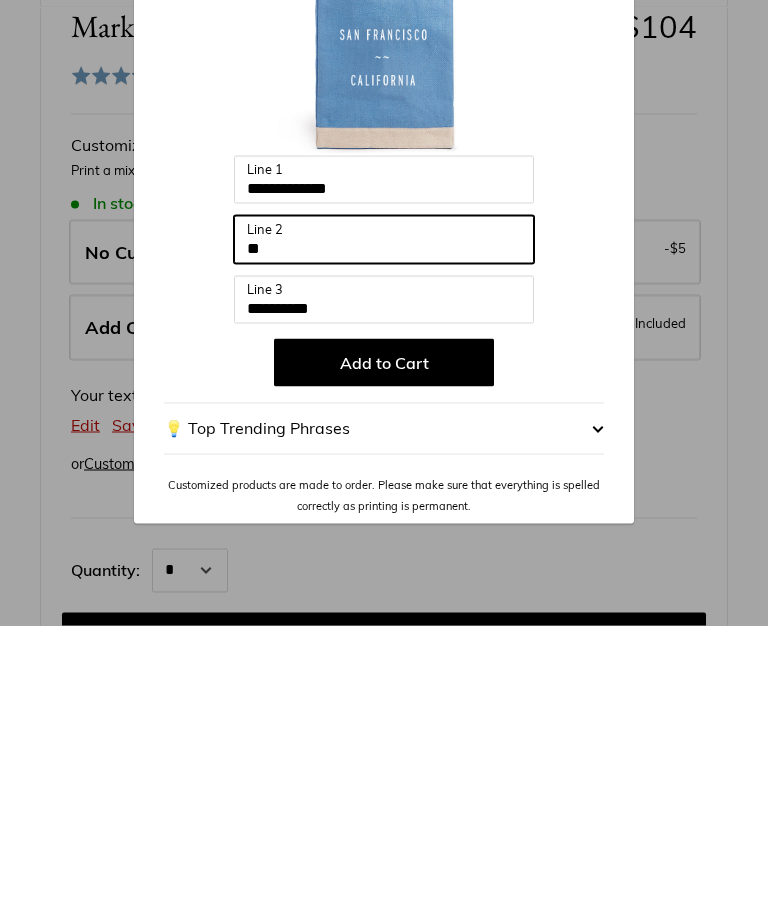 type on "*" 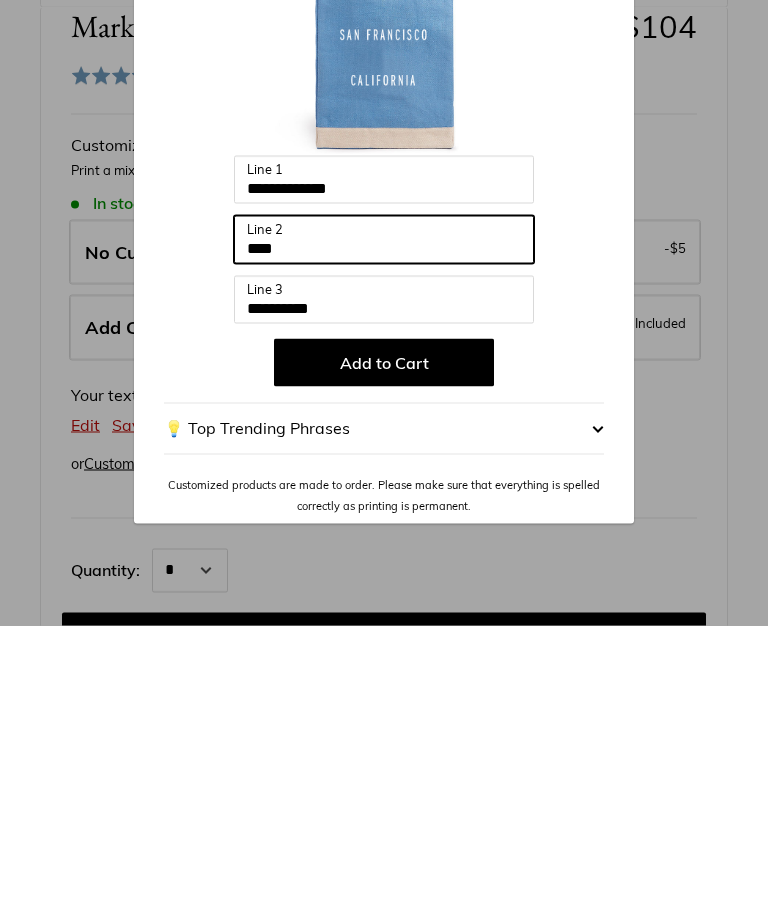 type on "***" 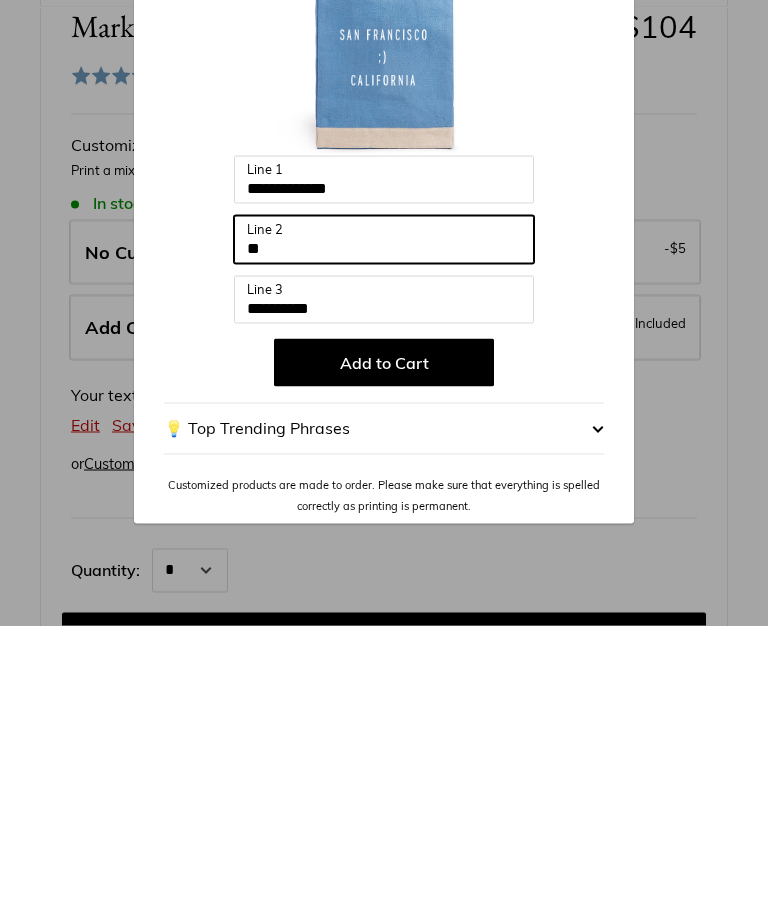 type on "*" 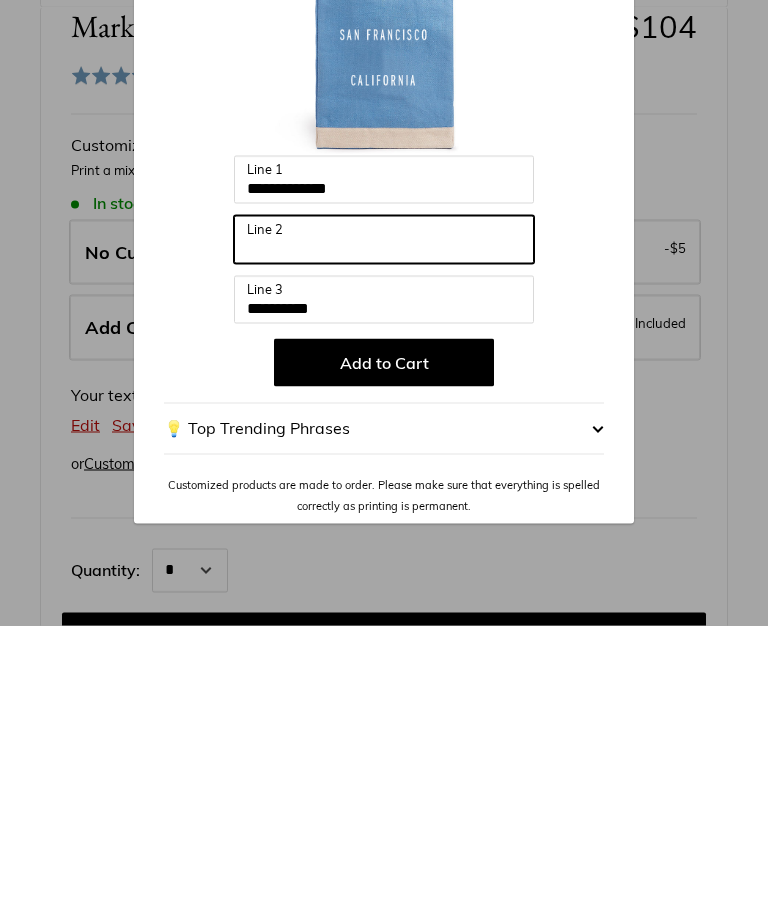 type 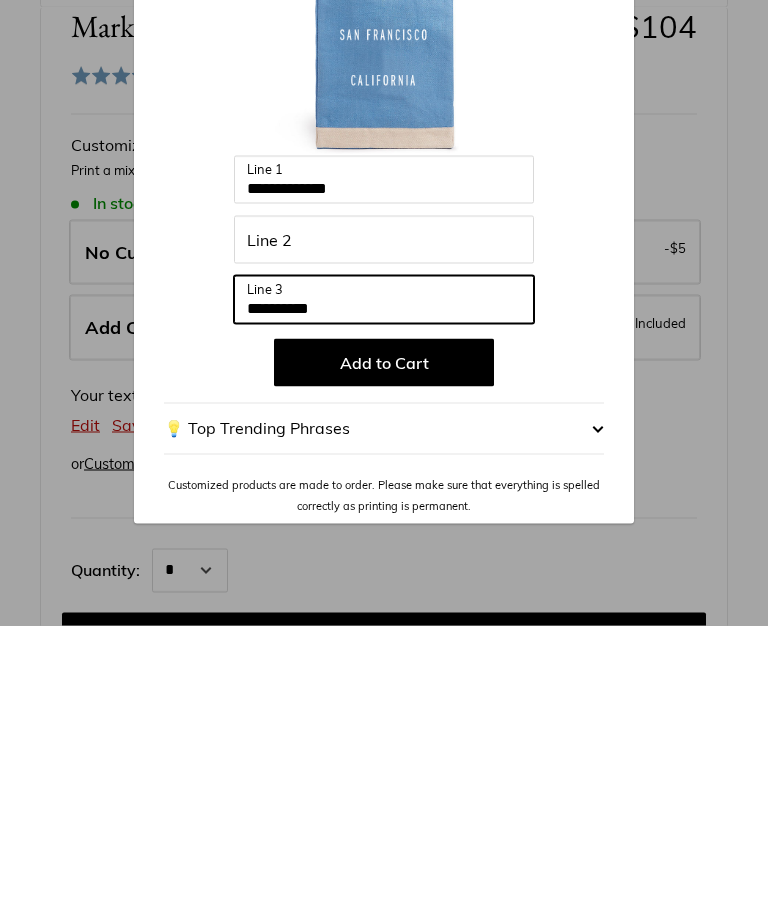 click on "**********" at bounding box center (384, 595) 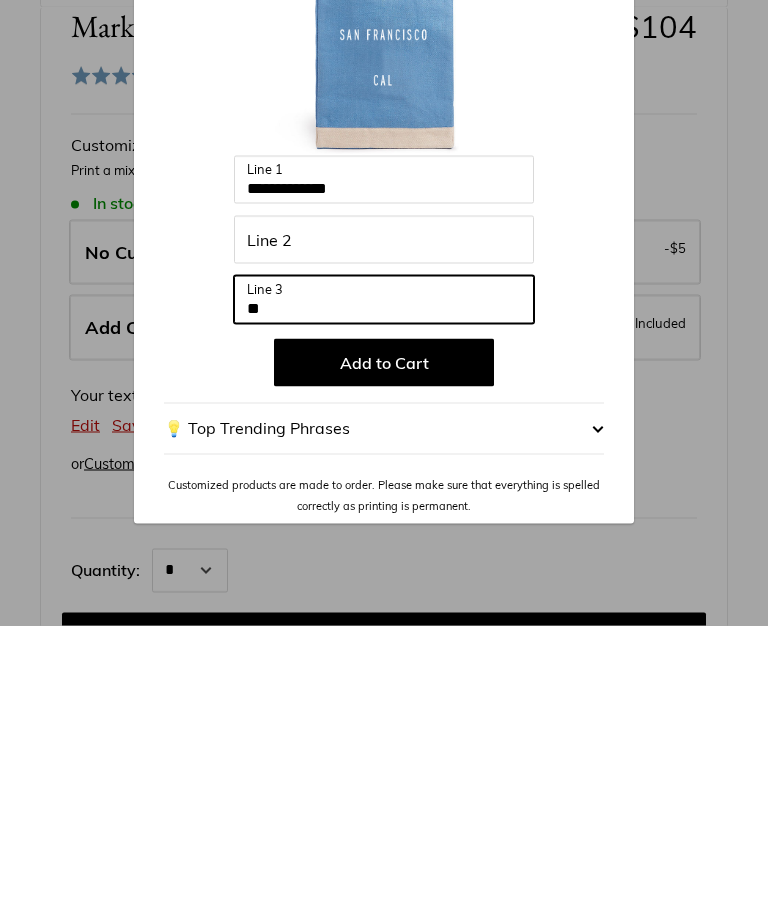 type on "*" 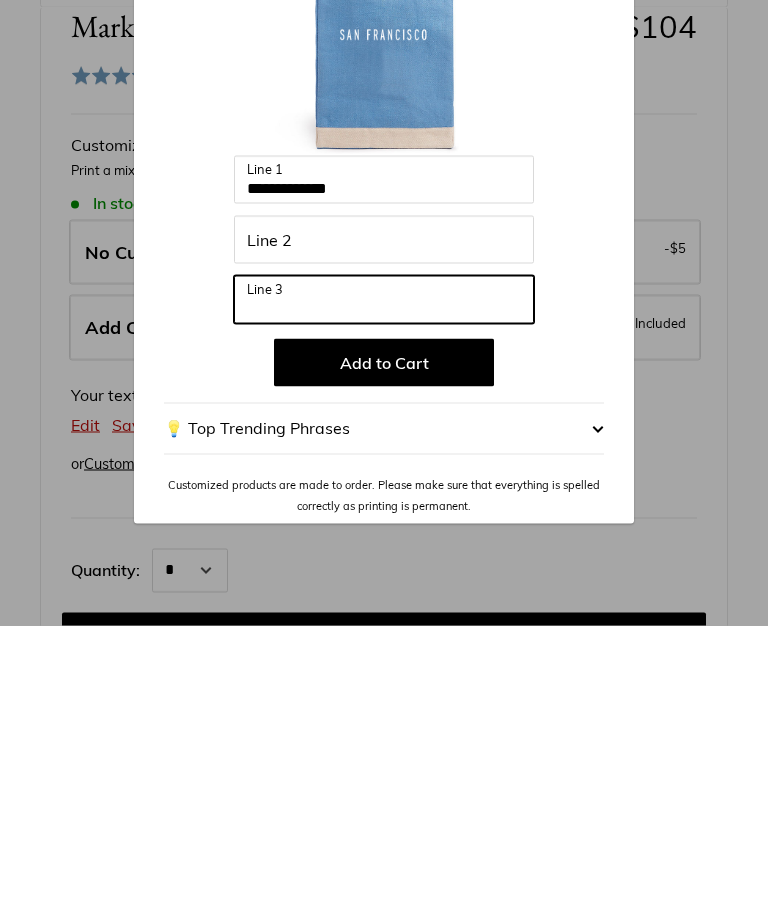 type 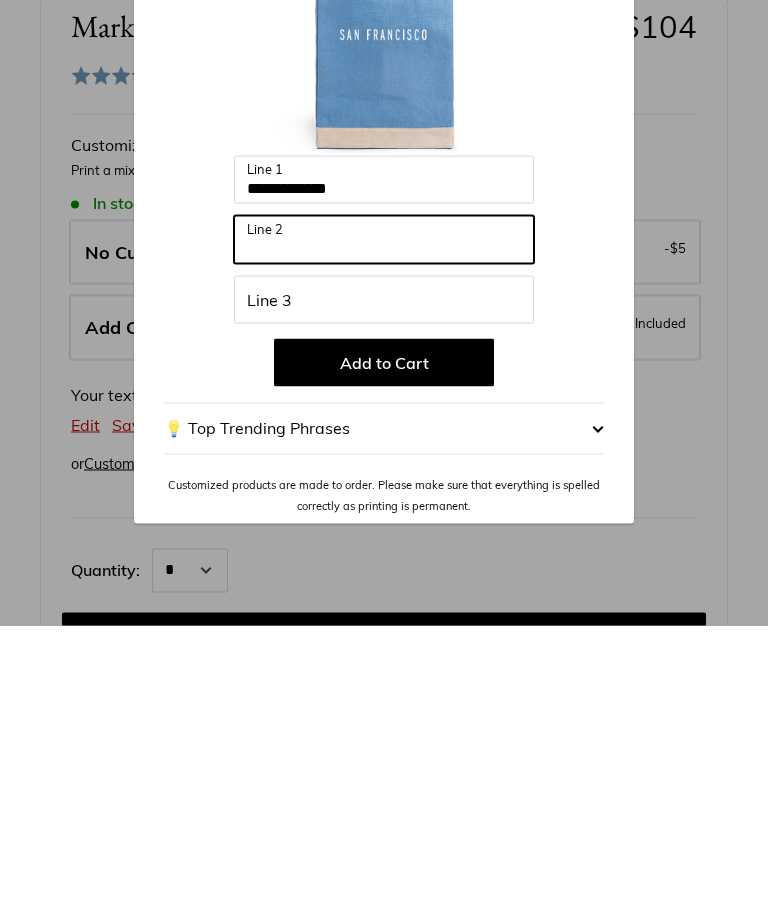 click on "Line 2" at bounding box center [384, 535] 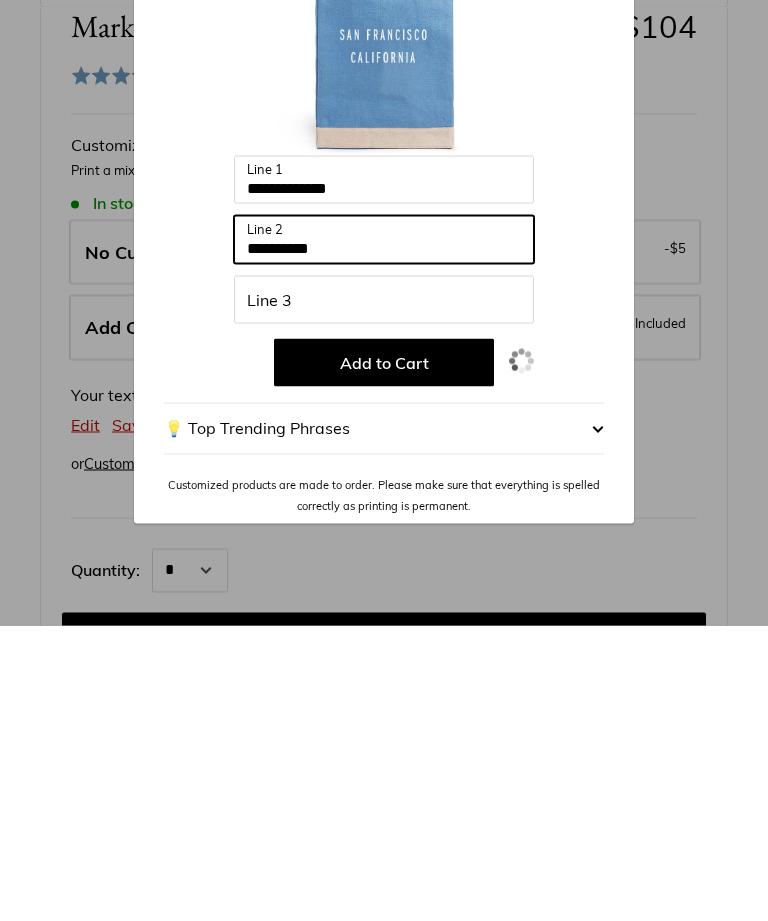 type on "**********" 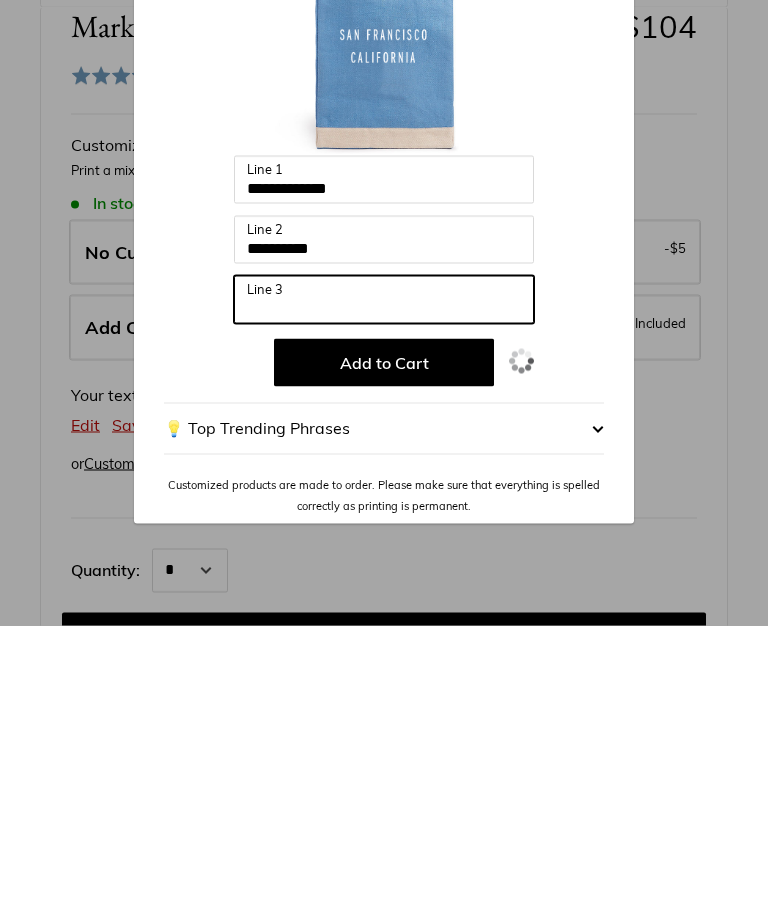 click on "Line 3" at bounding box center [384, 595] 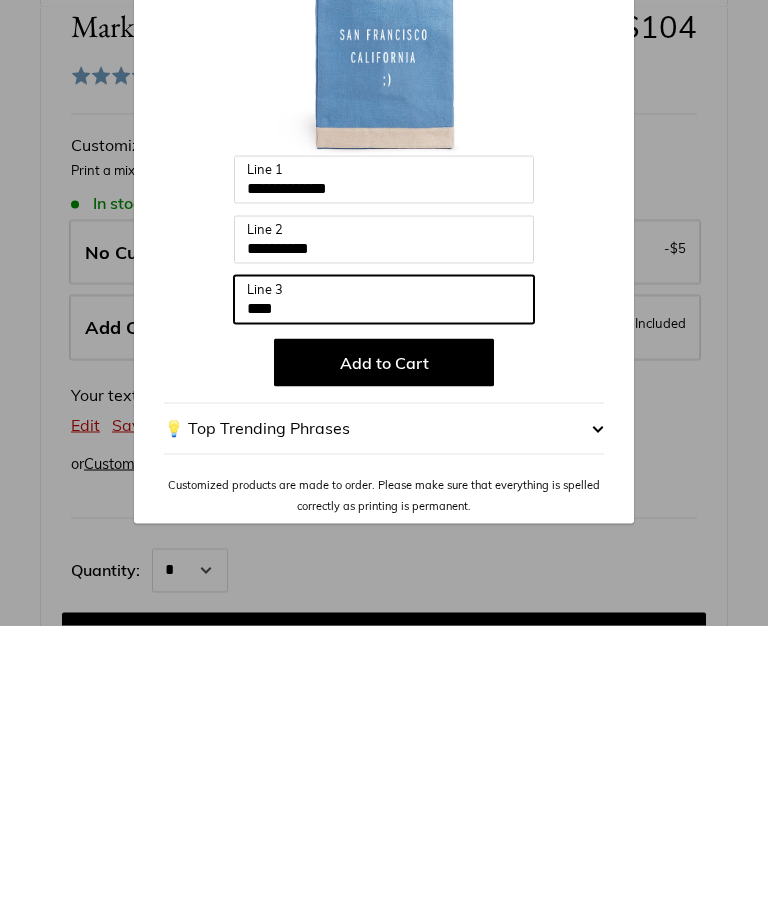 type on "*" 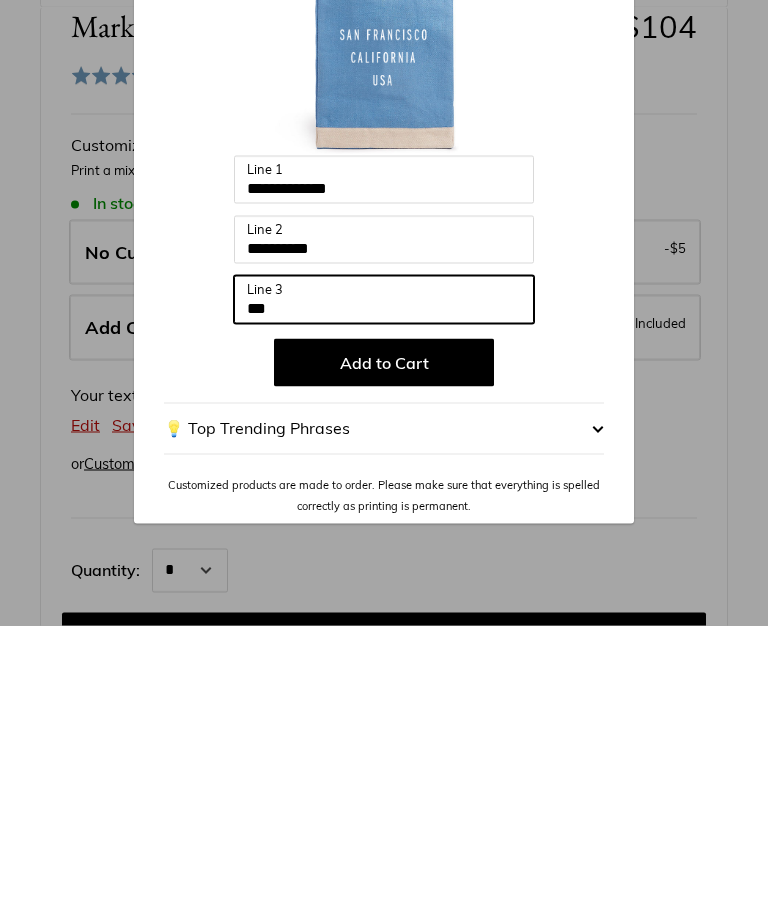 type on "***" 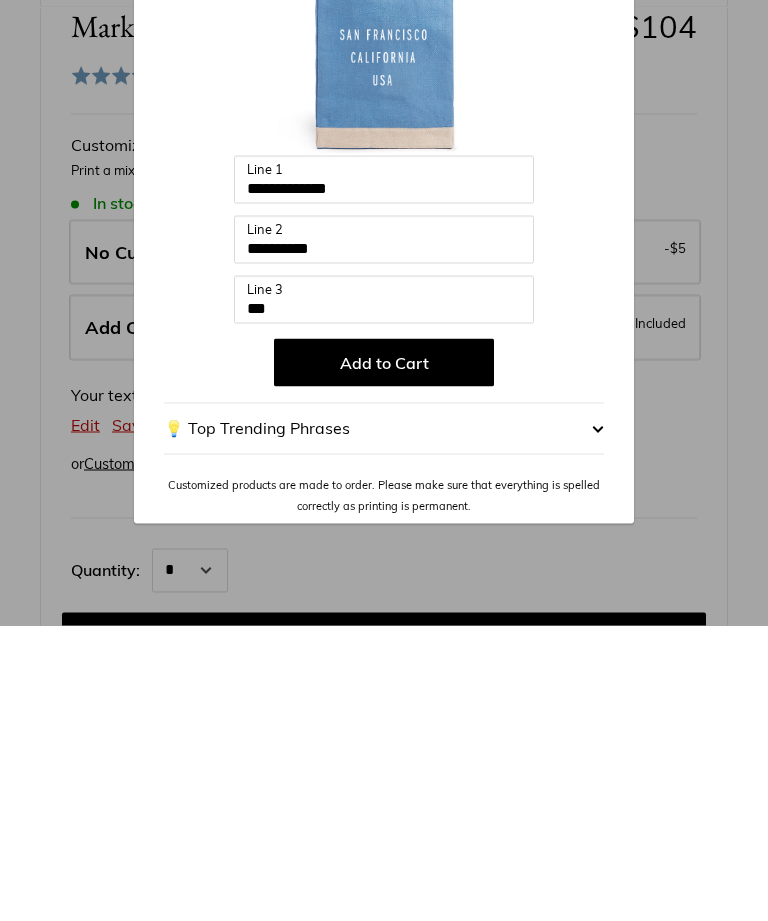 click at bounding box center (598, 724) 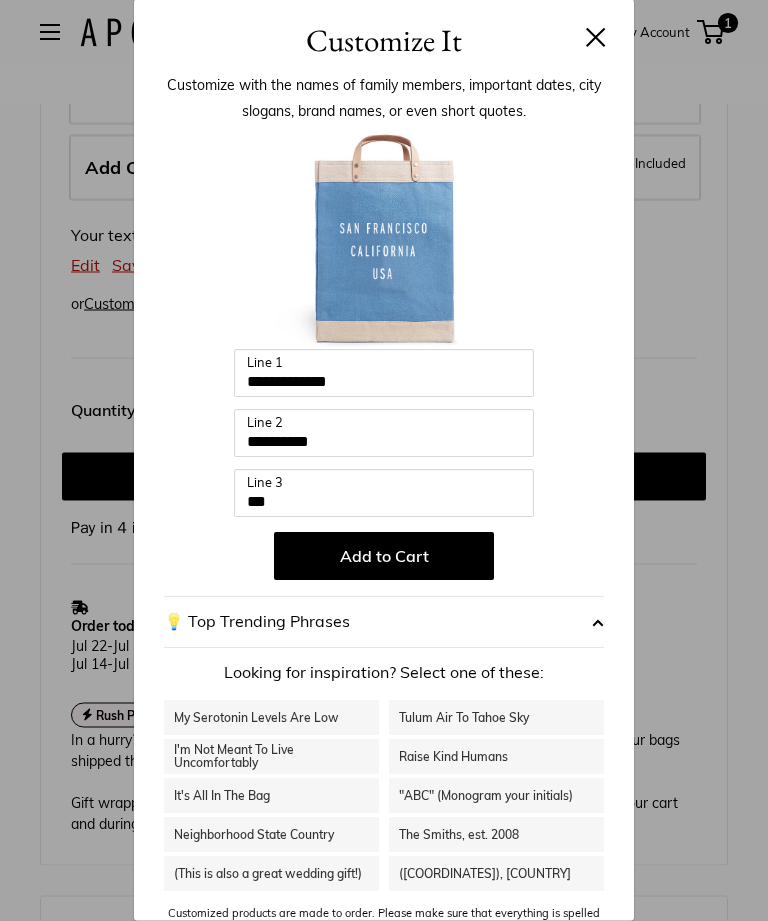 scroll, scrollTop: 1110, scrollLeft: 0, axis: vertical 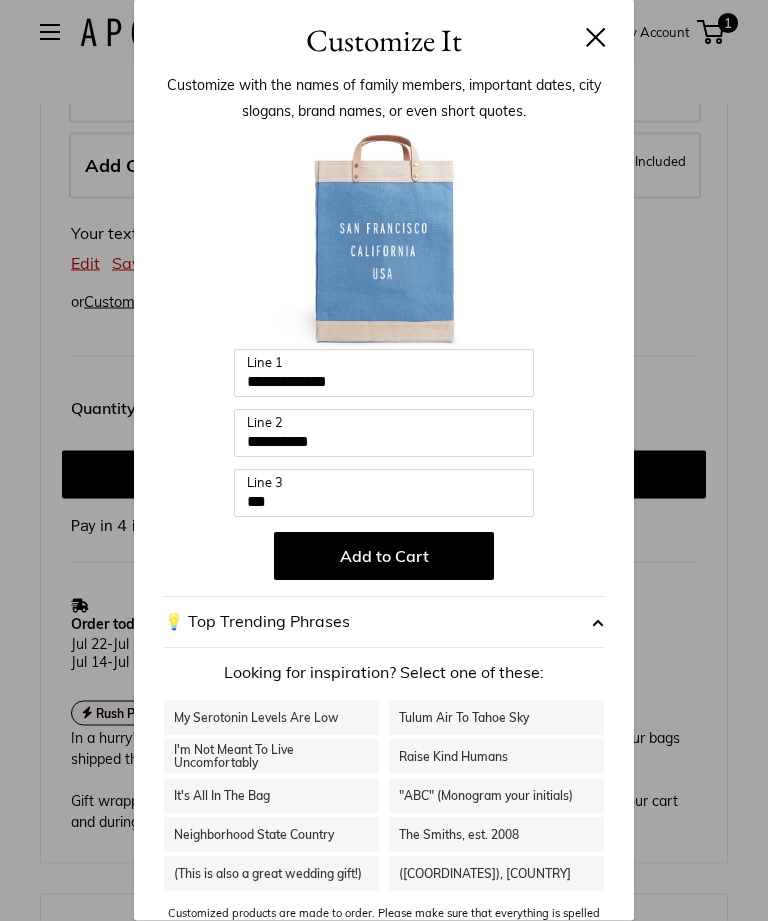 click at bounding box center (598, 623) 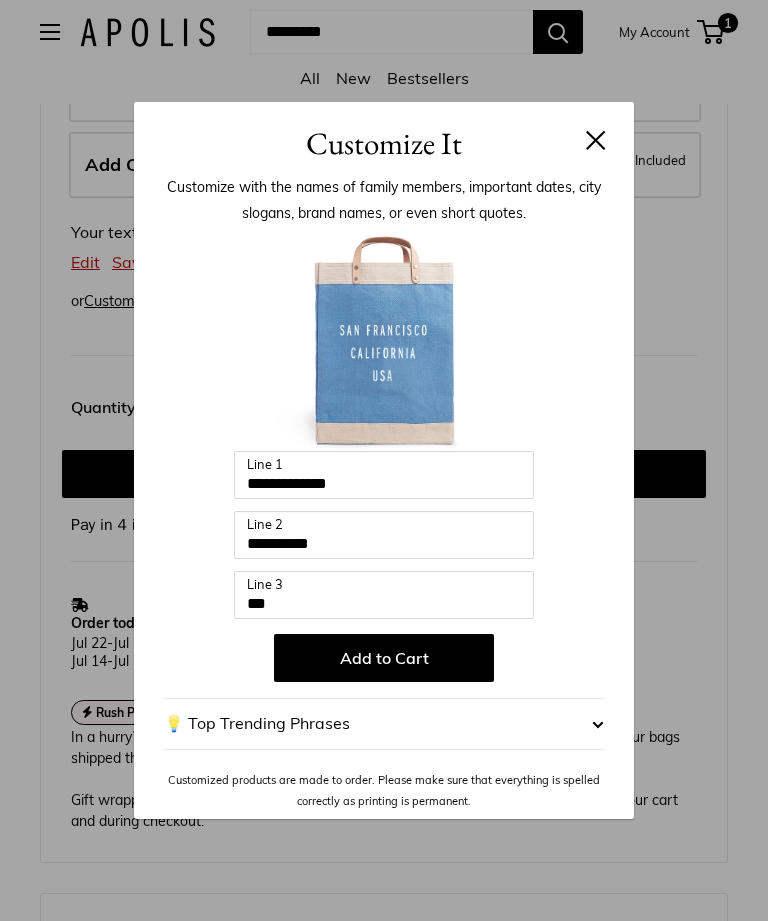 click on "Add to Cart" at bounding box center [384, 658] 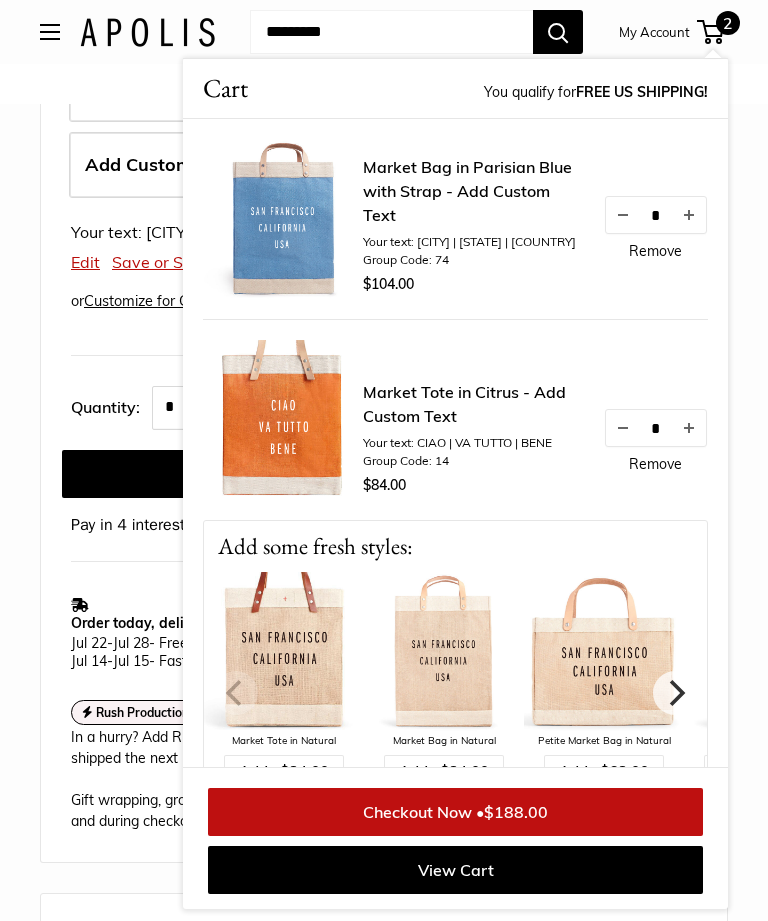 click on "Home
New | The Apolis® Original Market Bag
Market Bag in Parisian Blue with Strap
Prev
Next
Best Seller
Pause Play % buffered 00:00 Unmute Mute Exit fullscreen Enter fullscreen Play
Bird's eye view of your new favorite carry-all
Elevate any moment
Super soft and durable leather handles." at bounding box center [384, 441] 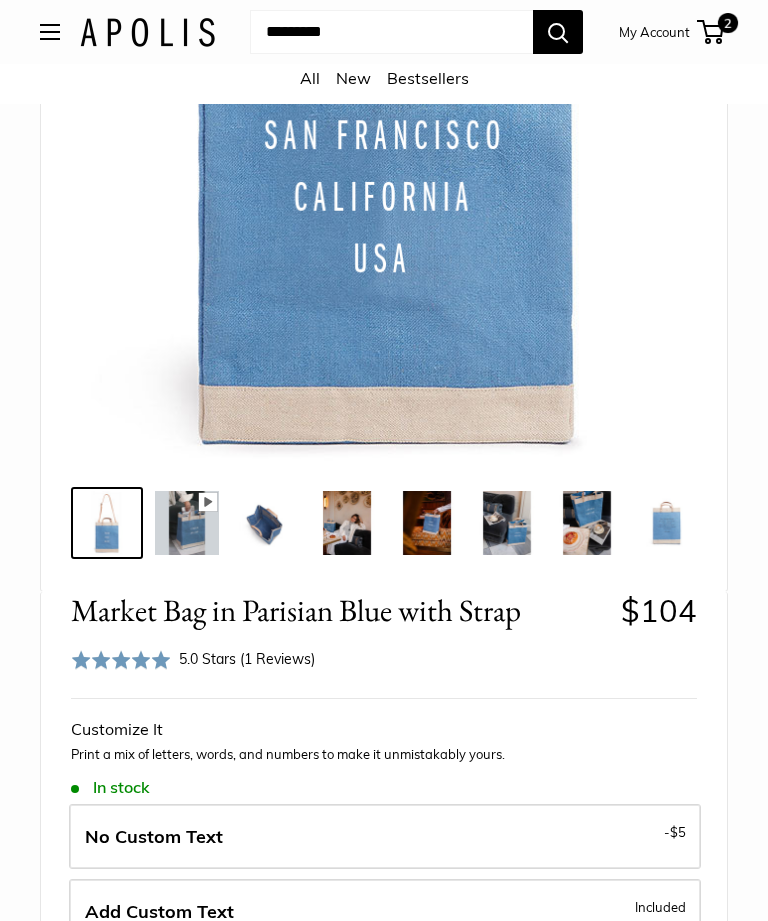 scroll, scrollTop: 360, scrollLeft: 0, axis: vertical 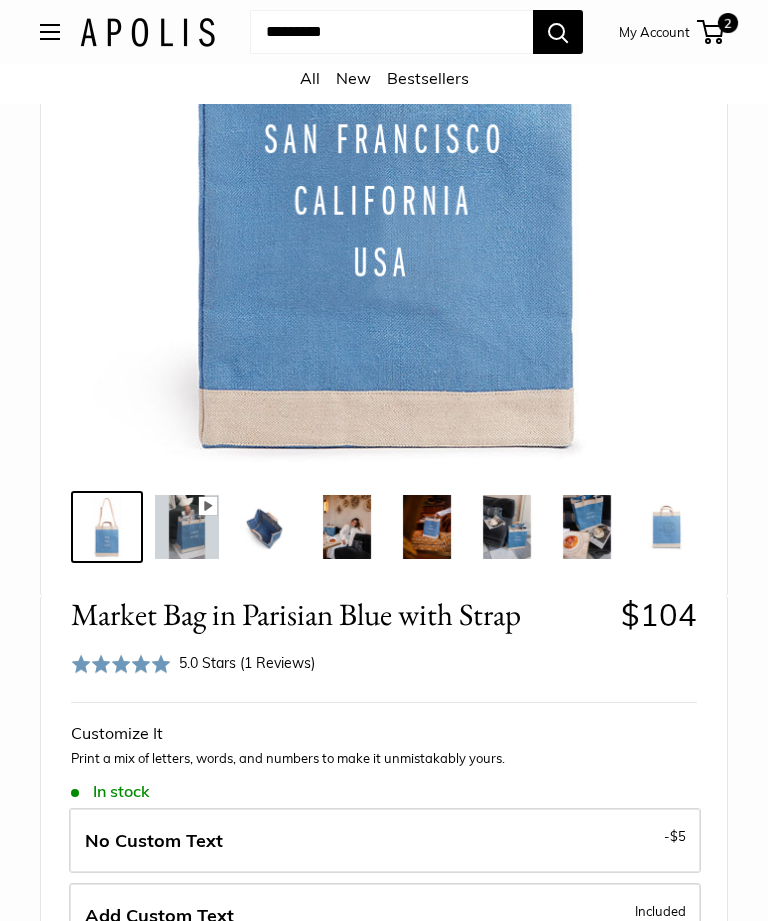 click at bounding box center (187, 527) 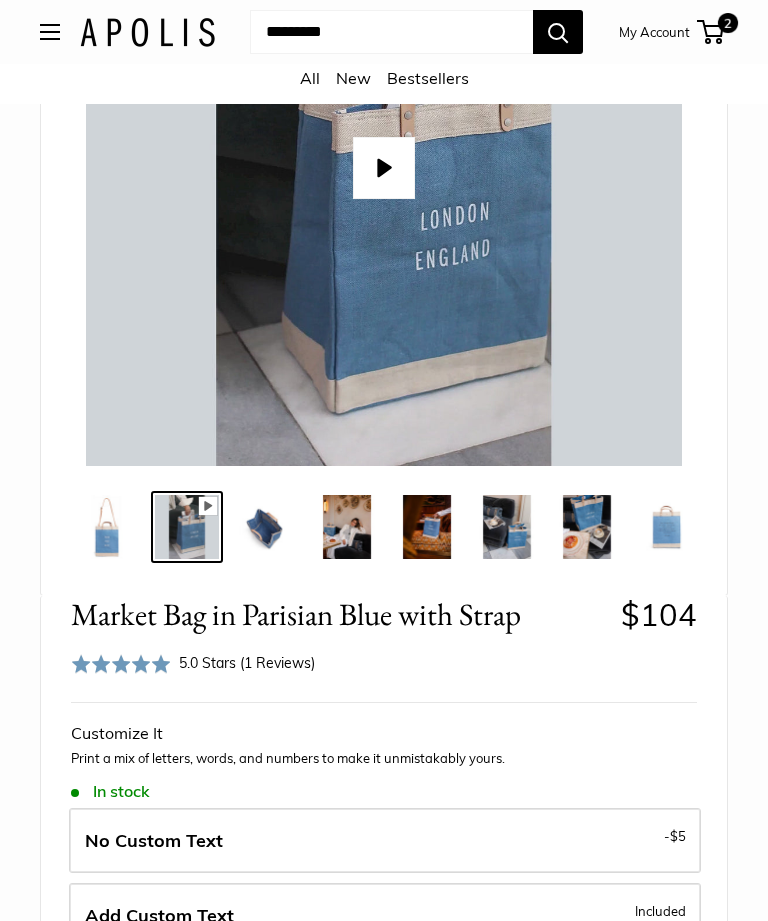 click at bounding box center (427, 527) 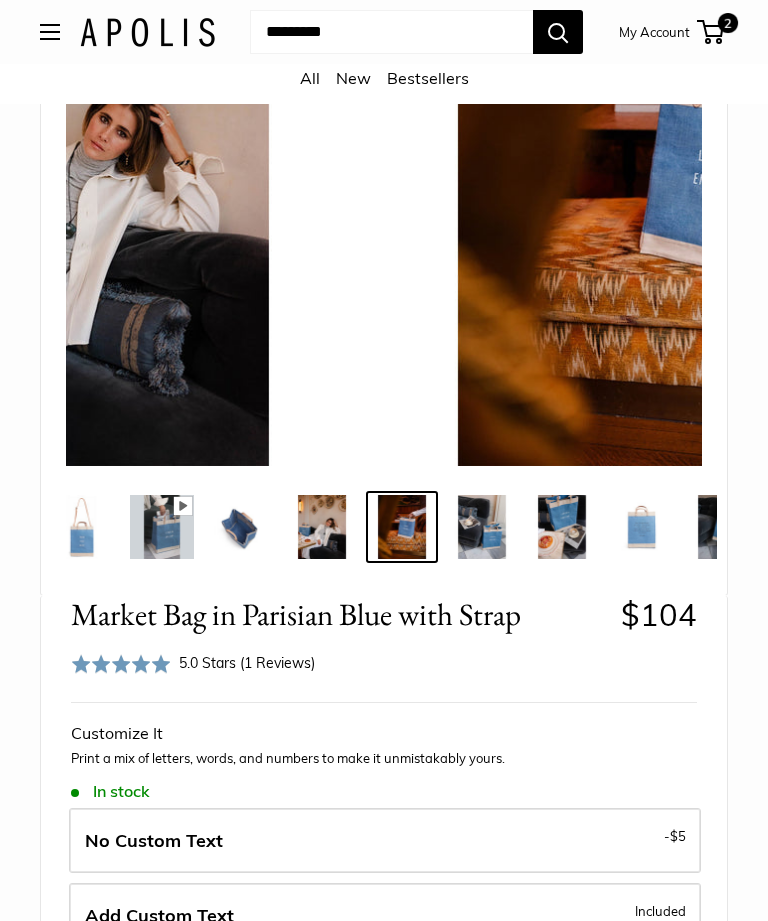 scroll, scrollTop: 0, scrollLeft: 26, axis: horizontal 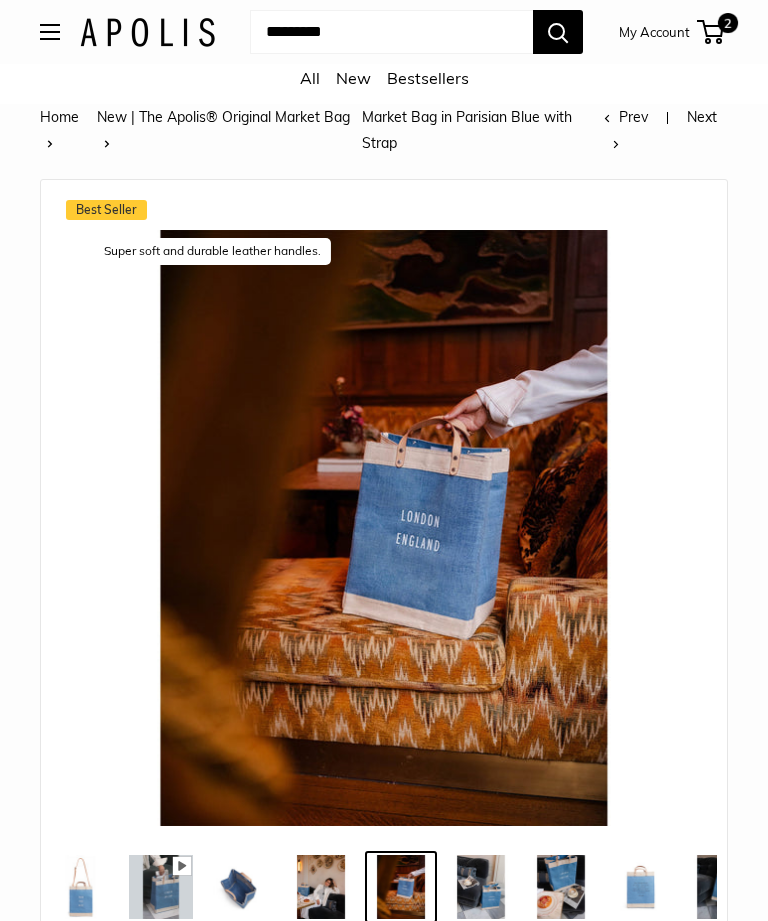 click at bounding box center (50, 32) 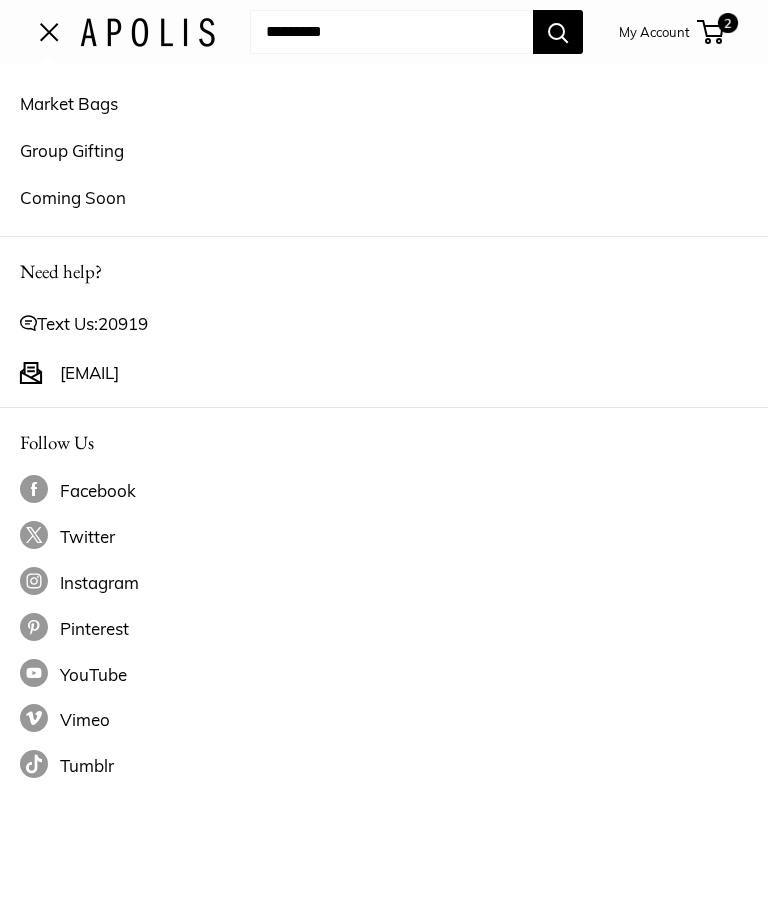 click on "Market Bags" at bounding box center [384, 103] 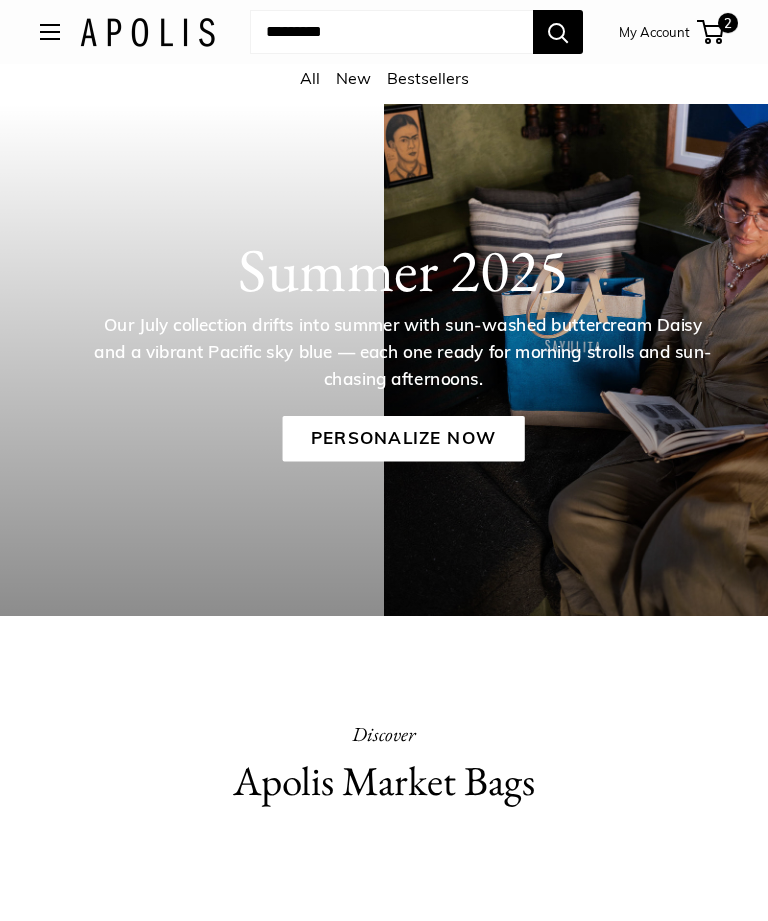 scroll, scrollTop: 0, scrollLeft: 0, axis: both 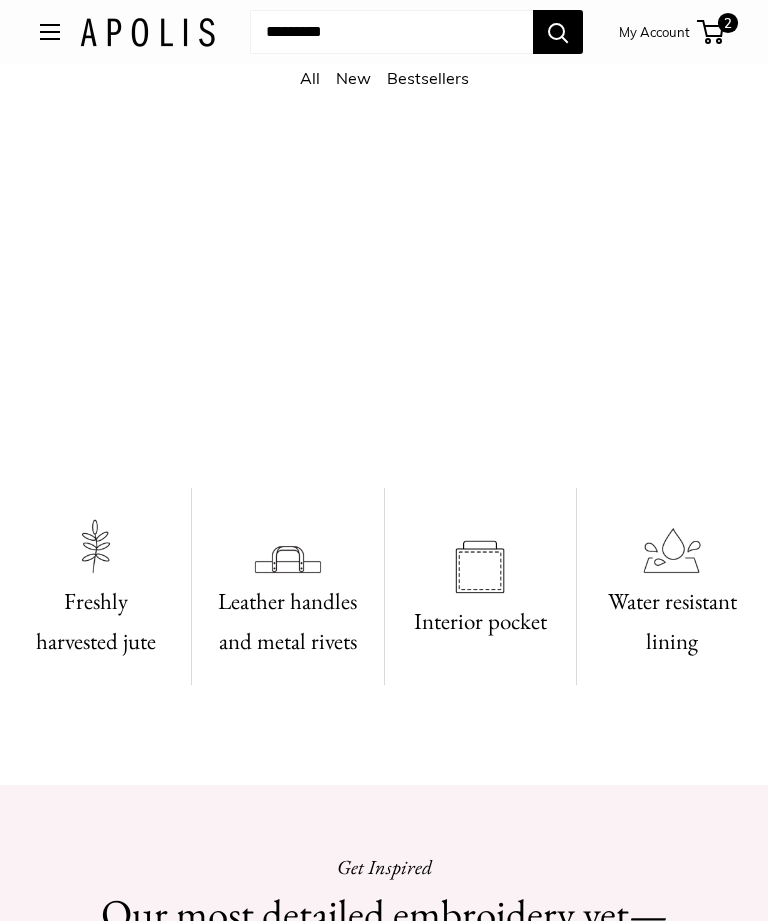click on "All" at bounding box center (310, 78) 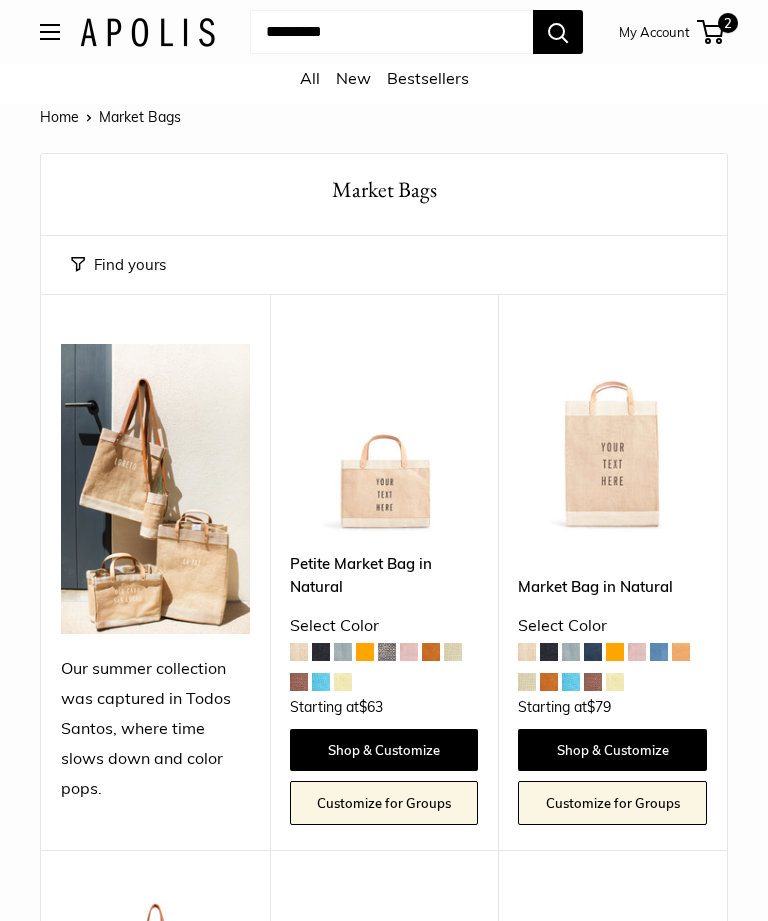 scroll, scrollTop: 0, scrollLeft: 0, axis: both 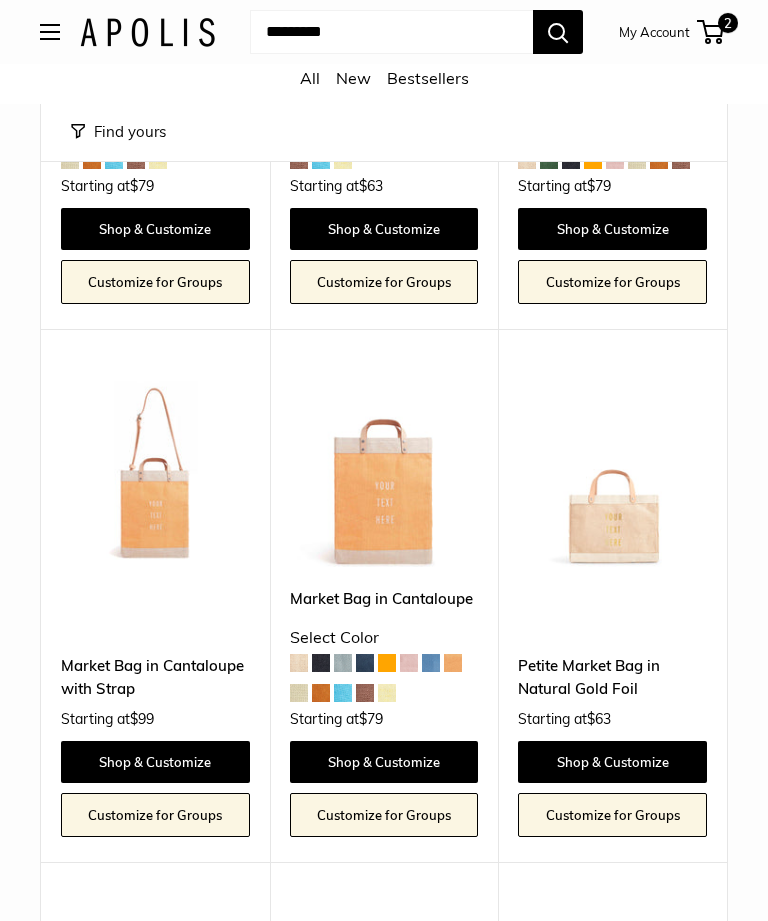 click at bounding box center [155, 473] 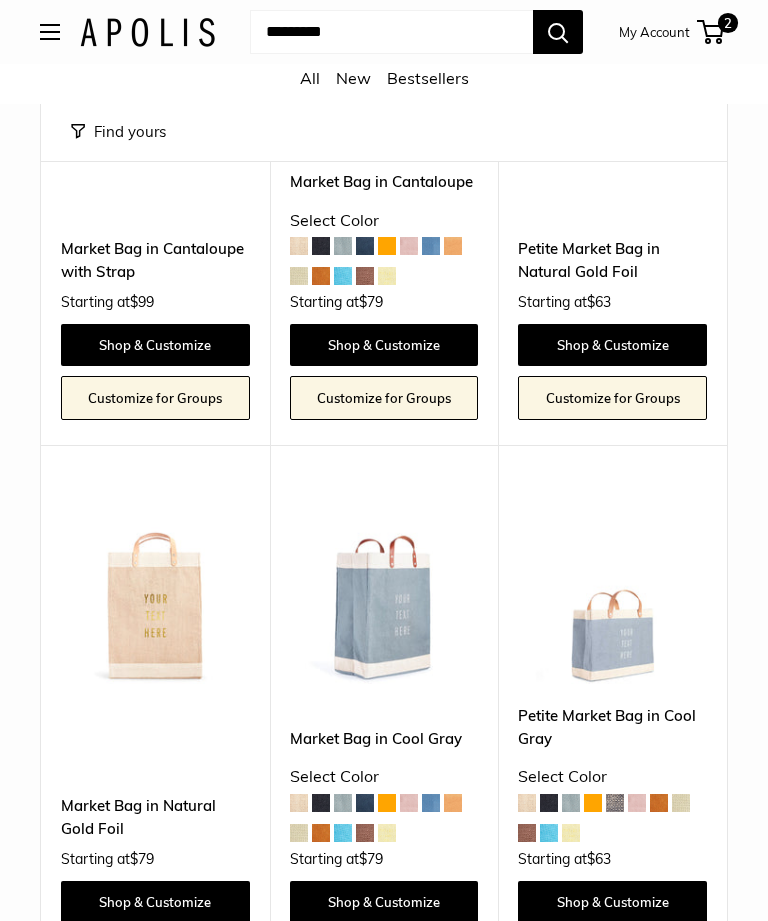 scroll, scrollTop: 5815, scrollLeft: 0, axis: vertical 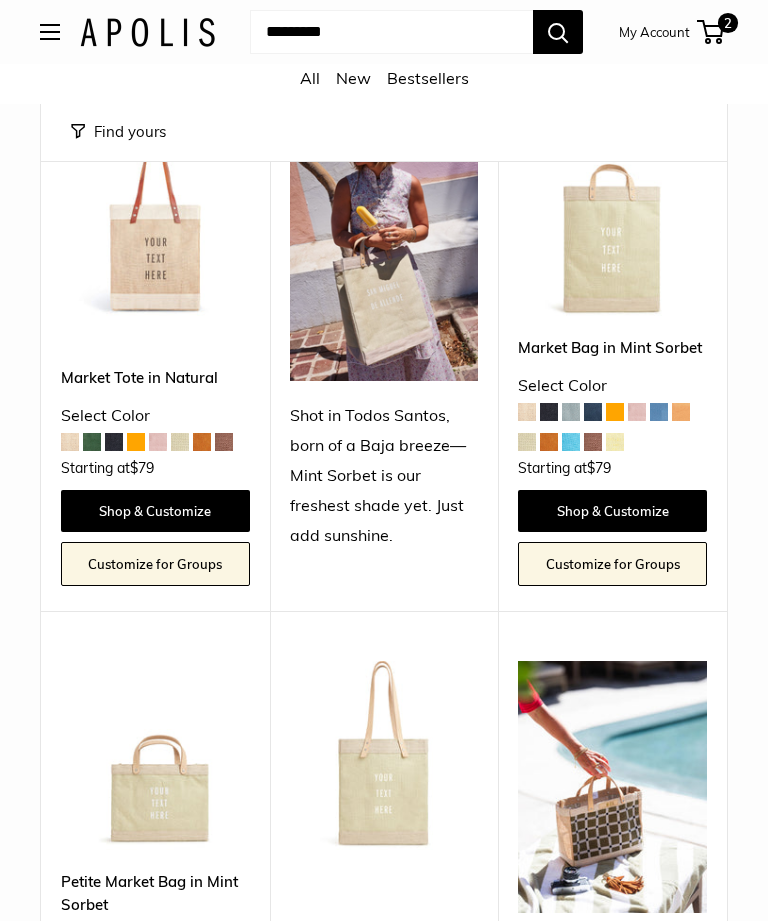 click at bounding box center [384, 255] 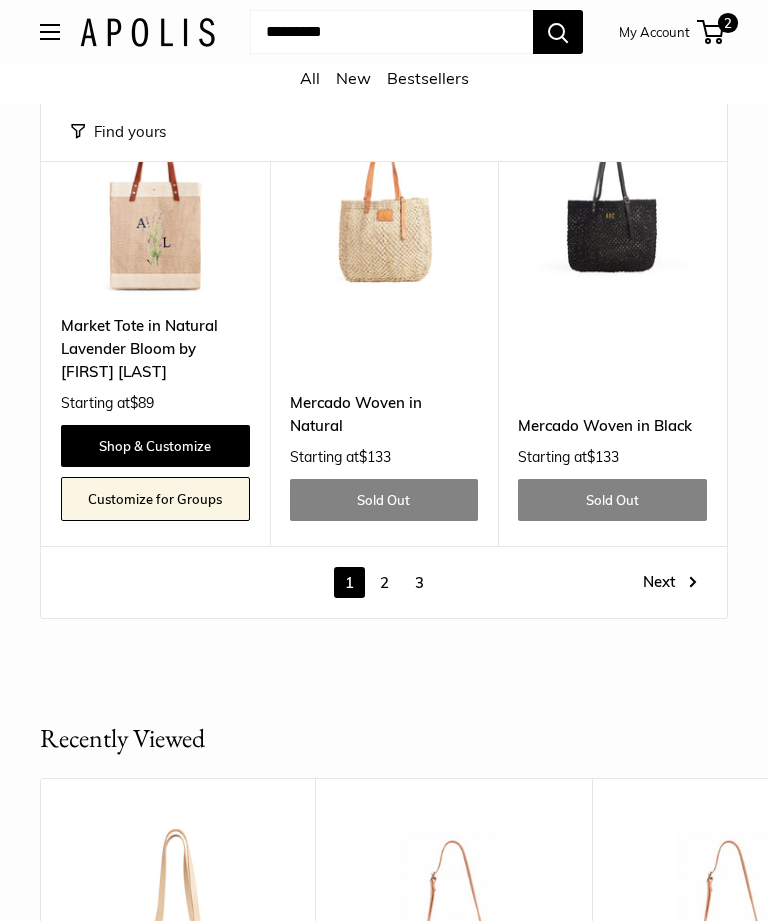 scroll, scrollTop: 8406, scrollLeft: 0, axis: vertical 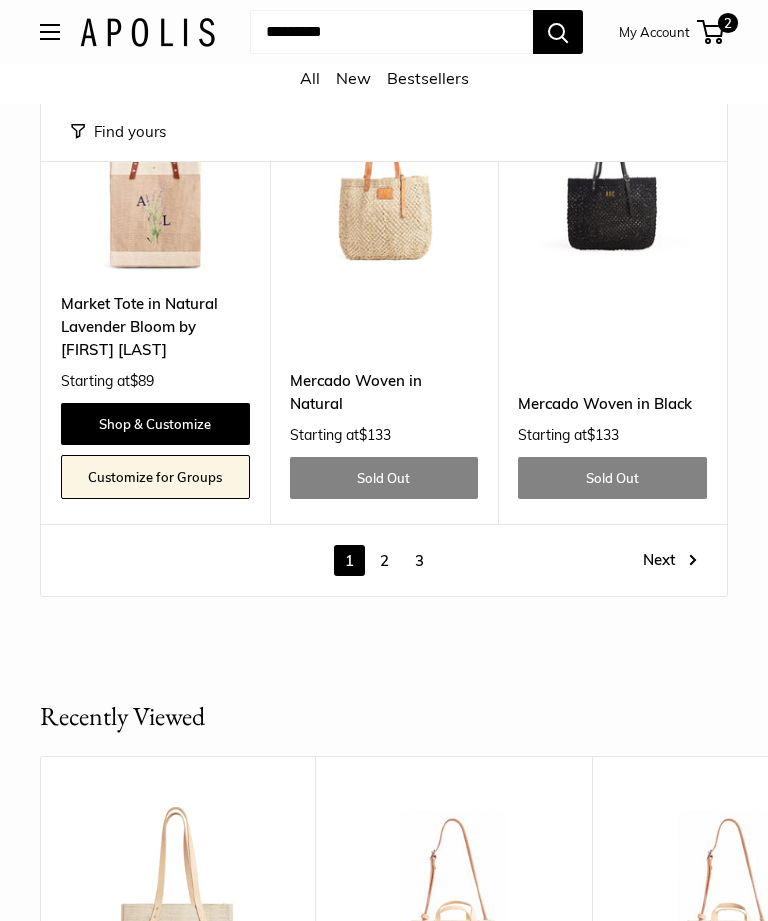 click on "Next" at bounding box center [670, 560] 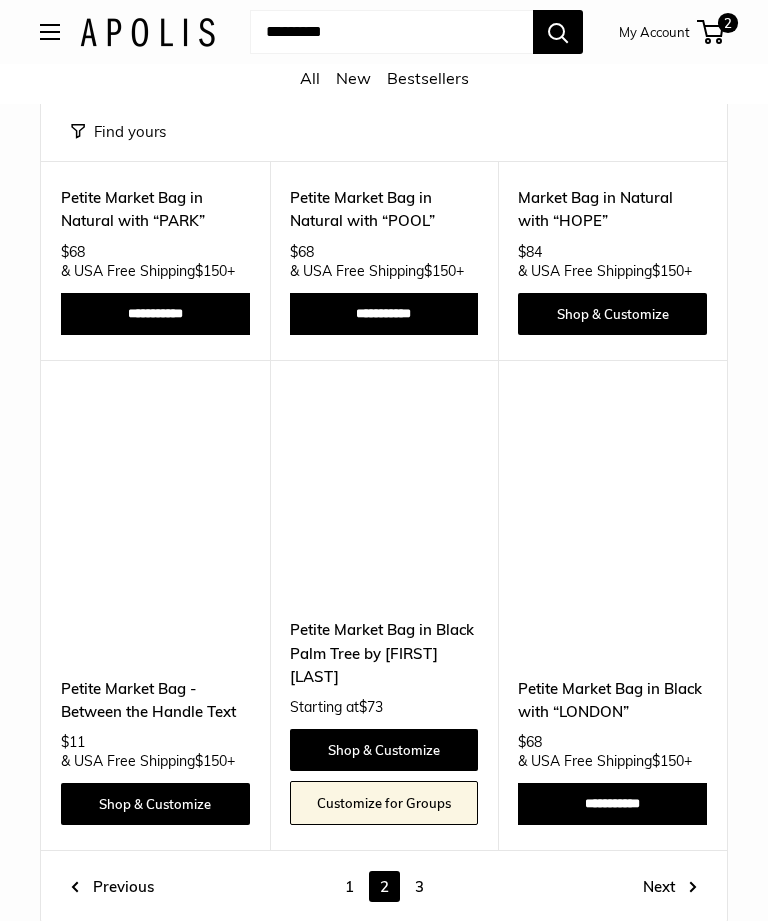 scroll, scrollTop: 7213, scrollLeft: 0, axis: vertical 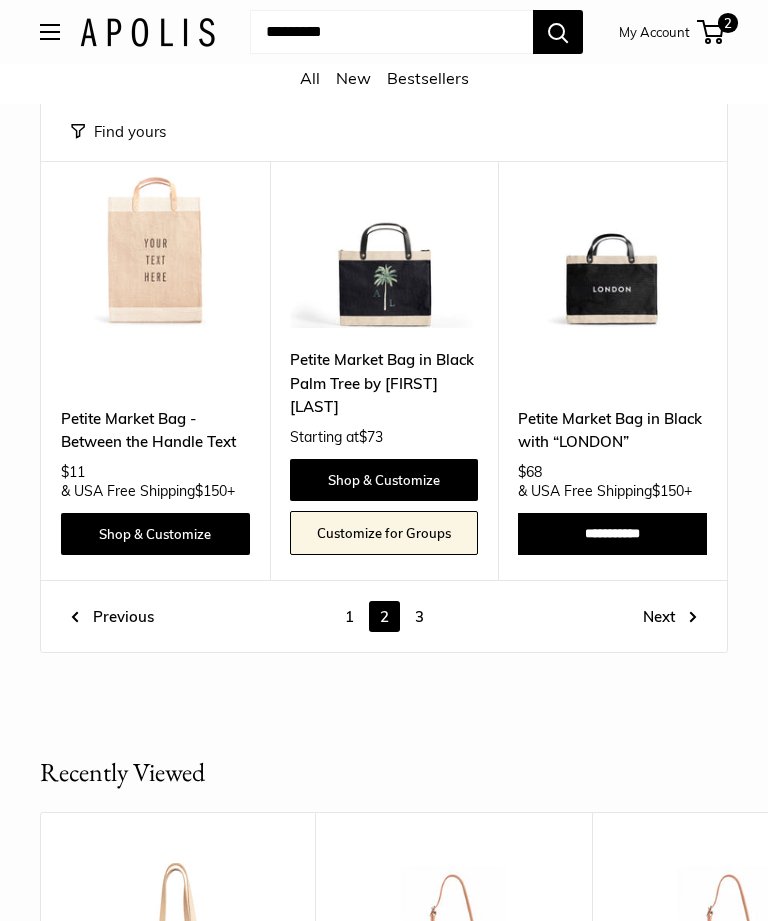 click on "Next" at bounding box center (670, 617) 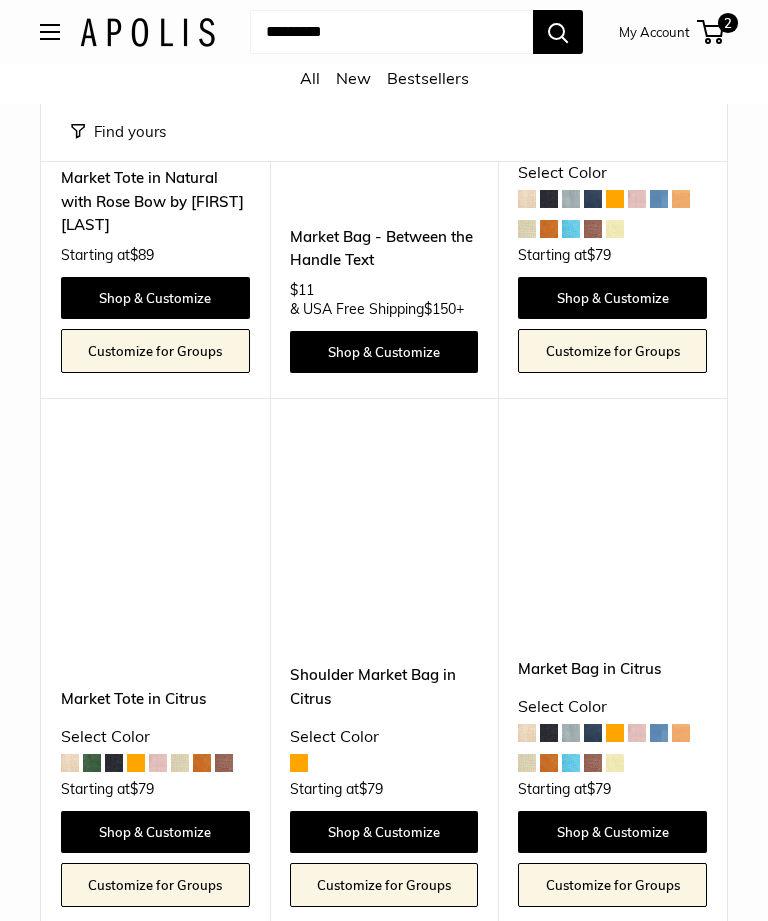 scroll, scrollTop: 3803, scrollLeft: 0, axis: vertical 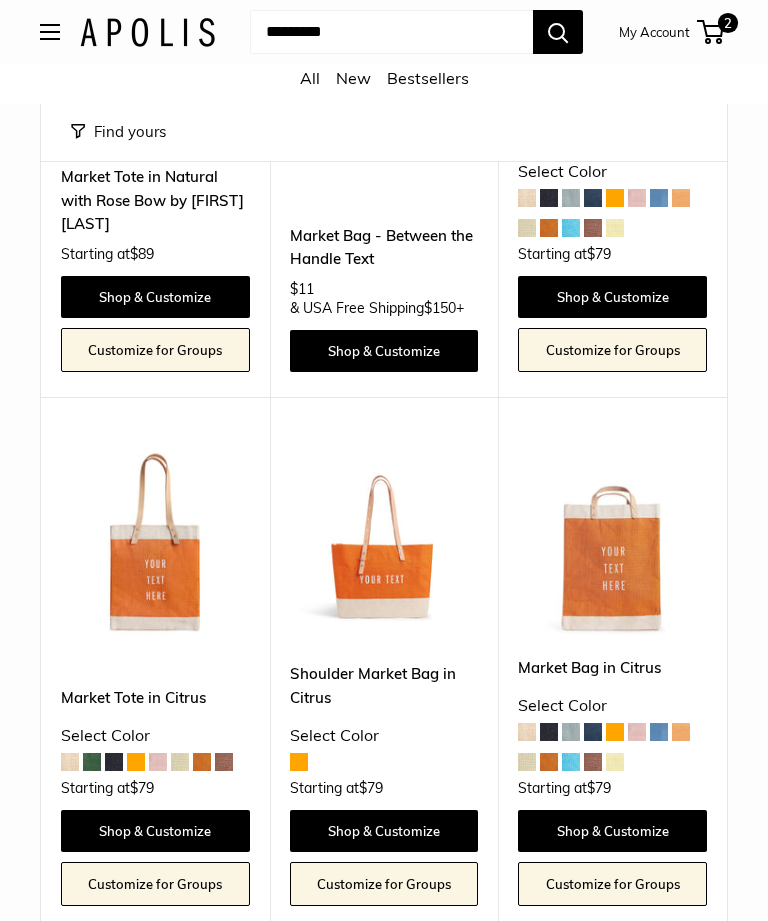 click at bounding box center [384, 541] 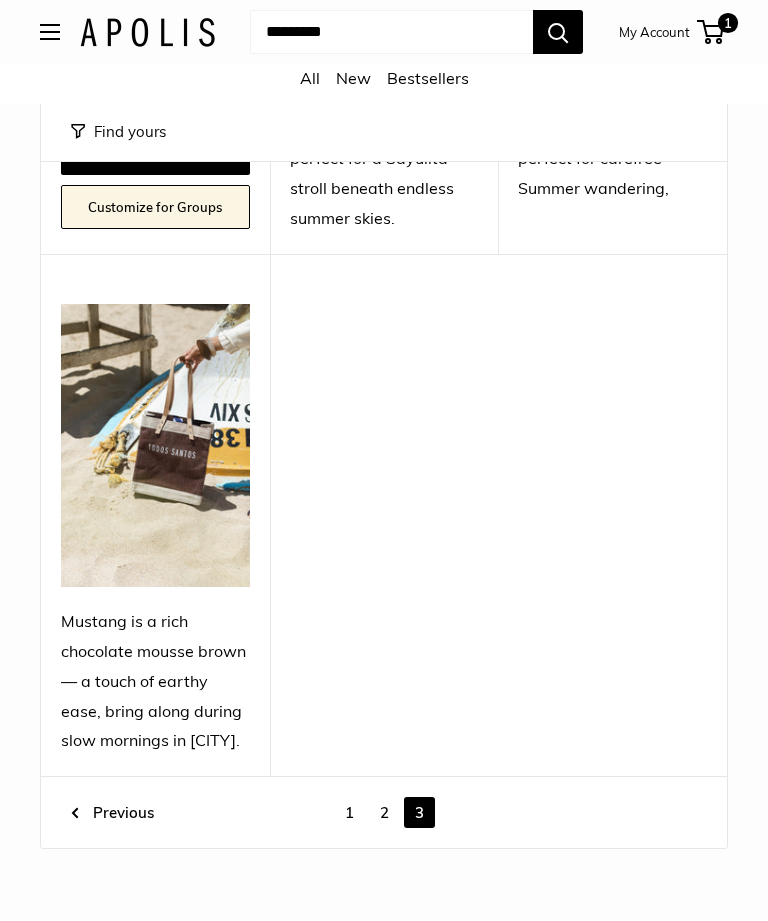 scroll, scrollTop: 7569, scrollLeft: 0, axis: vertical 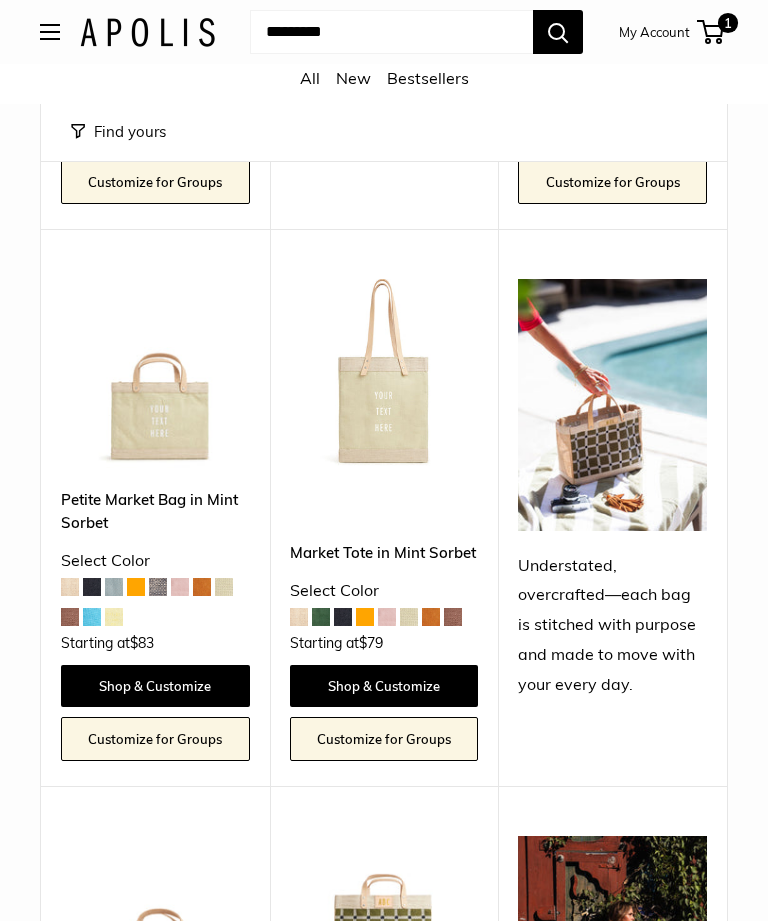 click at bounding box center (384, 374) 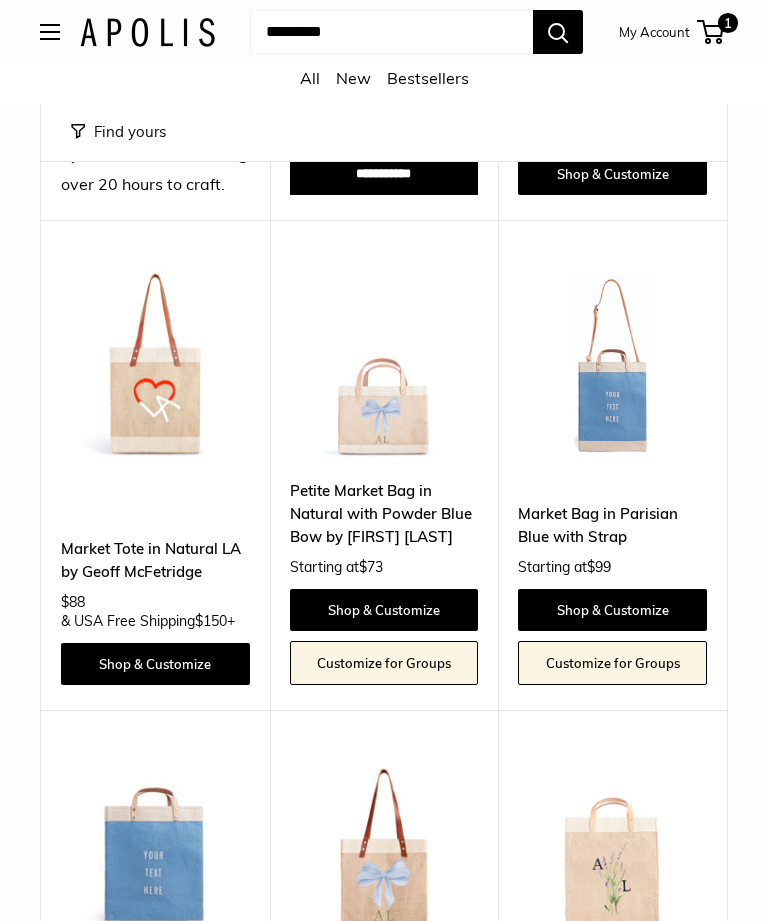 scroll, scrollTop: 7172, scrollLeft: 0, axis: vertical 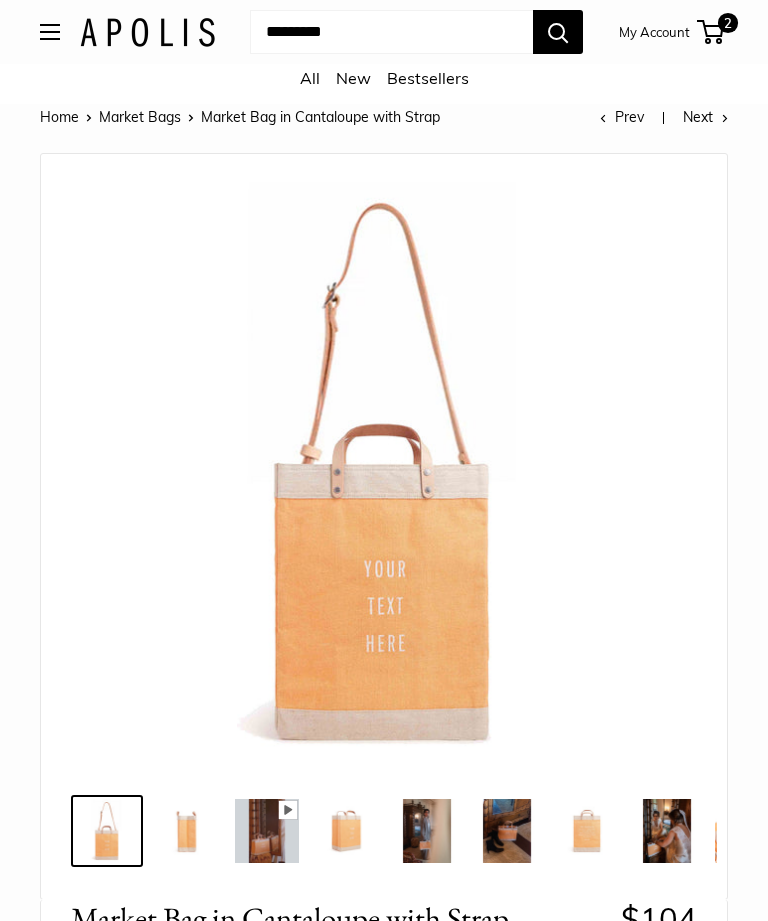 click on "Side view of your new favorite carryall
Pause Play % buffered 00:00 Unmute Mute Exit fullscreen Enter fullscreen Play
Your new favorite carryall
Matches any mood." at bounding box center [384, 526] 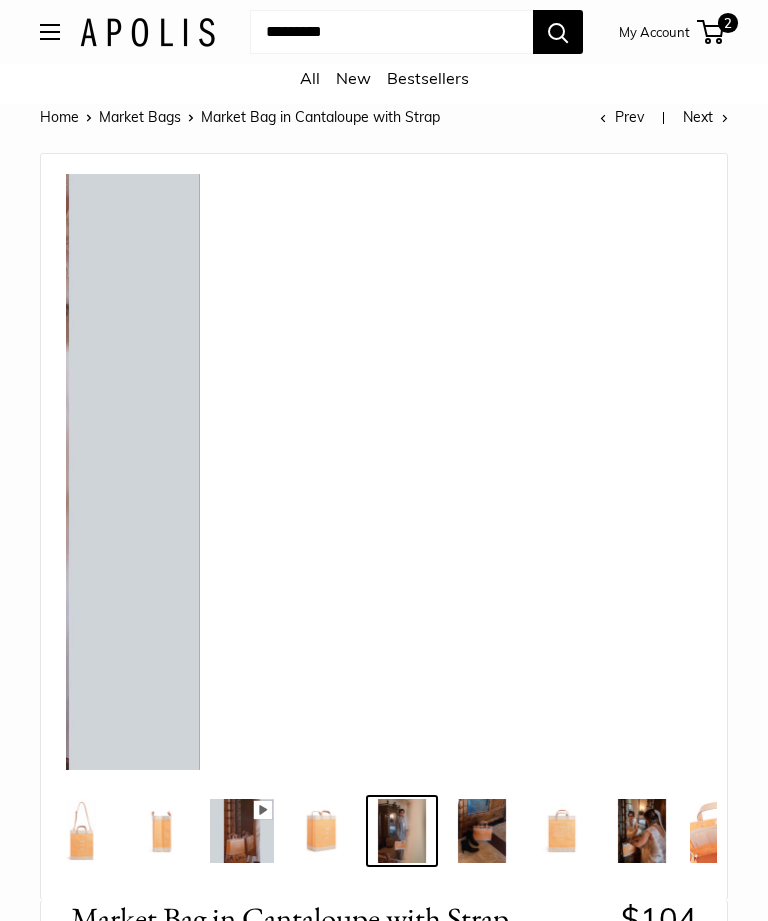 scroll, scrollTop: 0, scrollLeft: 26, axis: horizontal 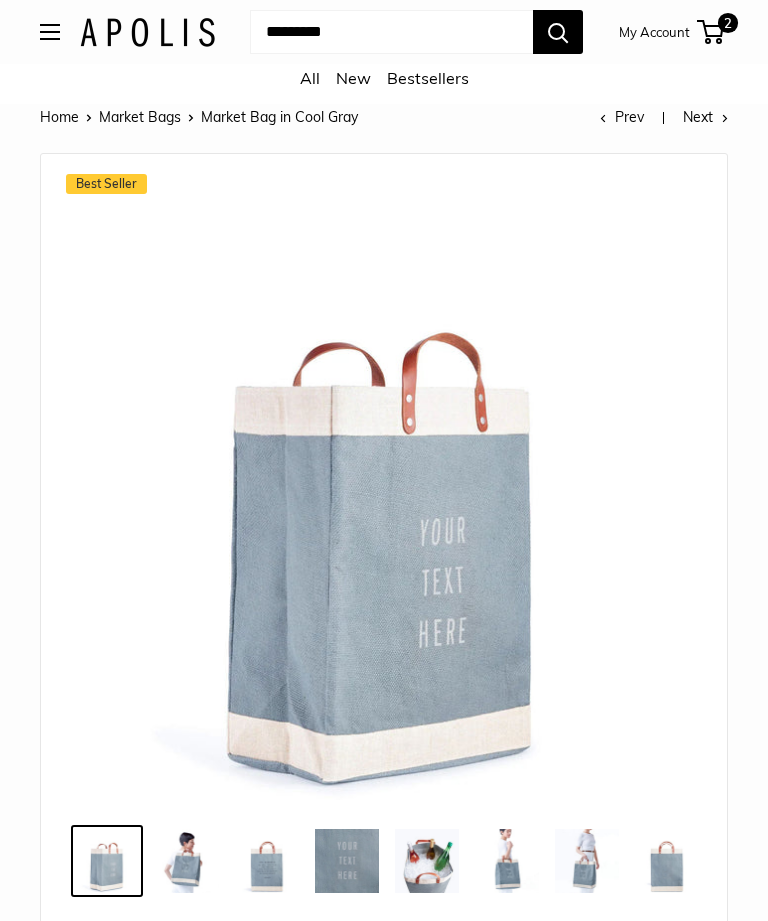 click at bounding box center [187, 861] 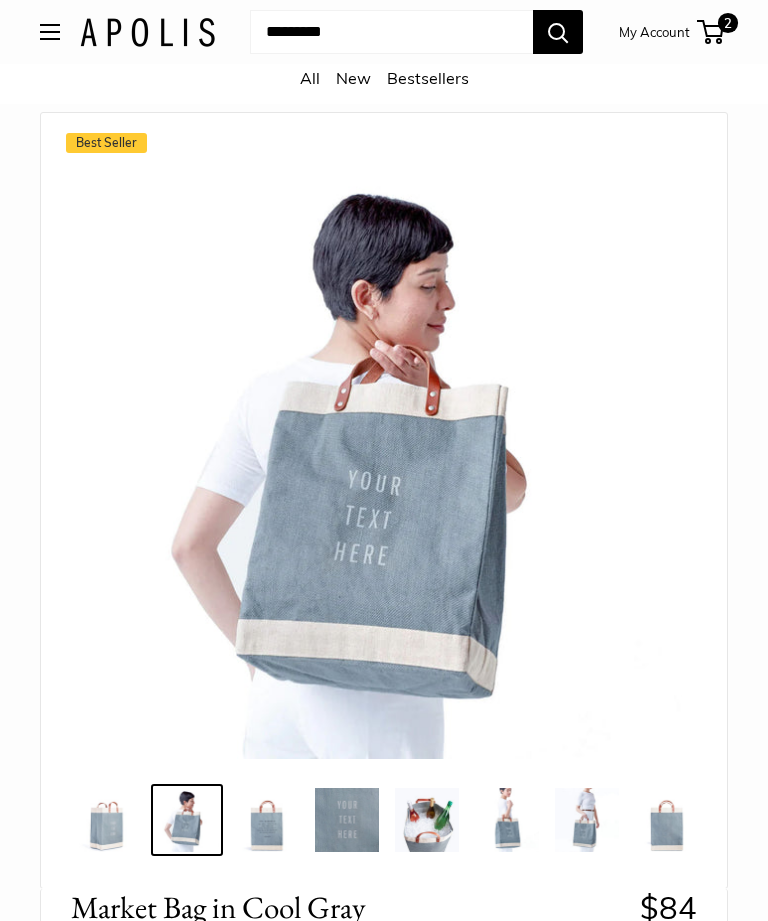 scroll, scrollTop: 42, scrollLeft: 0, axis: vertical 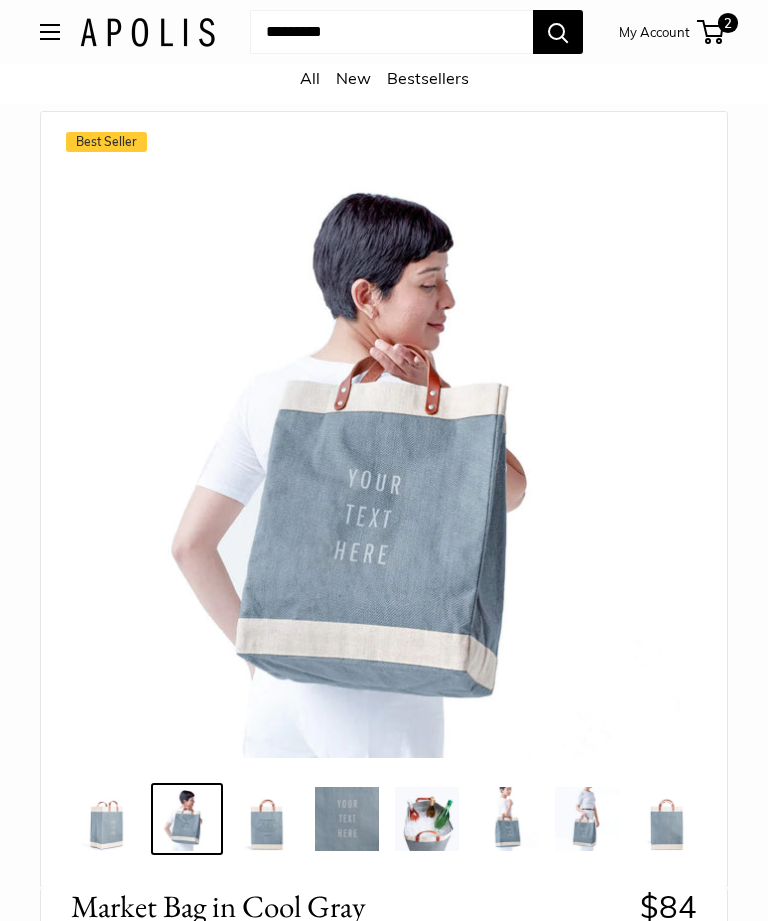 click at bounding box center (267, 819) 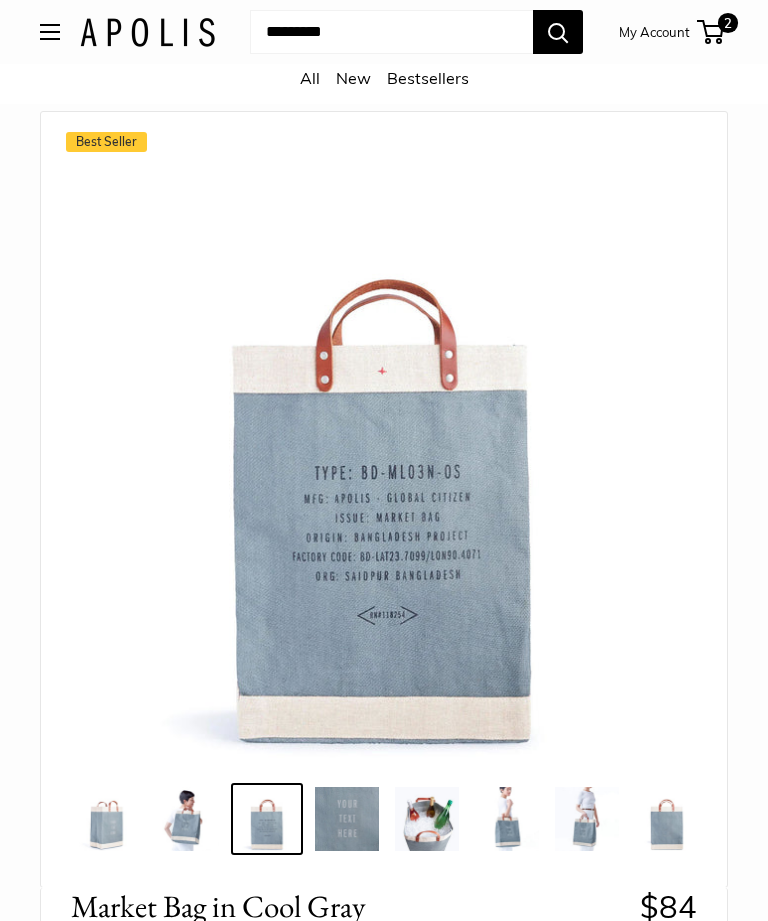 click at bounding box center [427, 819] 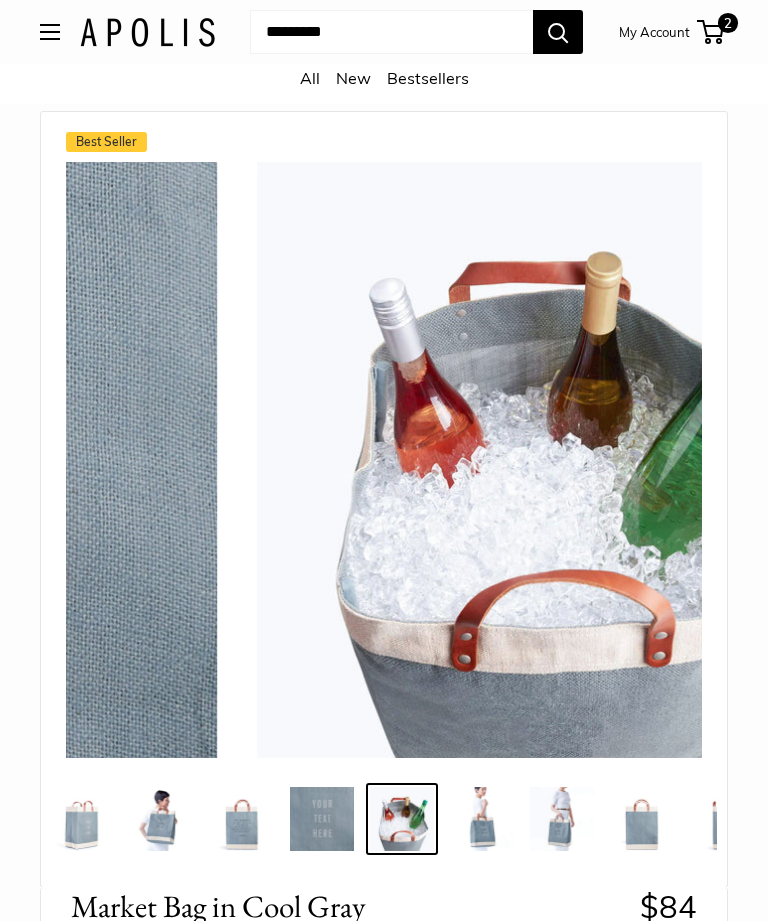 scroll, scrollTop: 0, scrollLeft: 26, axis: horizontal 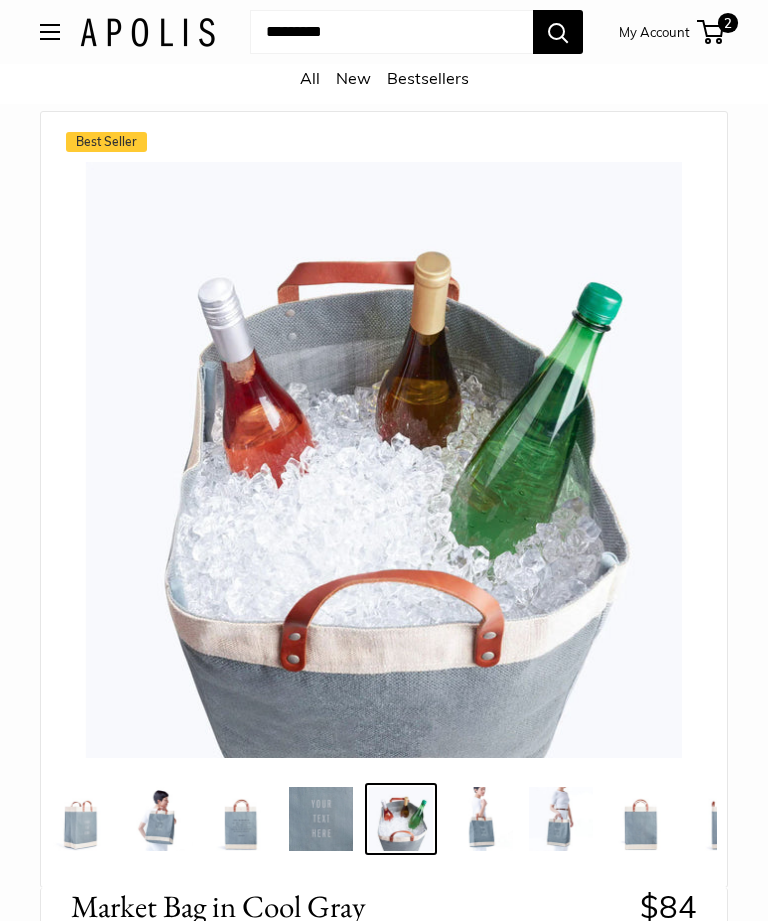 click at bounding box center (481, 819) 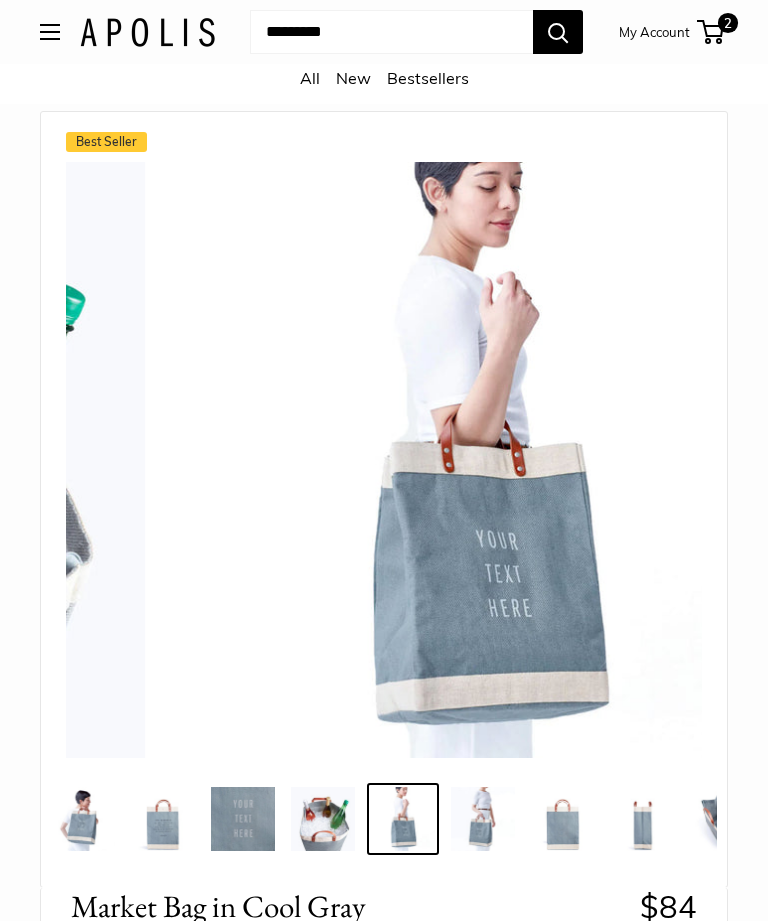 scroll, scrollTop: 0, scrollLeft: 106, axis: horizontal 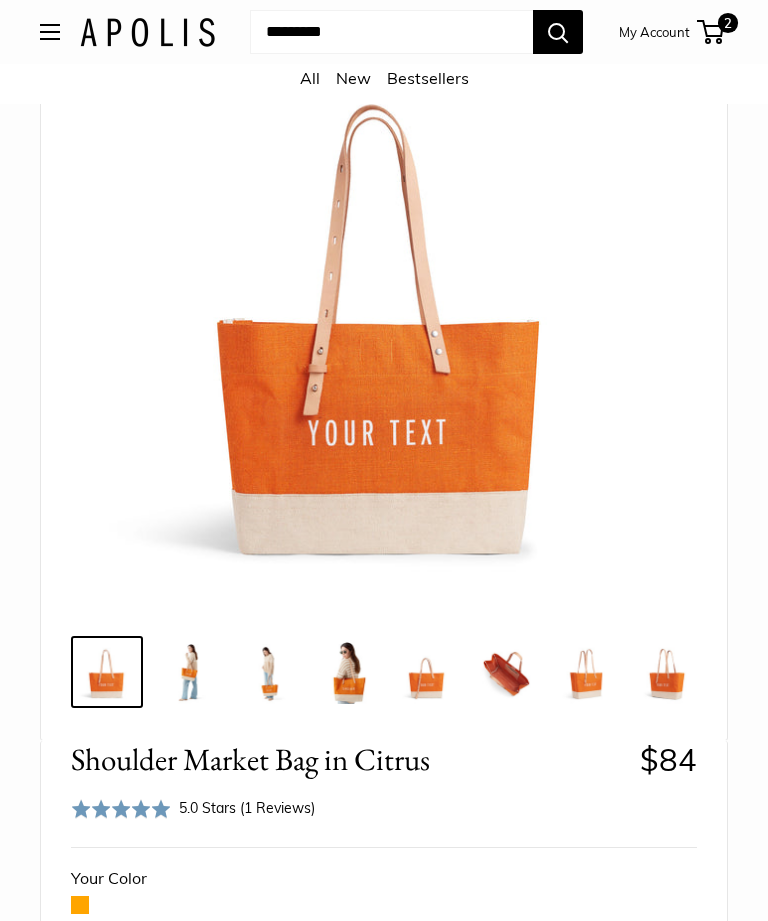click at bounding box center [187, 672] 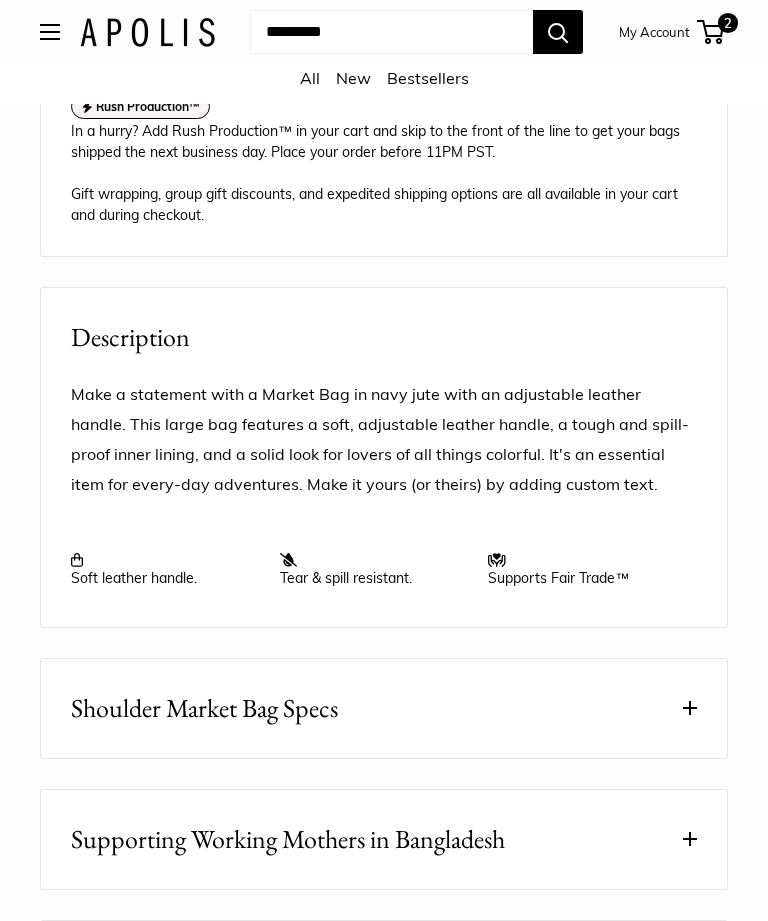 scroll, scrollTop: 1783, scrollLeft: 0, axis: vertical 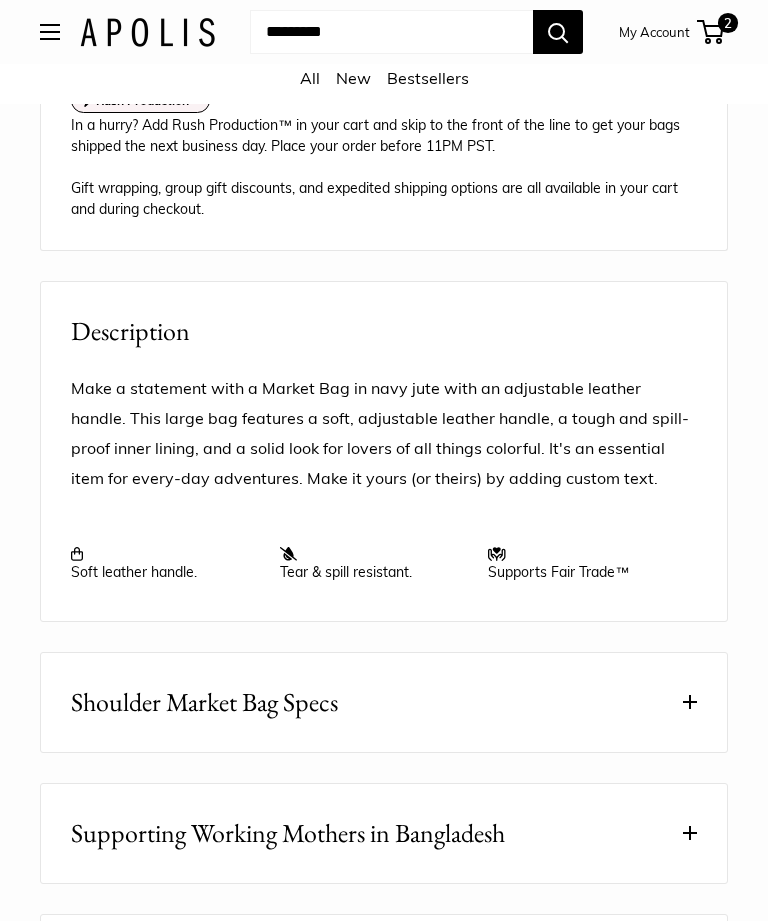 click on "Shoulder Market Bag Specs" at bounding box center [384, 703] 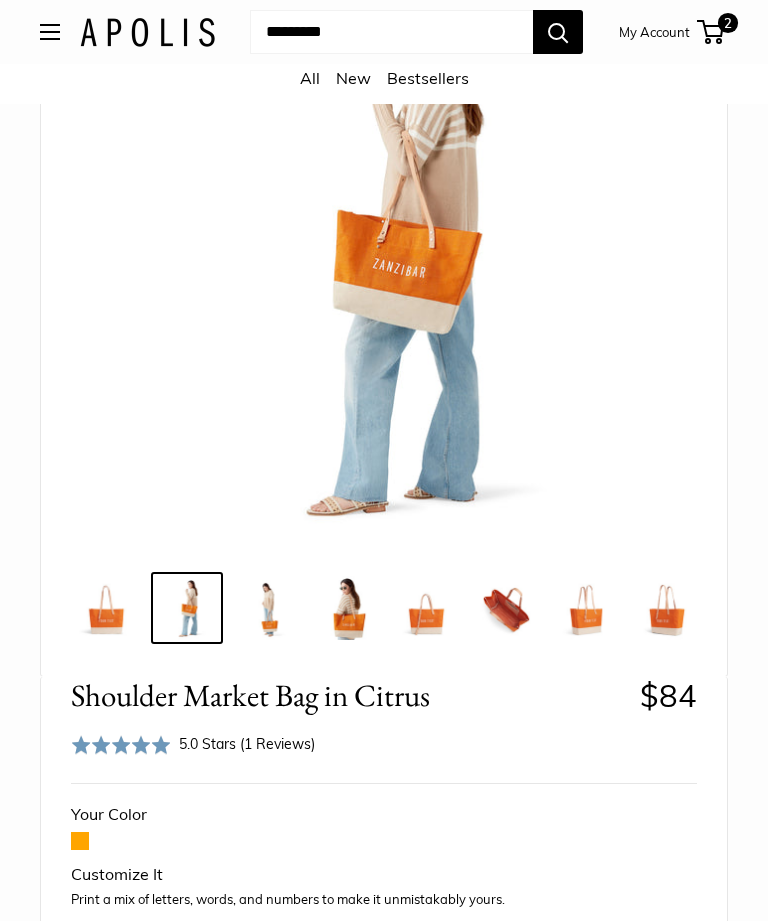 scroll, scrollTop: 228, scrollLeft: 0, axis: vertical 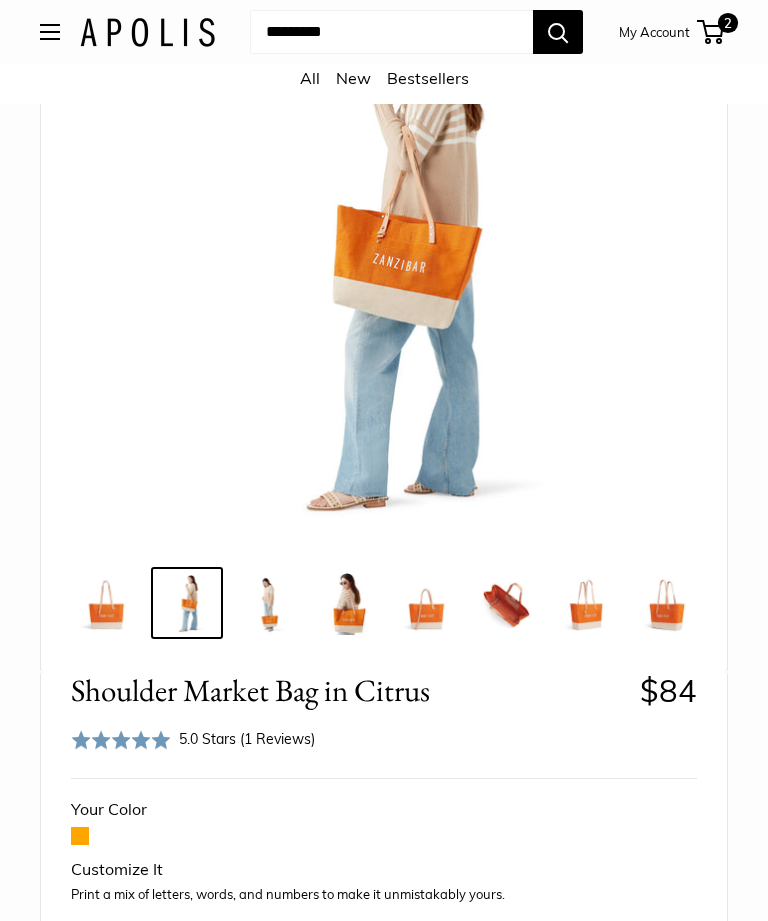 click at bounding box center (347, 603) 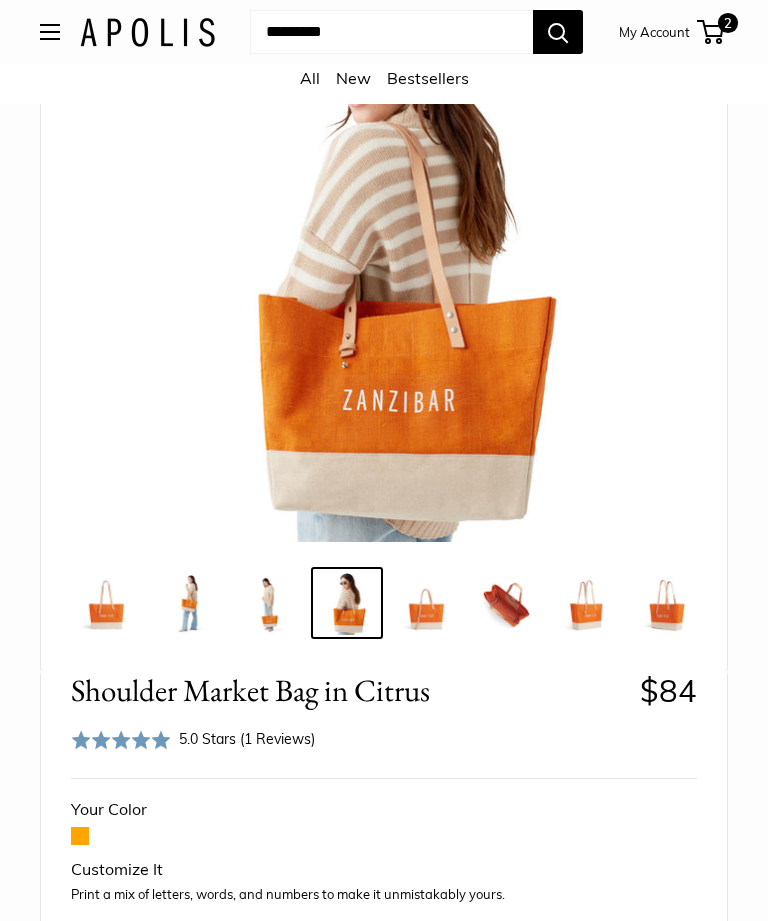 click at bounding box center (427, 603) 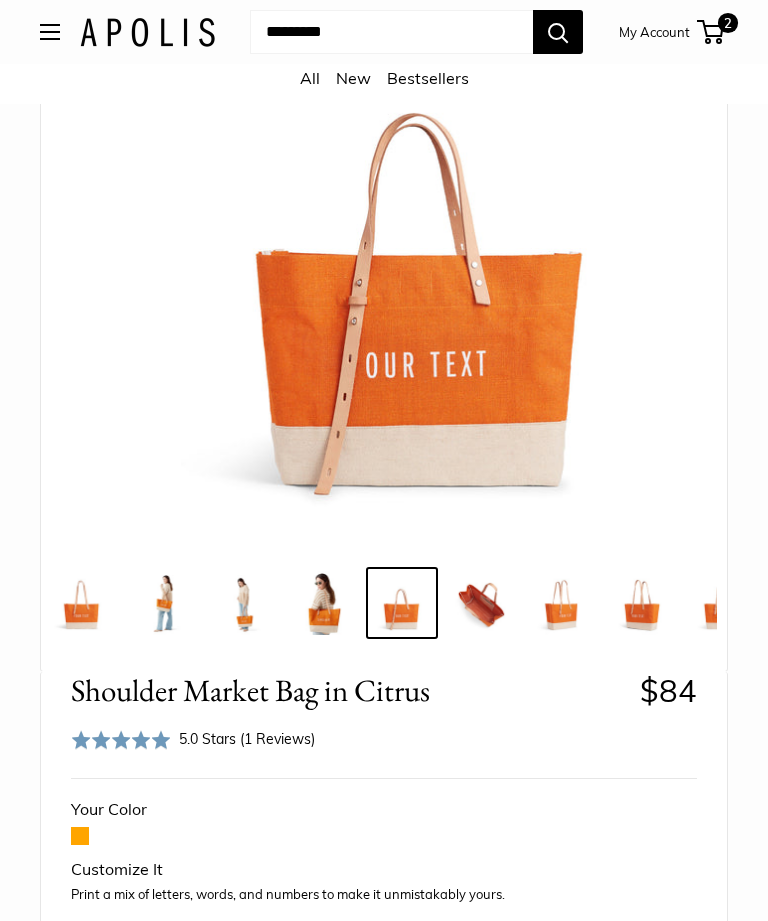 scroll, scrollTop: 0, scrollLeft: 26, axis: horizontal 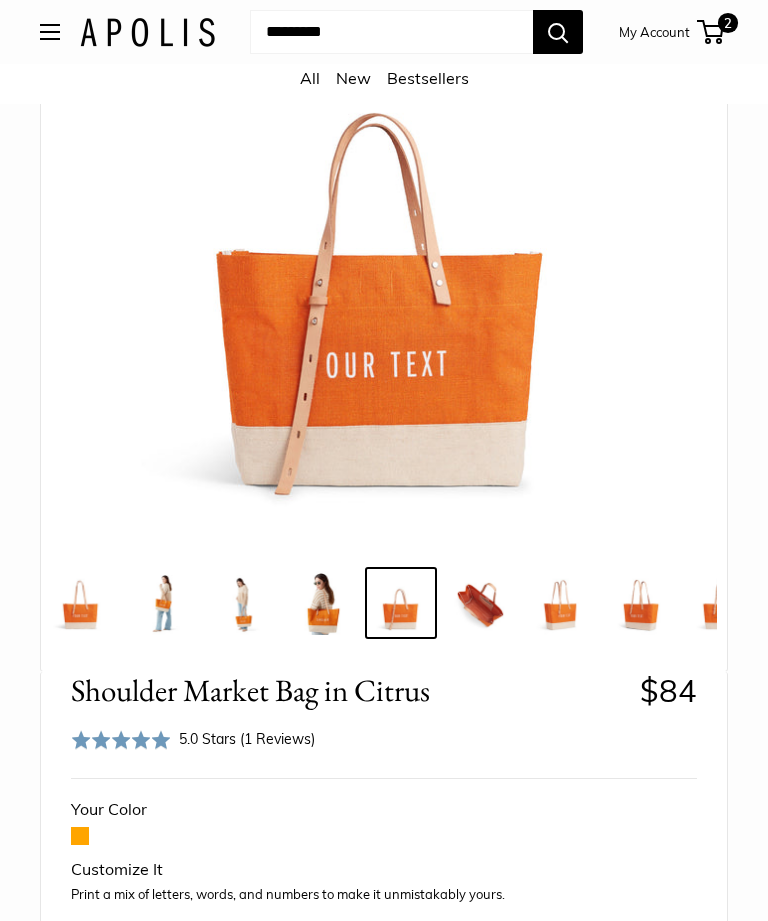 click at bounding box center (481, 603) 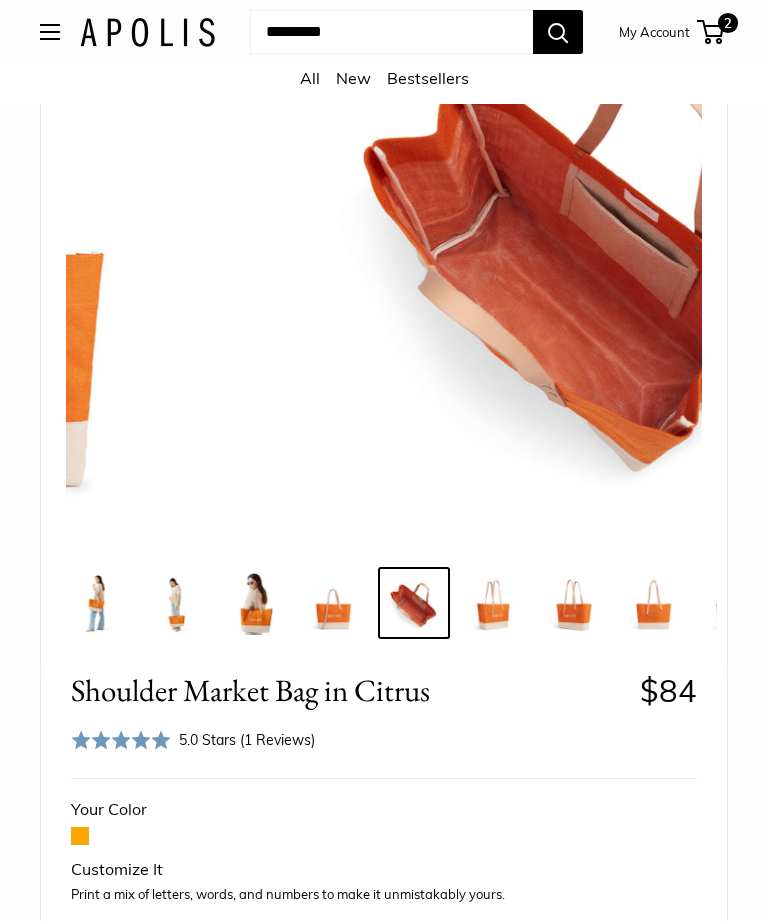 scroll, scrollTop: 0, scrollLeft: 106, axis: horizontal 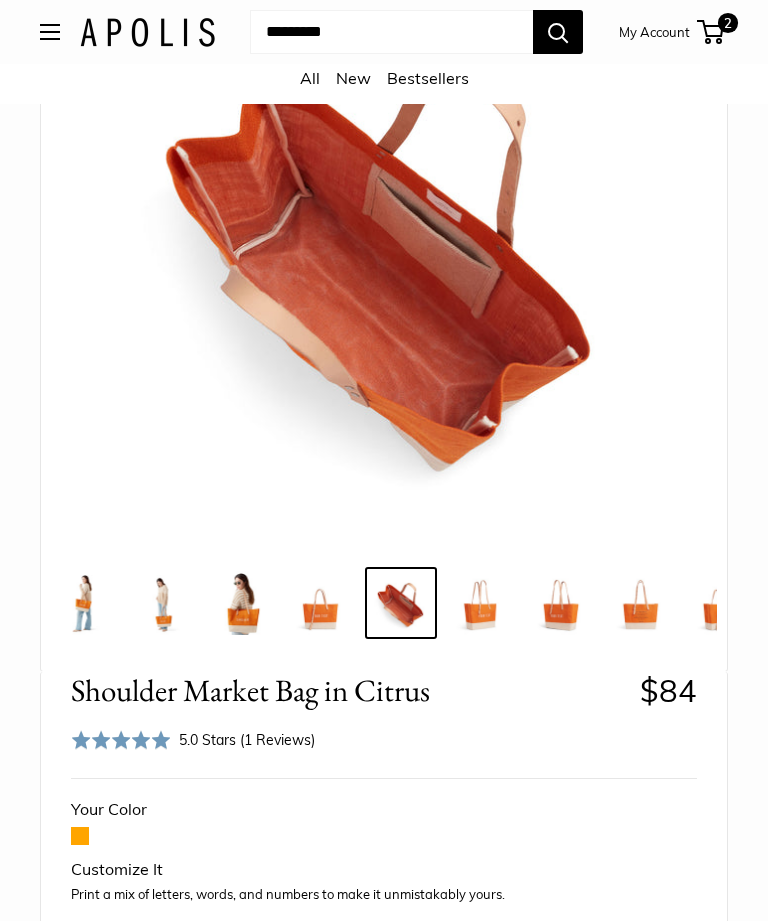 click at bounding box center (481, 603) 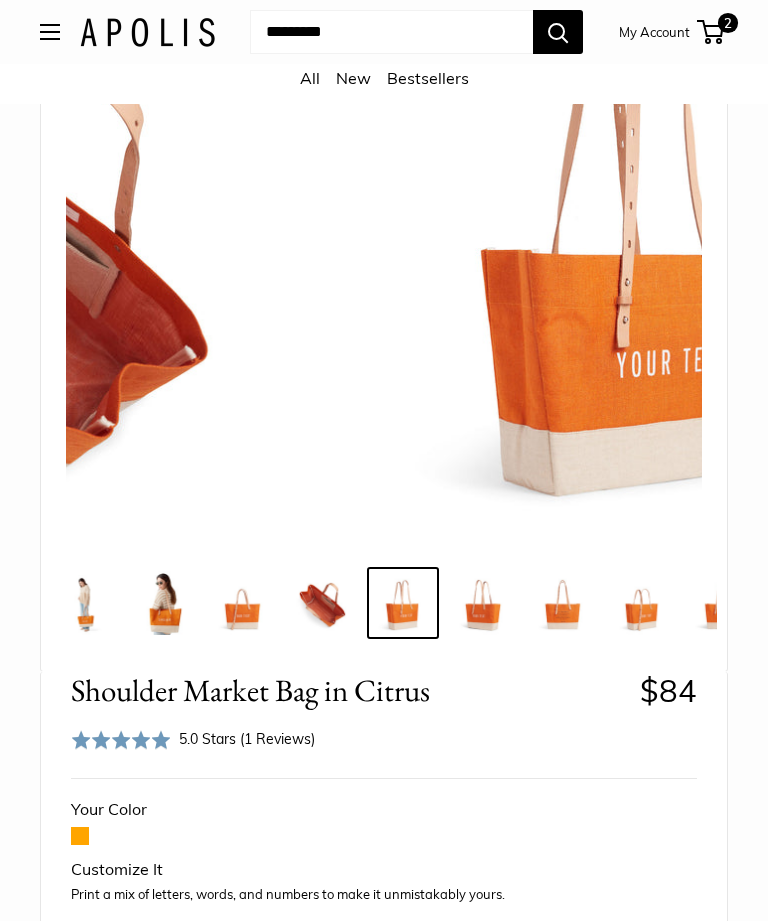 scroll, scrollTop: 0, scrollLeft: 186, axis: horizontal 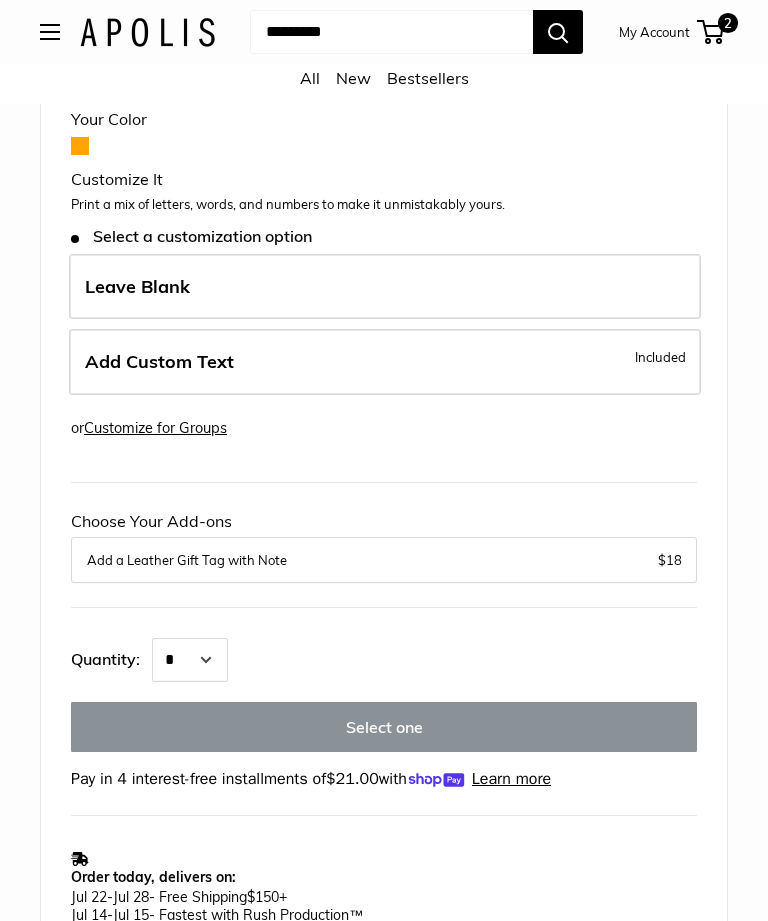 click on "Add Custom Text
Included" at bounding box center (385, 362) 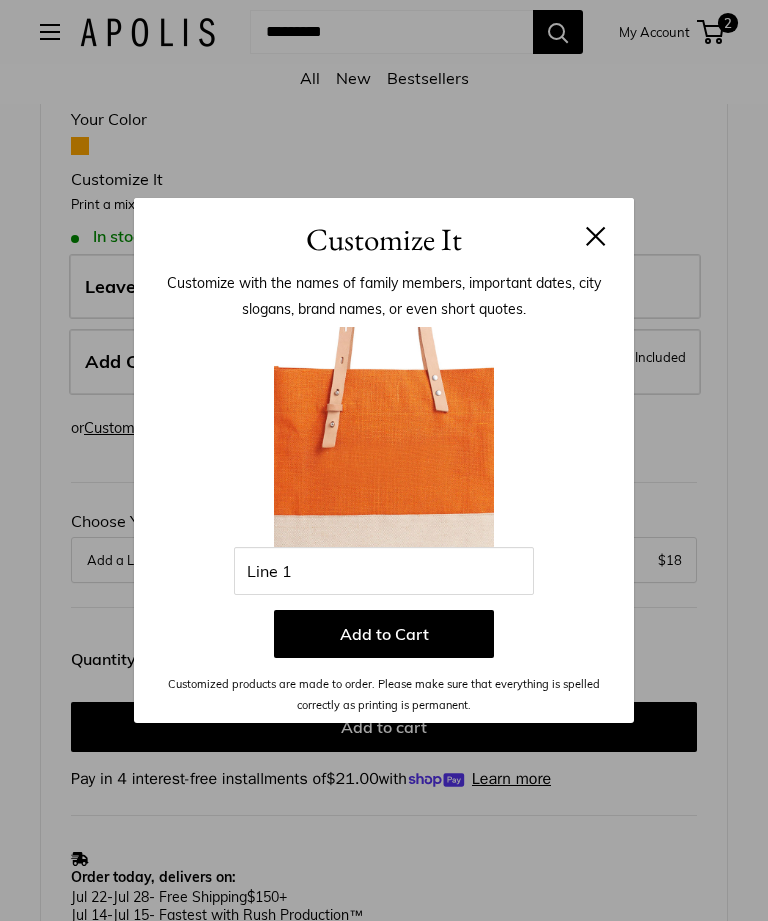 scroll, scrollTop: 0, scrollLeft: 0, axis: both 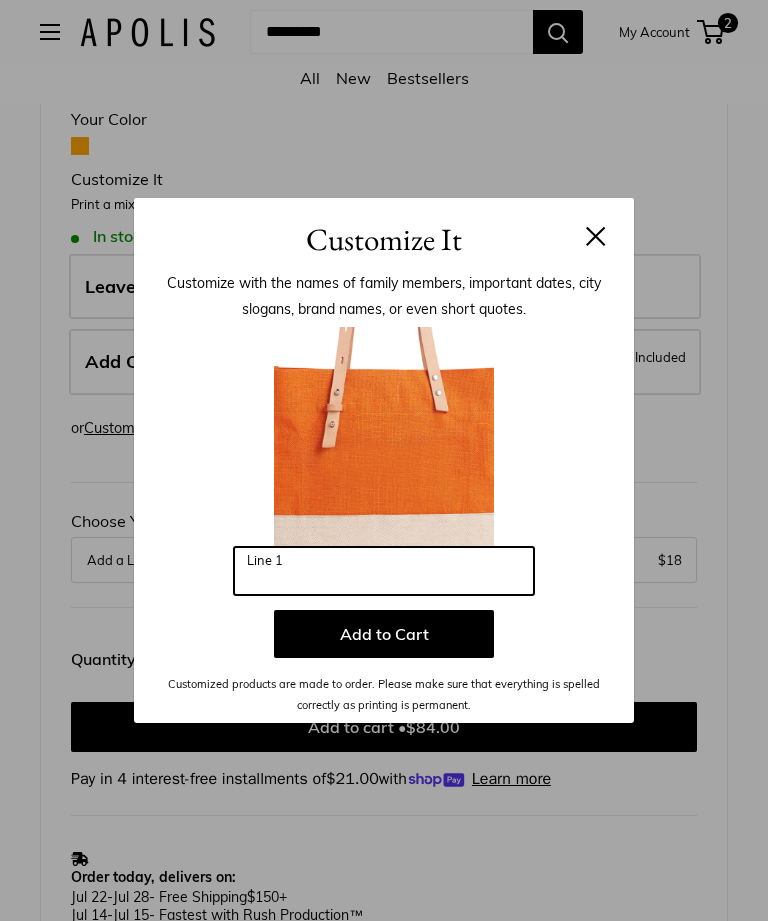 click on "Line 1" at bounding box center (384, 571) 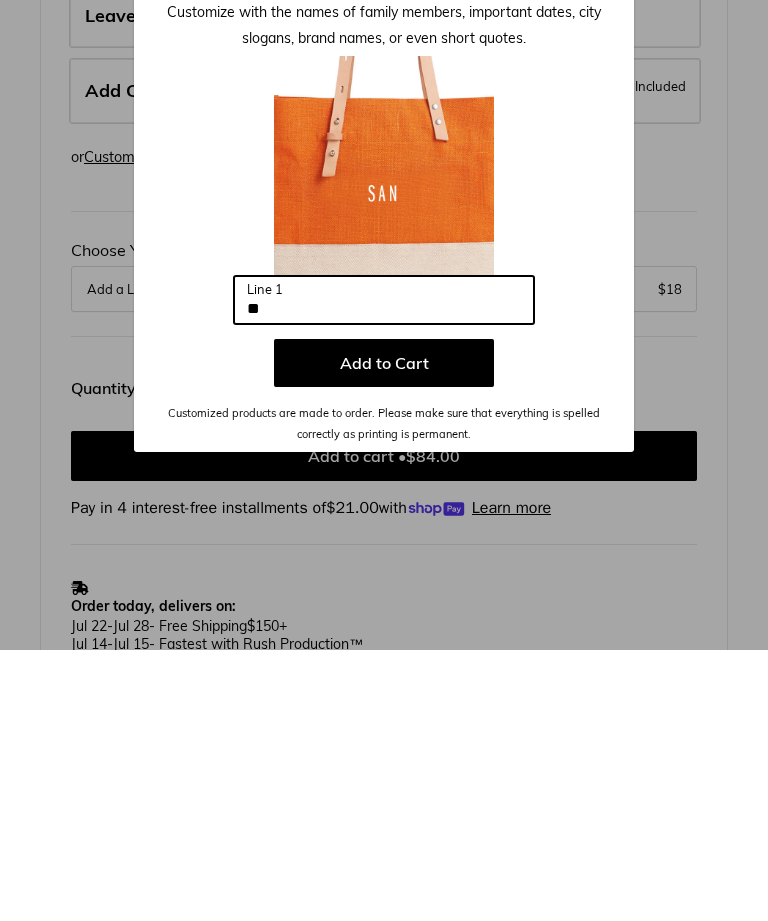 type on "*" 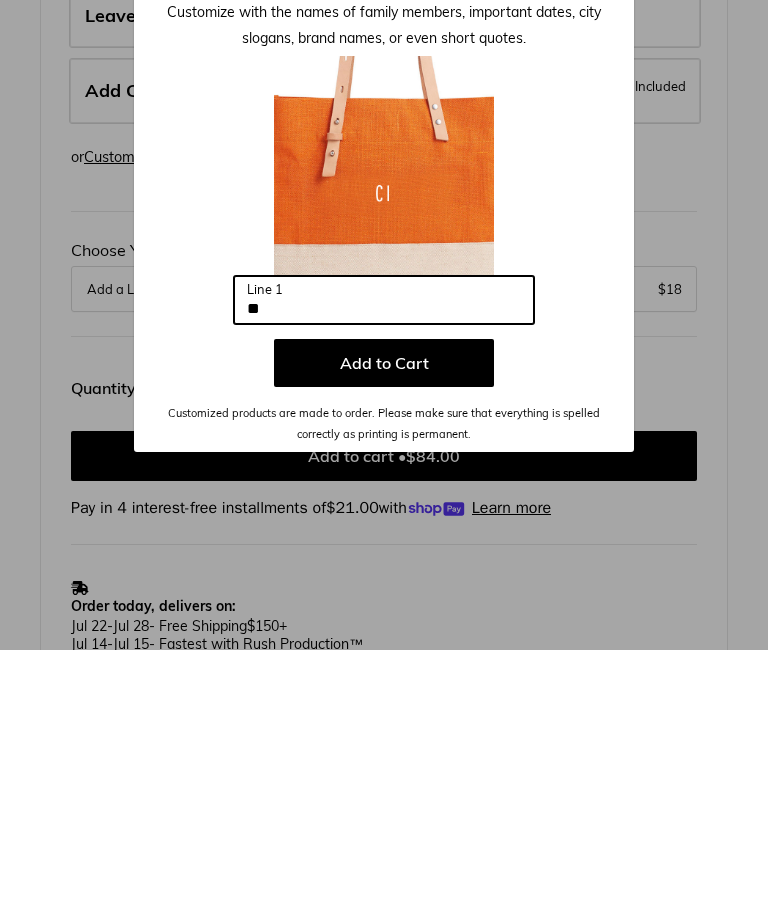 type on "*" 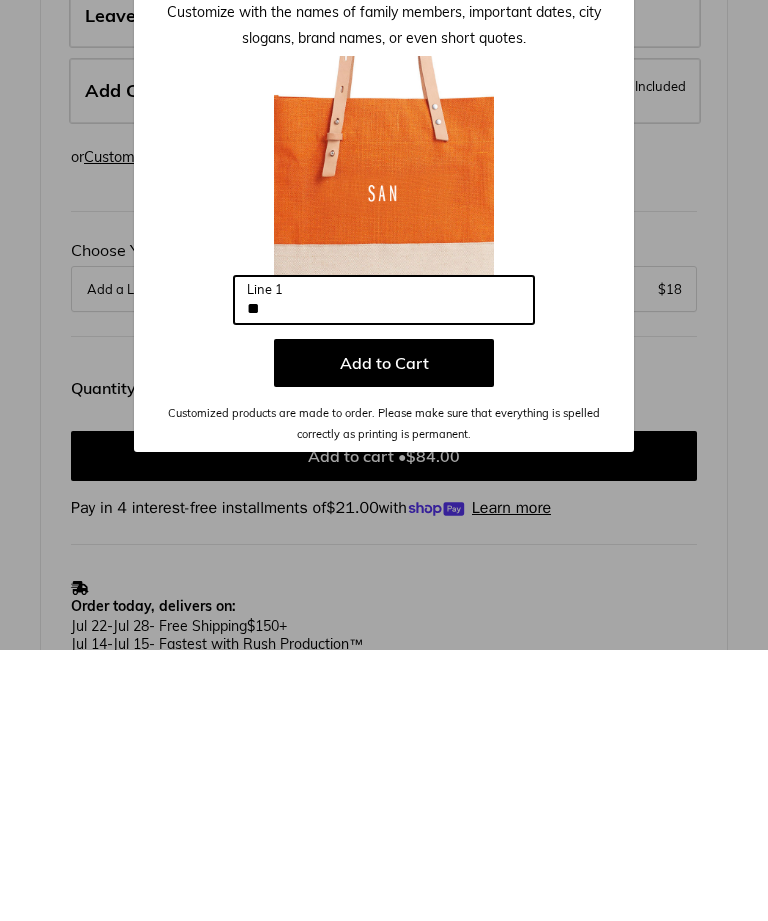 type on "*" 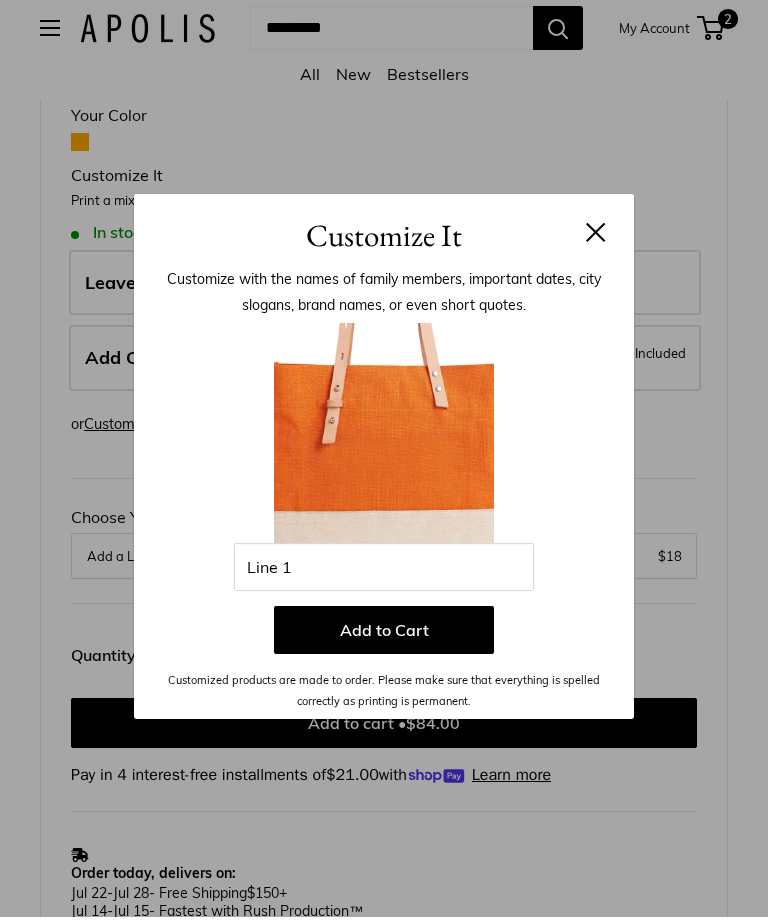 click at bounding box center [596, 236] 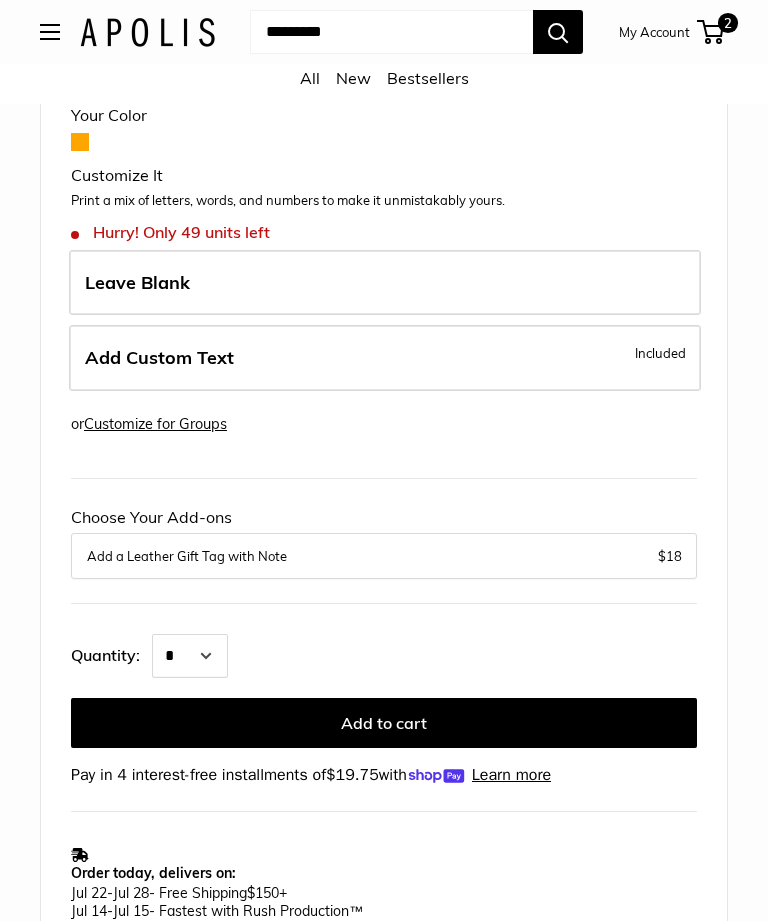 scroll, scrollTop: 0, scrollLeft: 246, axis: horizontal 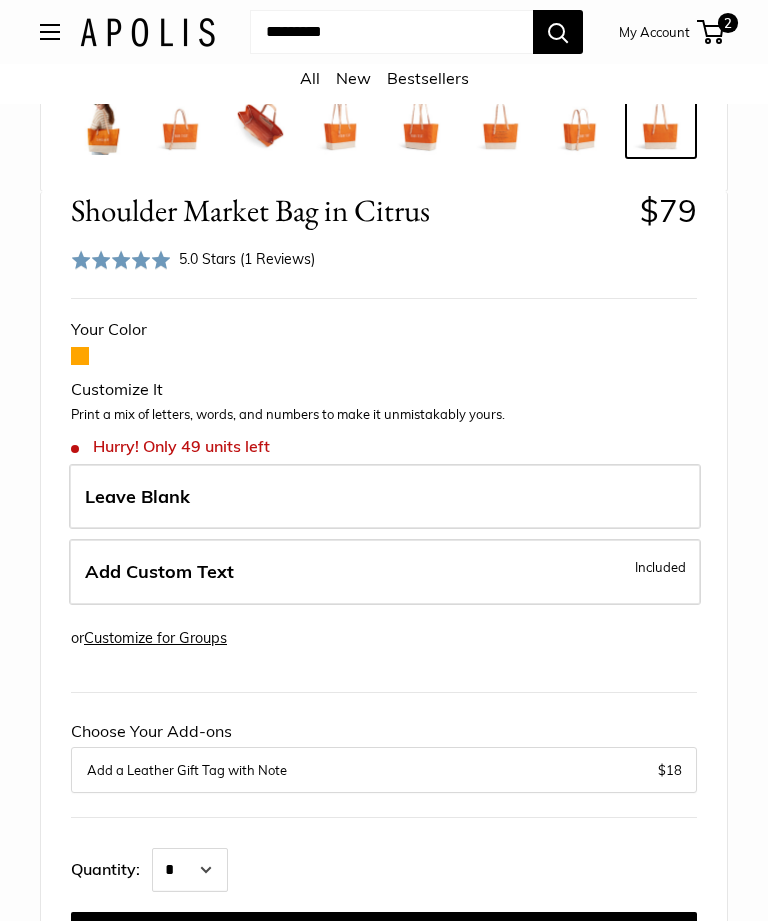 click on "Add Custom Text
Included" at bounding box center (385, 572) 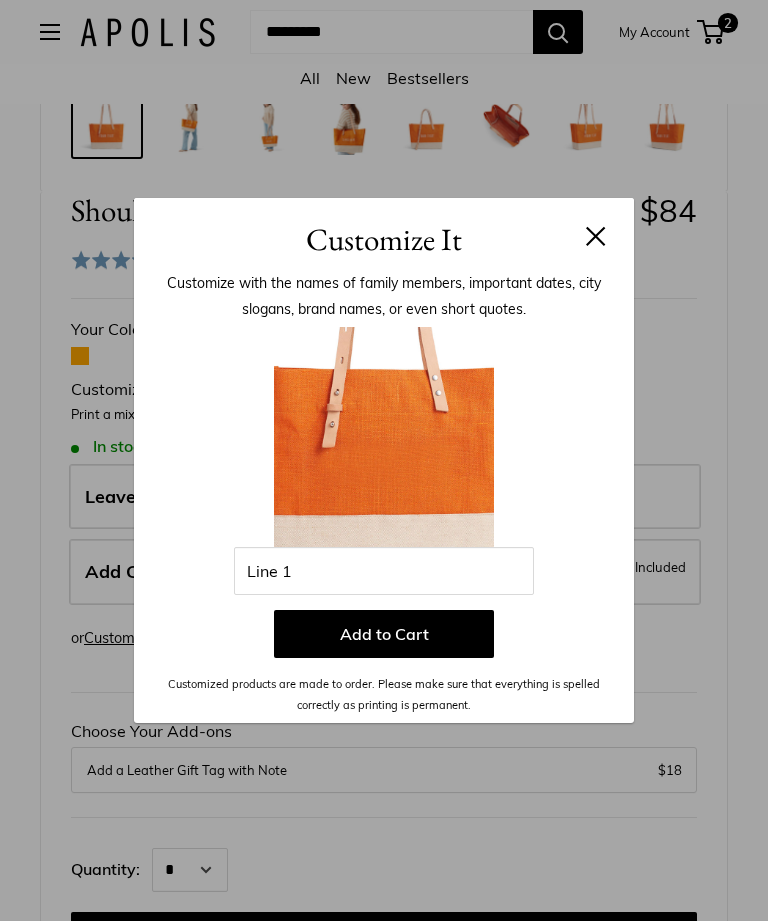 click at bounding box center [596, 236] 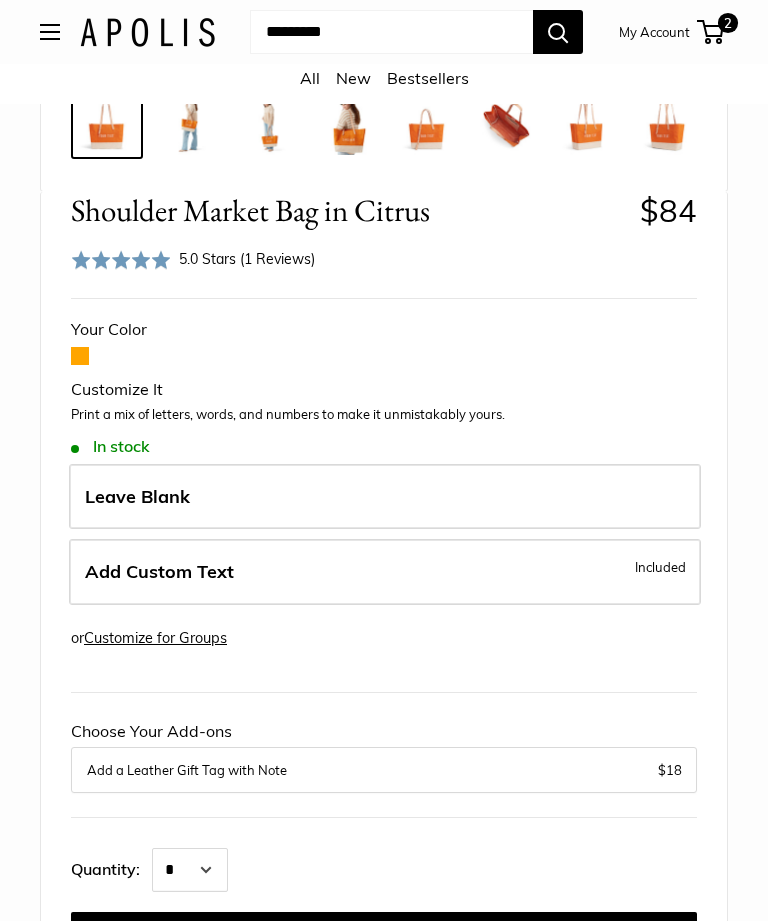 scroll, scrollTop: 0, scrollLeft: 87, axis: horizontal 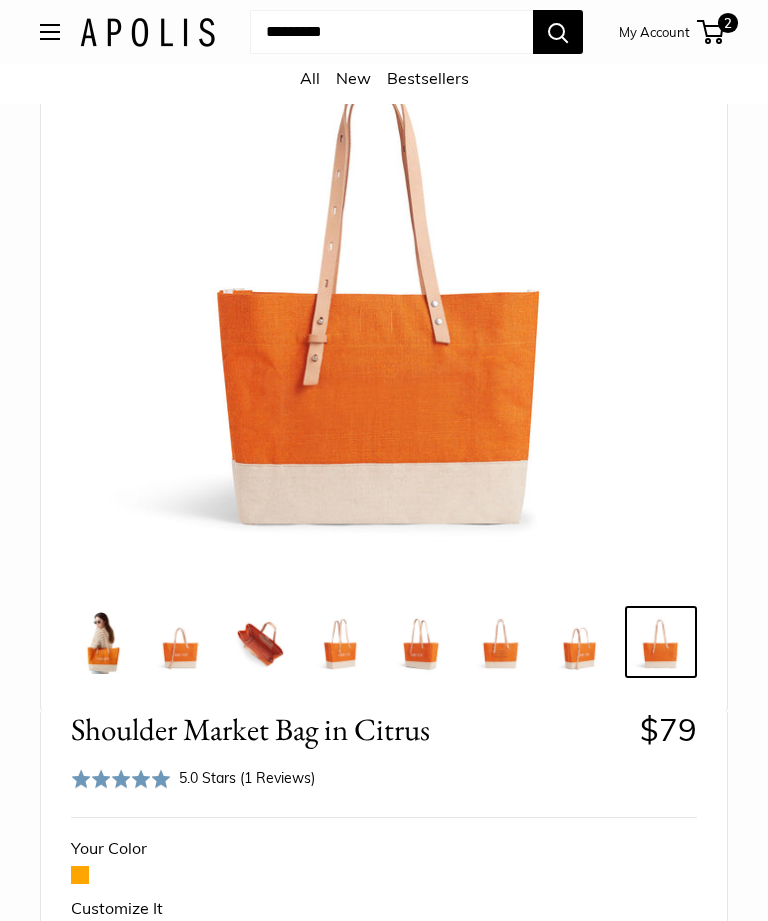 click at bounding box center (101, 642) 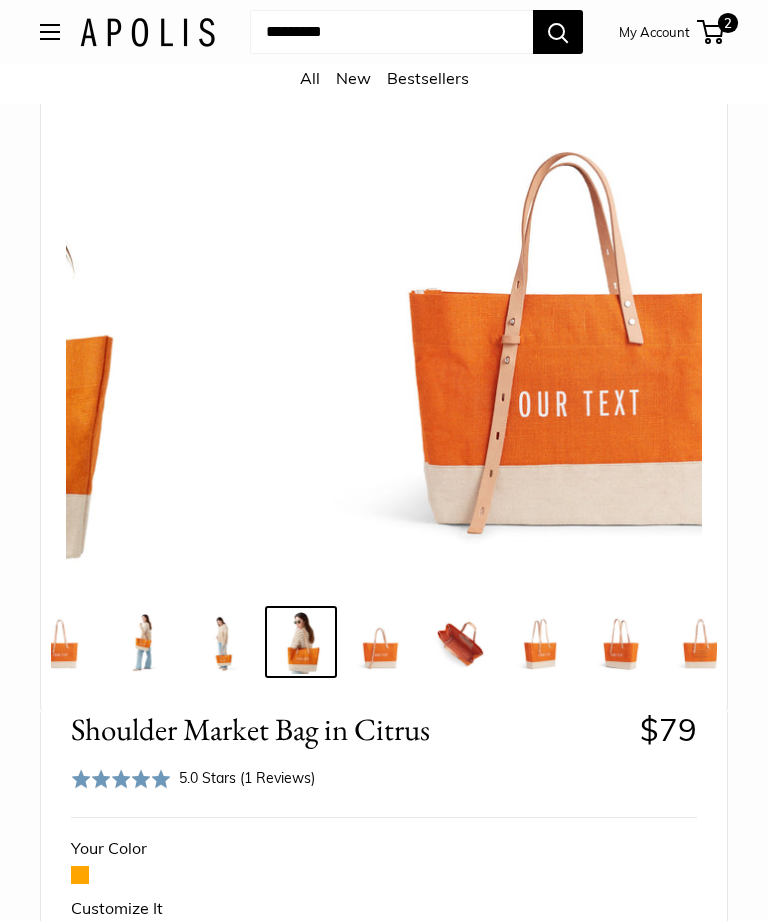 scroll, scrollTop: 0, scrollLeft: 0, axis: both 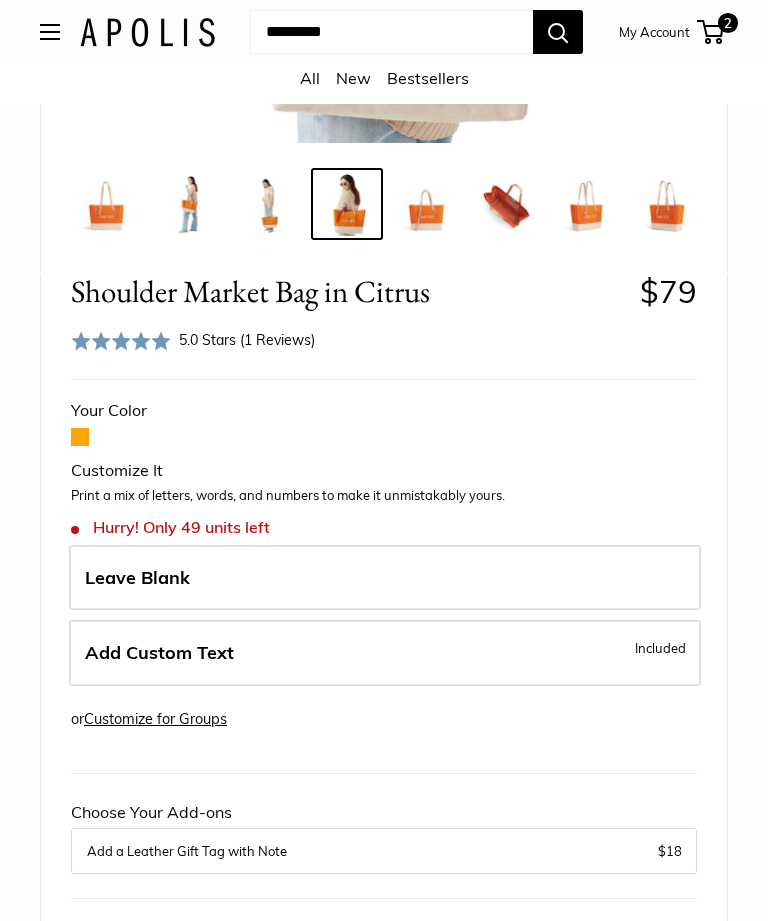 click on "Add Custom Text
Included" at bounding box center [385, 653] 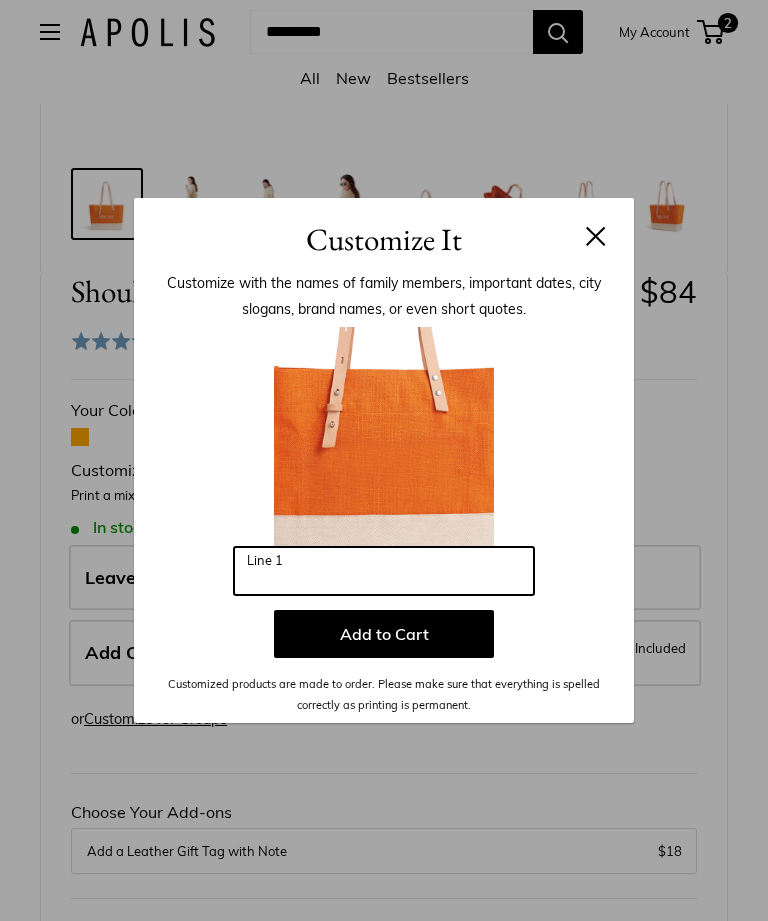click on "Line 1" at bounding box center [384, 571] 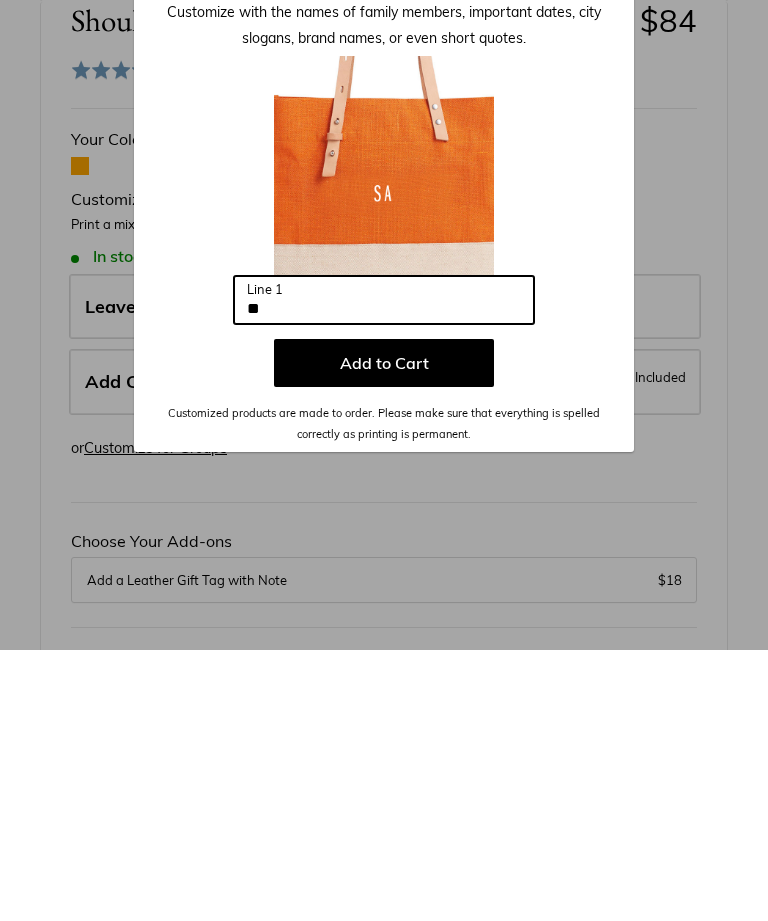 type on "*" 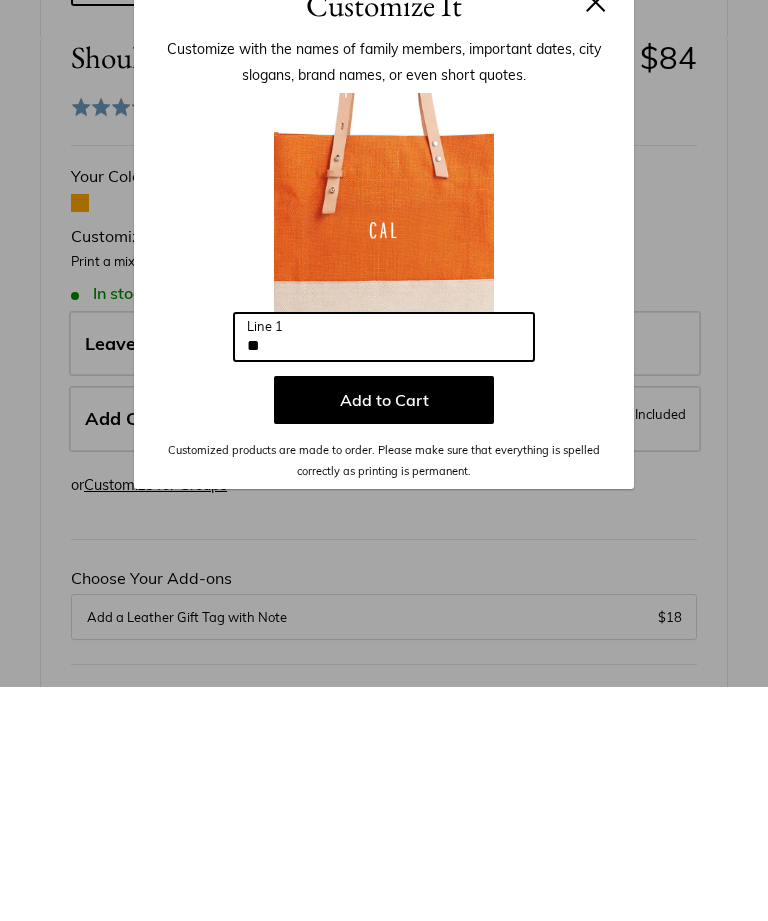 type on "*" 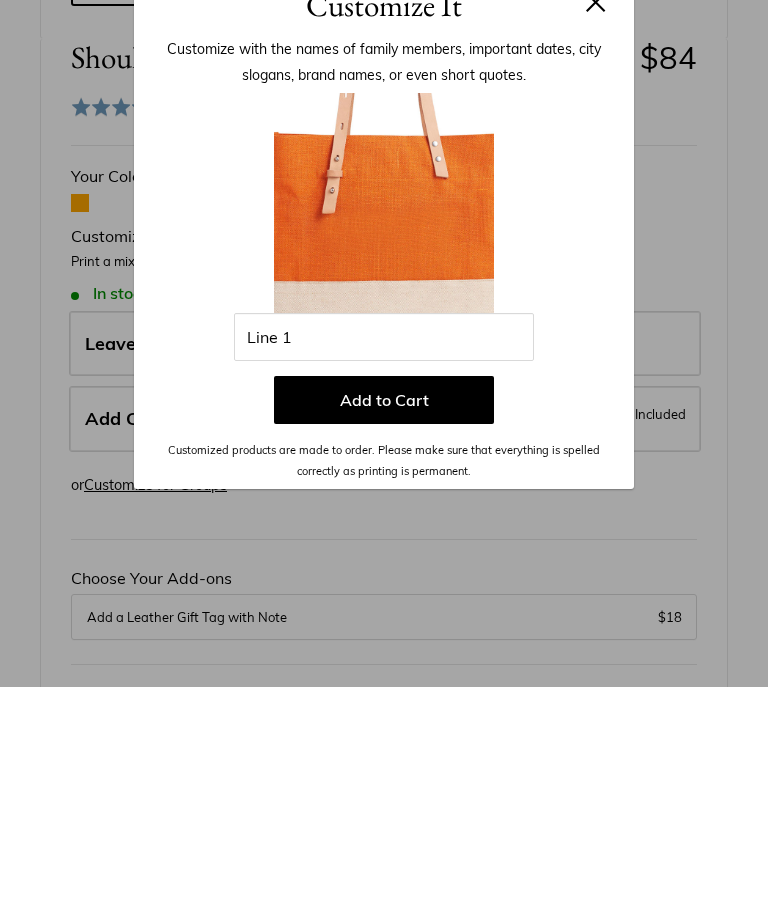 click at bounding box center (596, 236) 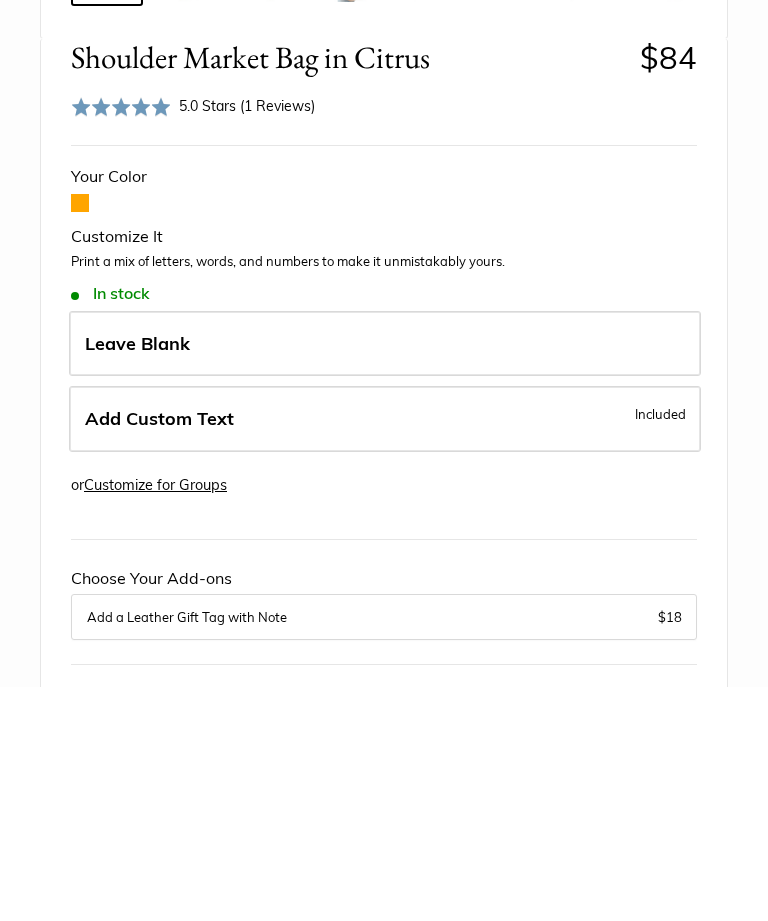 scroll, scrollTop: 861, scrollLeft: 0, axis: vertical 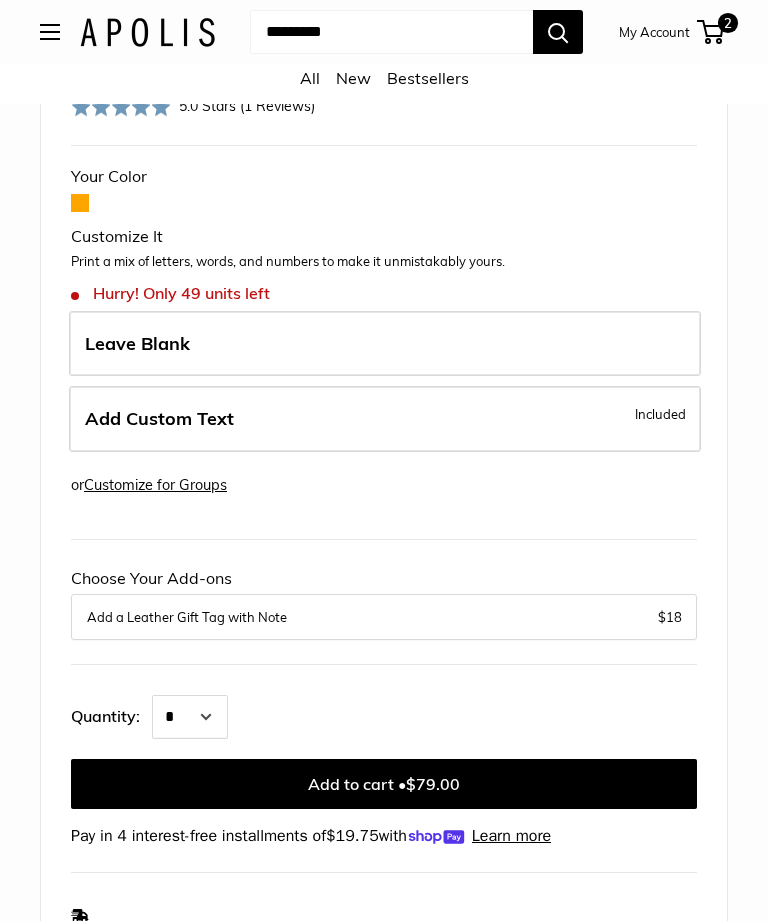click on "Add Custom Text
Included" at bounding box center [385, 419] 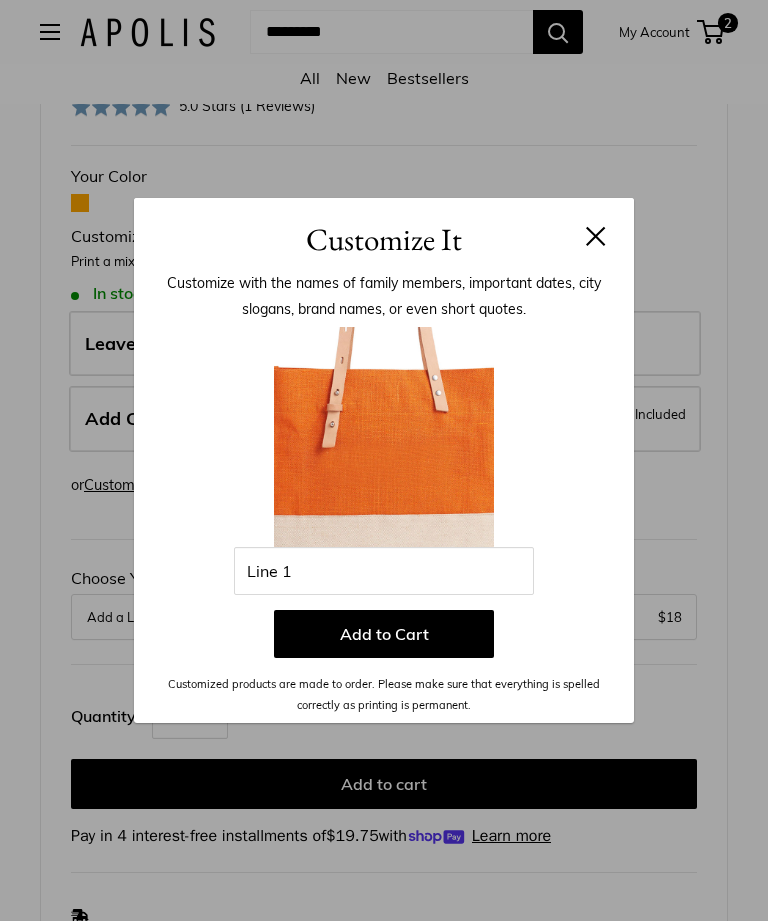 scroll, scrollTop: 0, scrollLeft: 0, axis: both 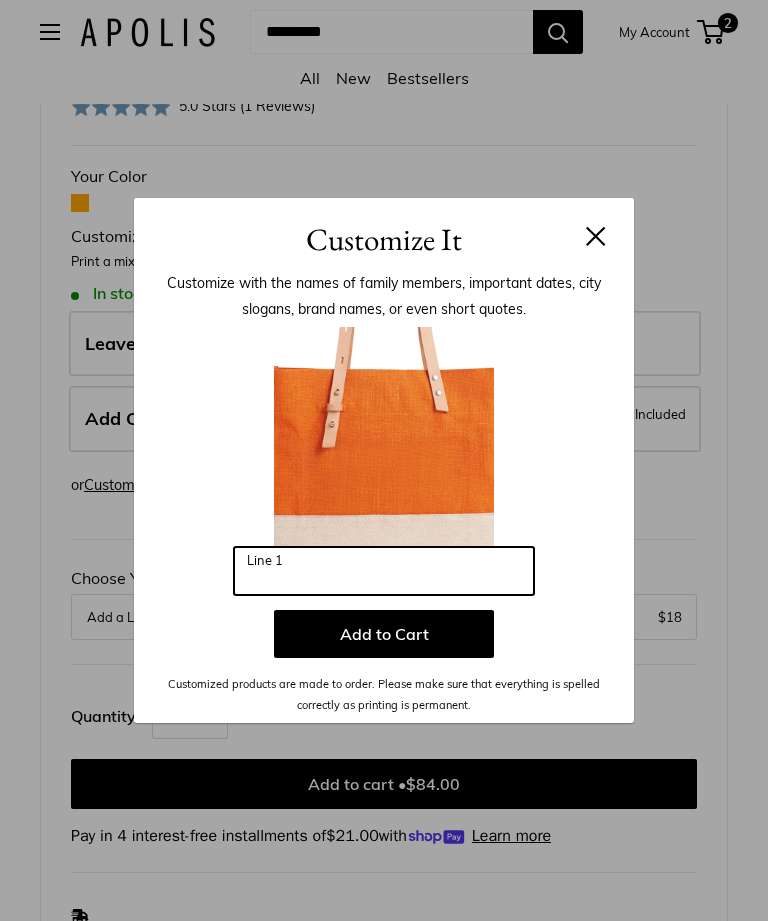 click on "Line 1" at bounding box center (384, 571) 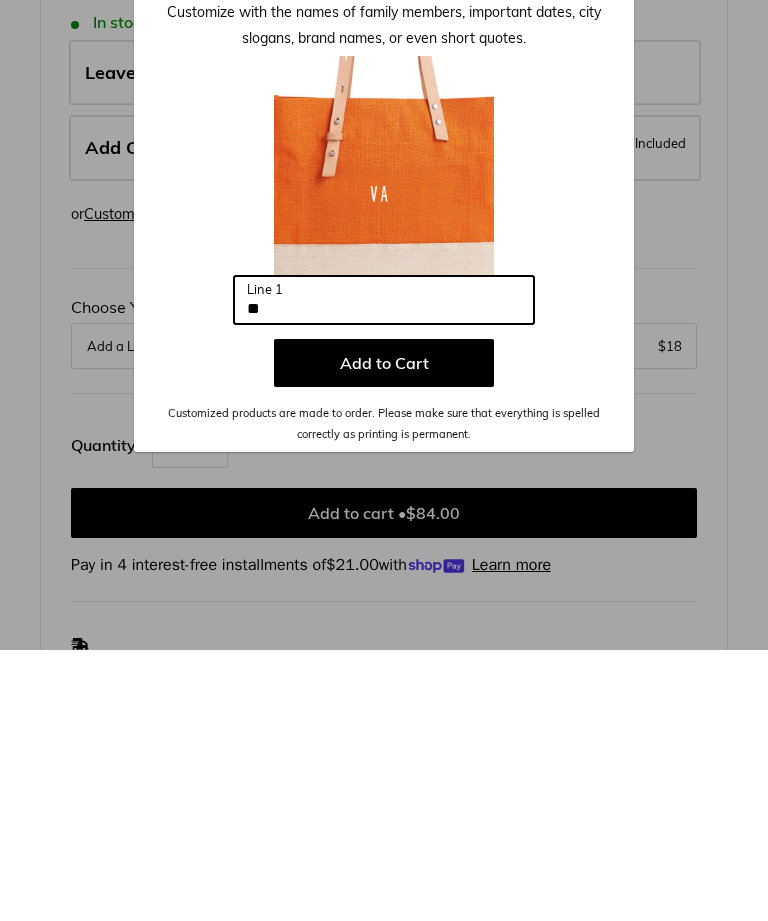 type on "*" 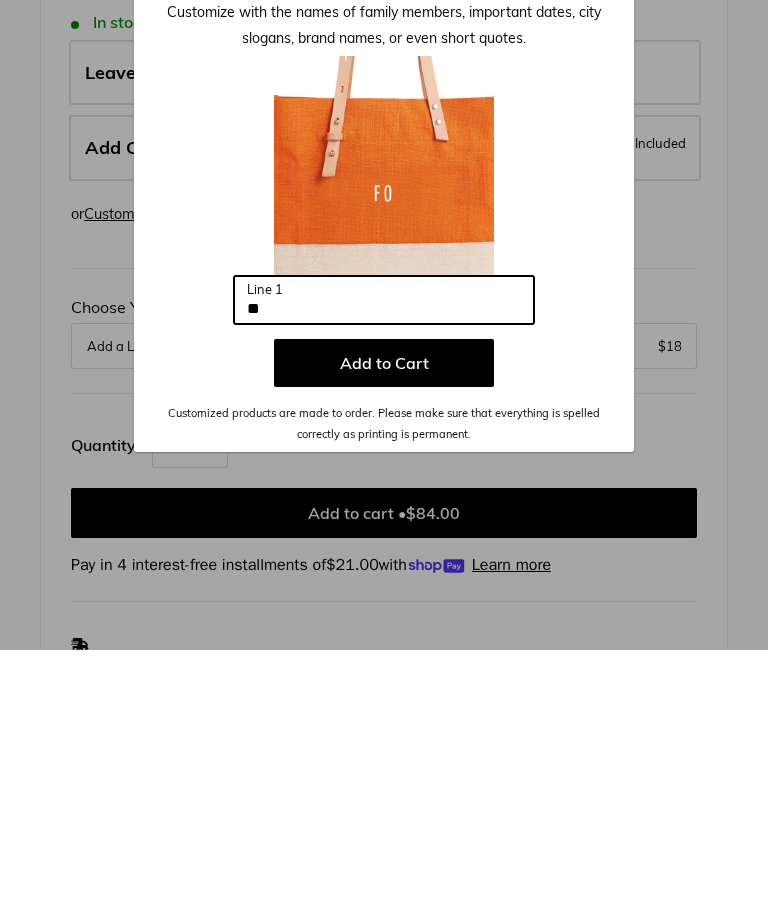 type on "*" 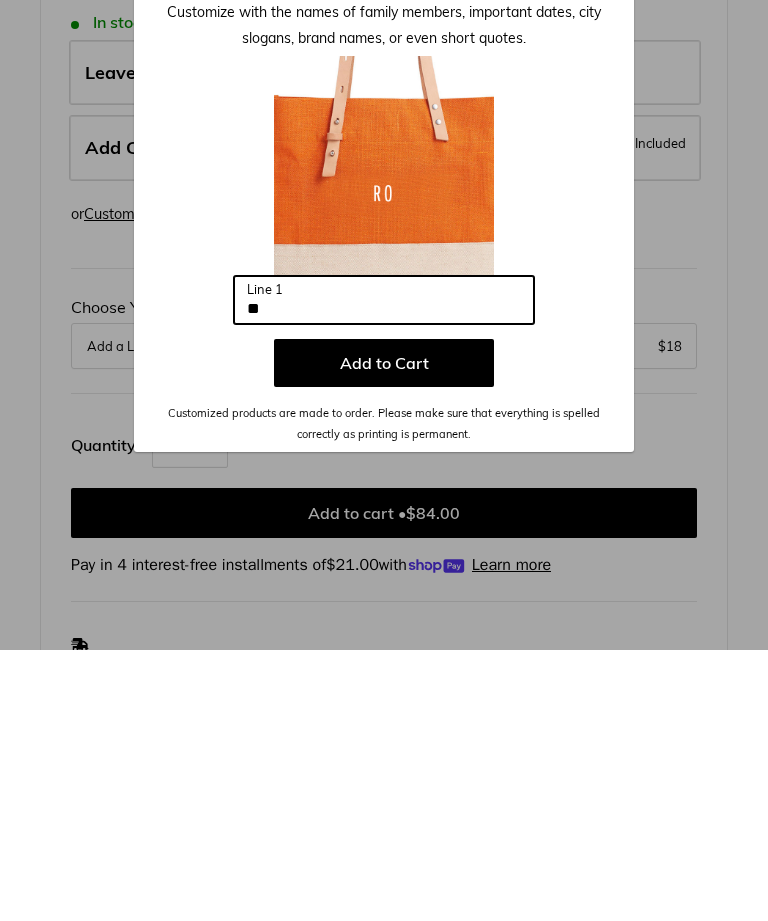type on "*" 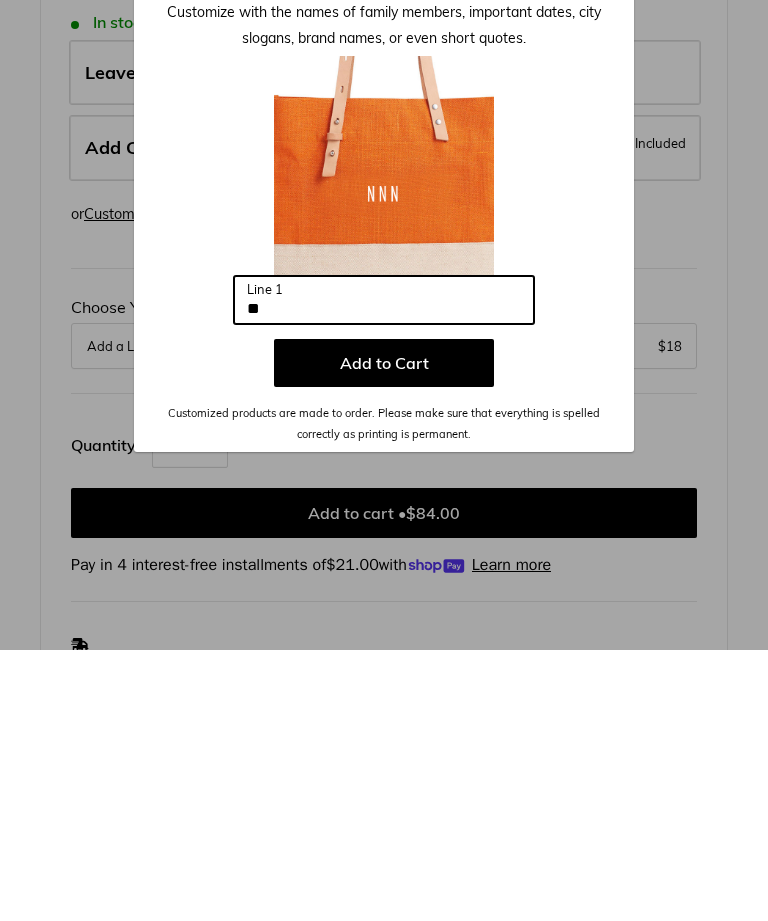 type on "*" 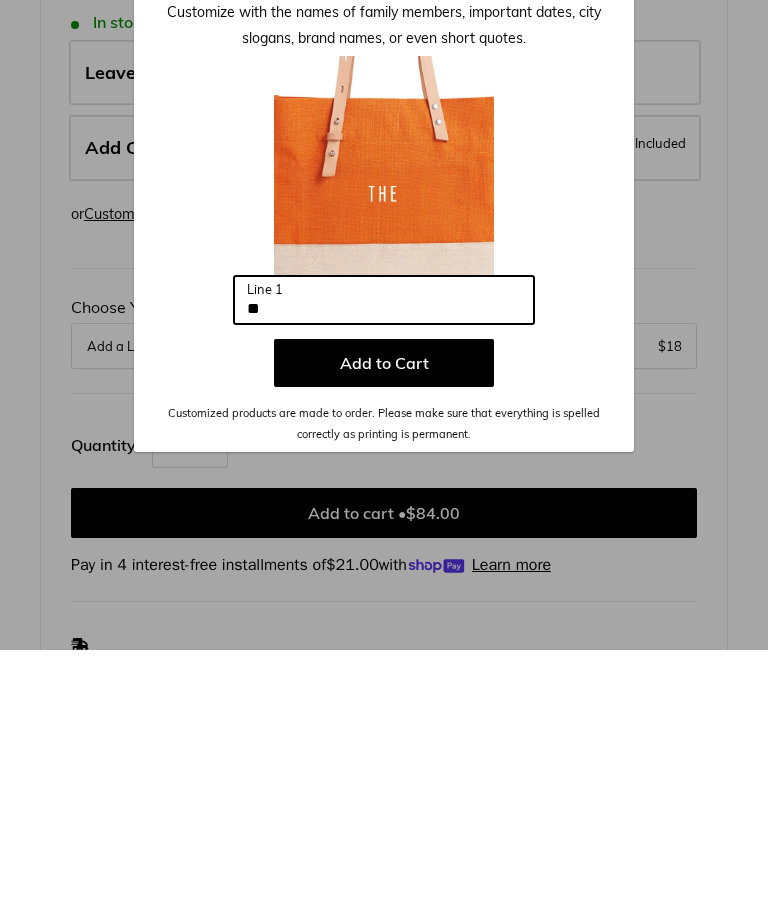 type on "*" 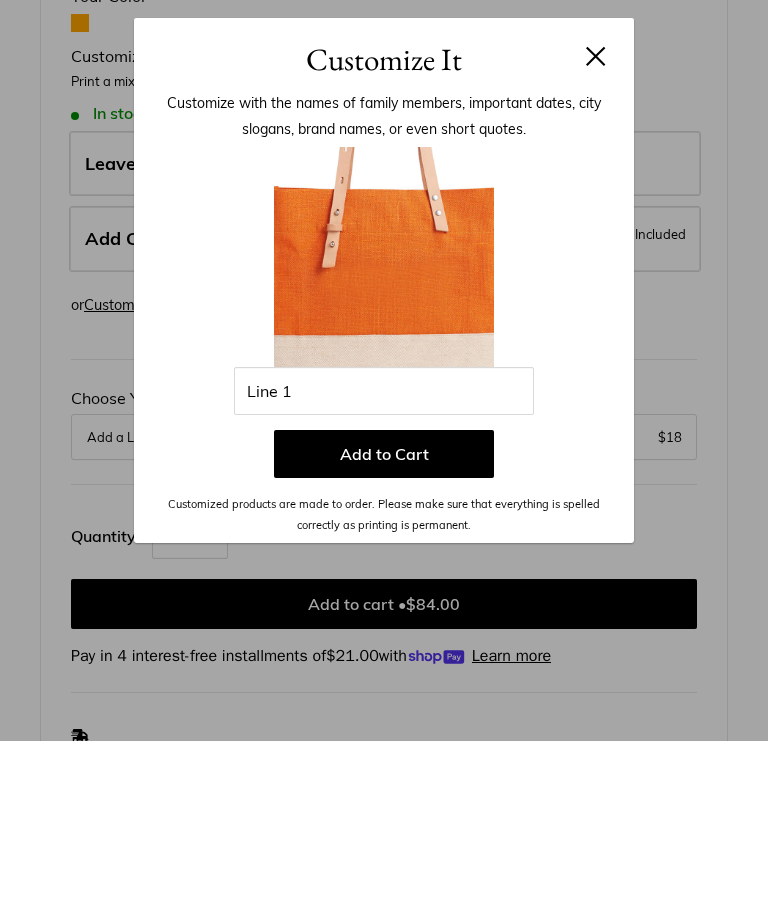 click at bounding box center (596, 236) 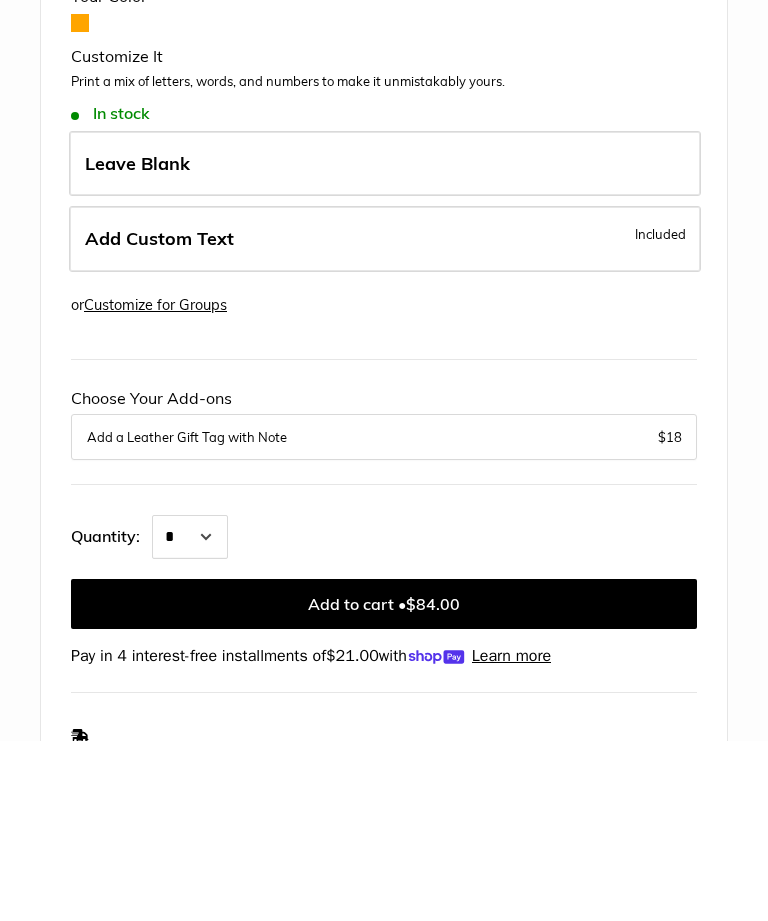 scroll, scrollTop: 1041, scrollLeft: 0, axis: vertical 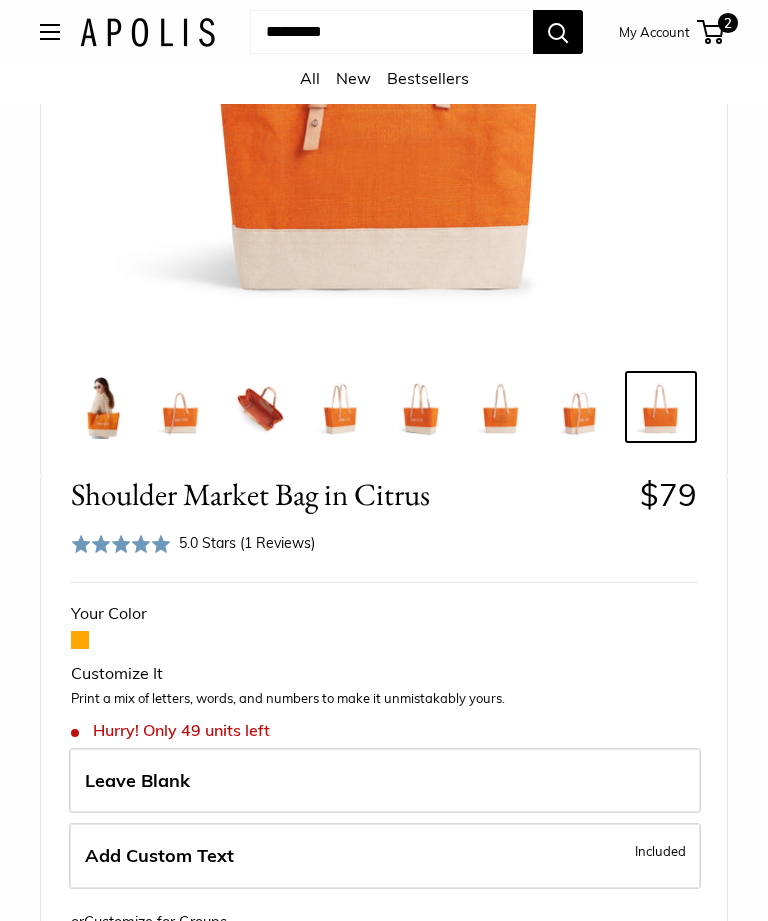 click on "Add Custom Text
Included" at bounding box center [385, 856] 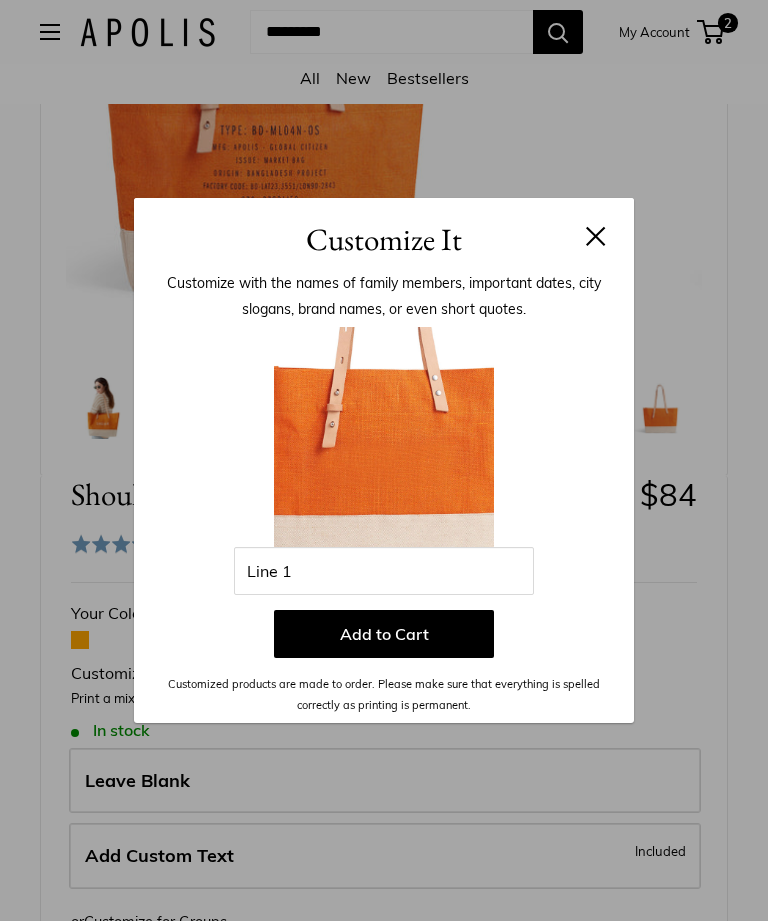scroll, scrollTop: 0, scrollLeft: 0, axis: both 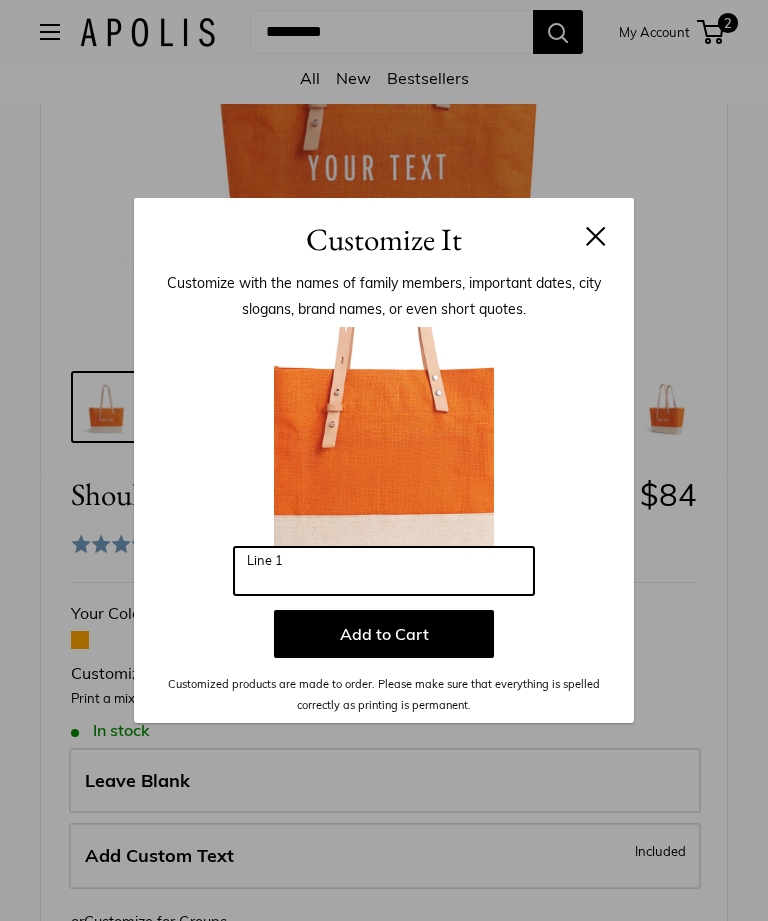 click on "Line 1" at bounding box center [384, 571] 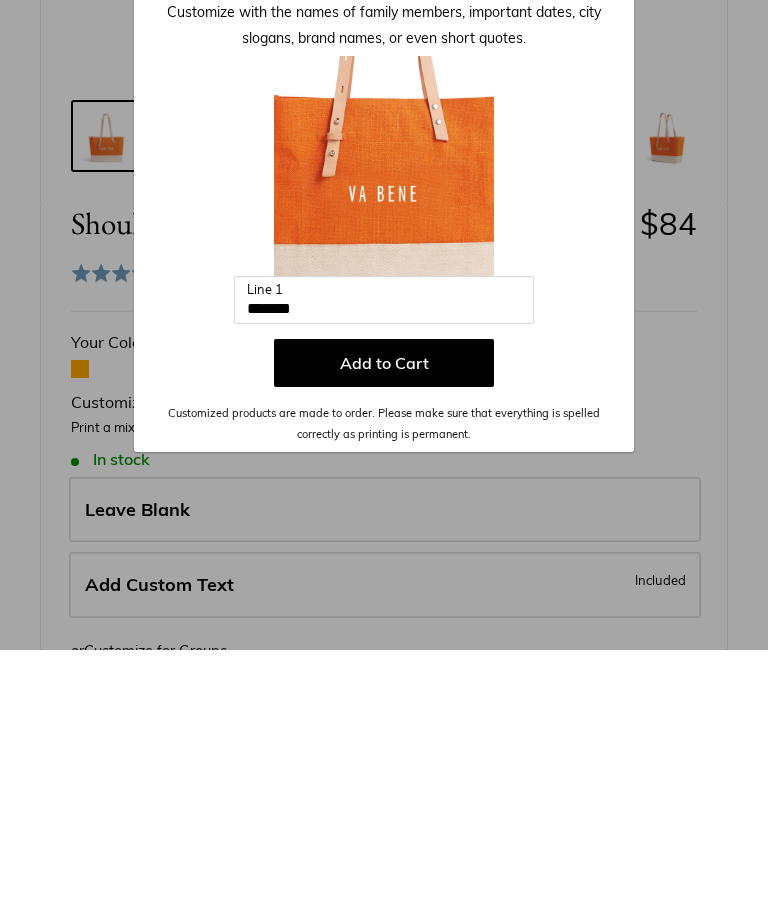click on "Add to Cart" at bounding box center (384, 634) 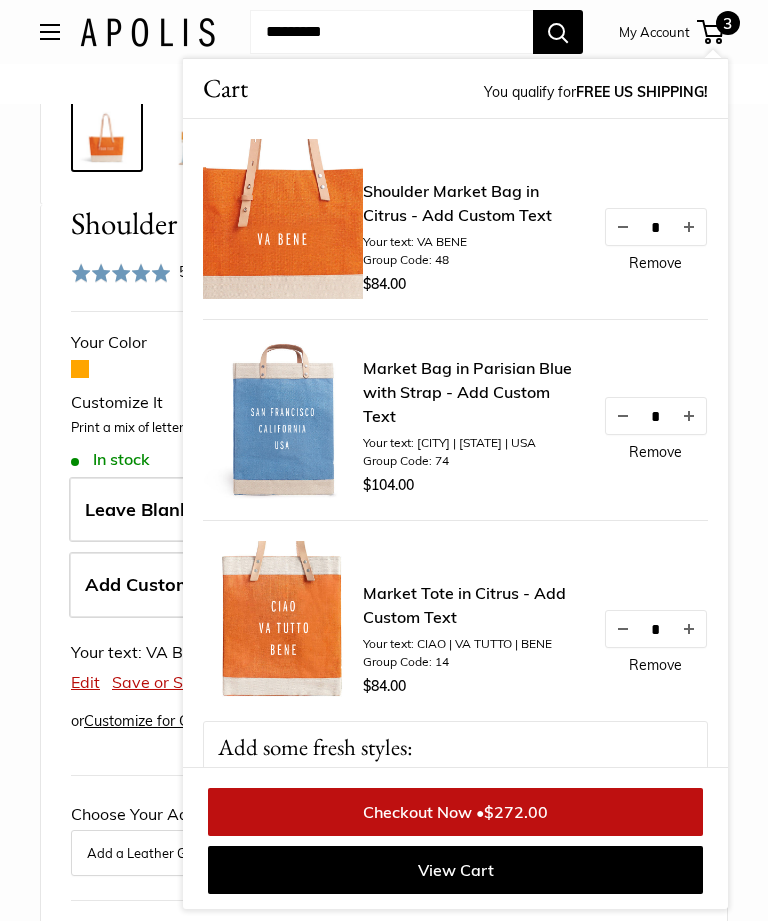 click on "Remove" at bounding box center [655, 263] 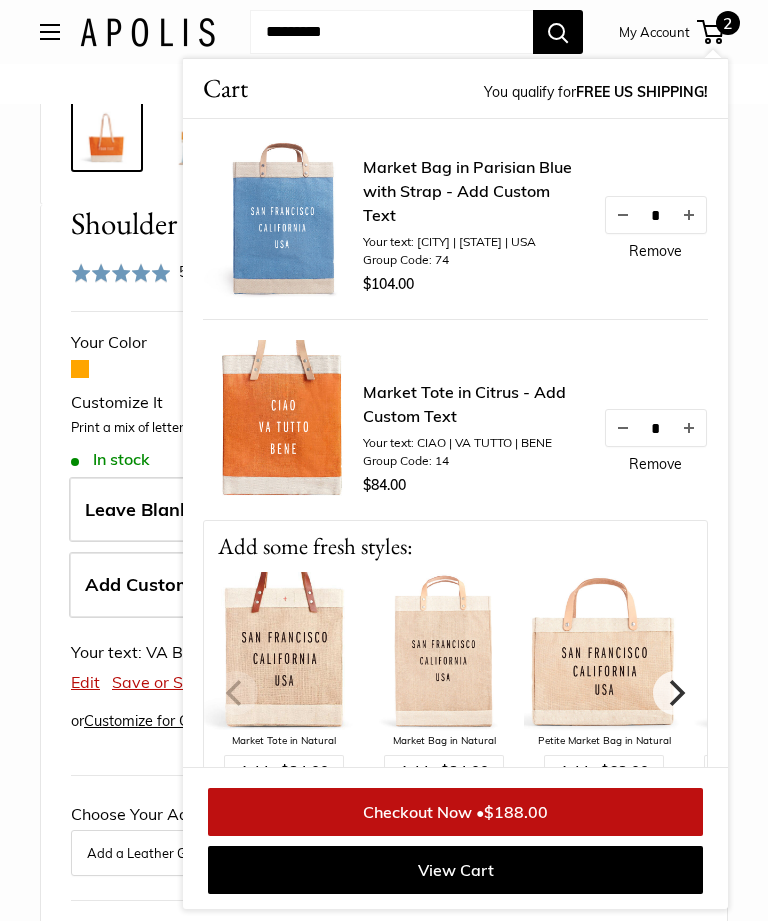 click on "In stock" at bounding box center [110, 459] 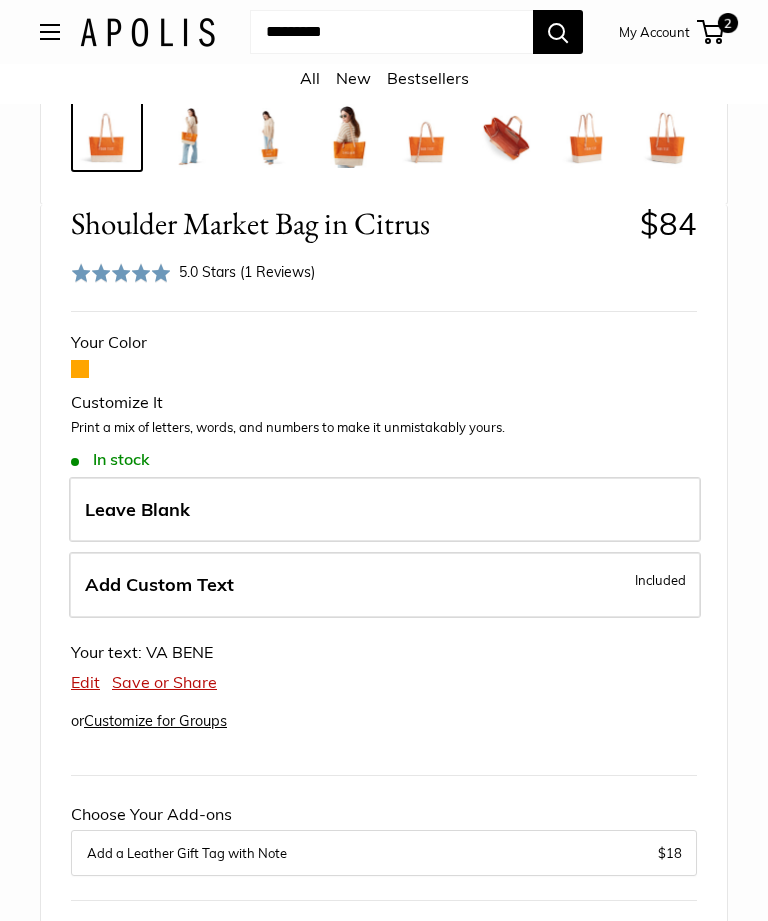 click on "Add Custom Text
Included" at bounding box center [385, 585] 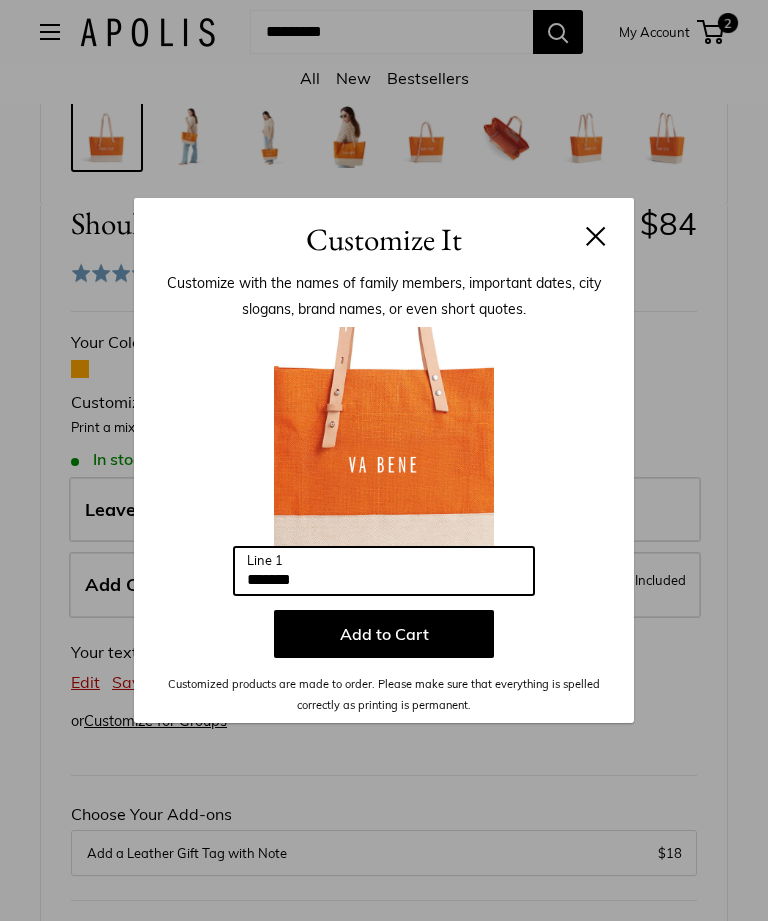click on "*******" at bounding box center (384, 571) 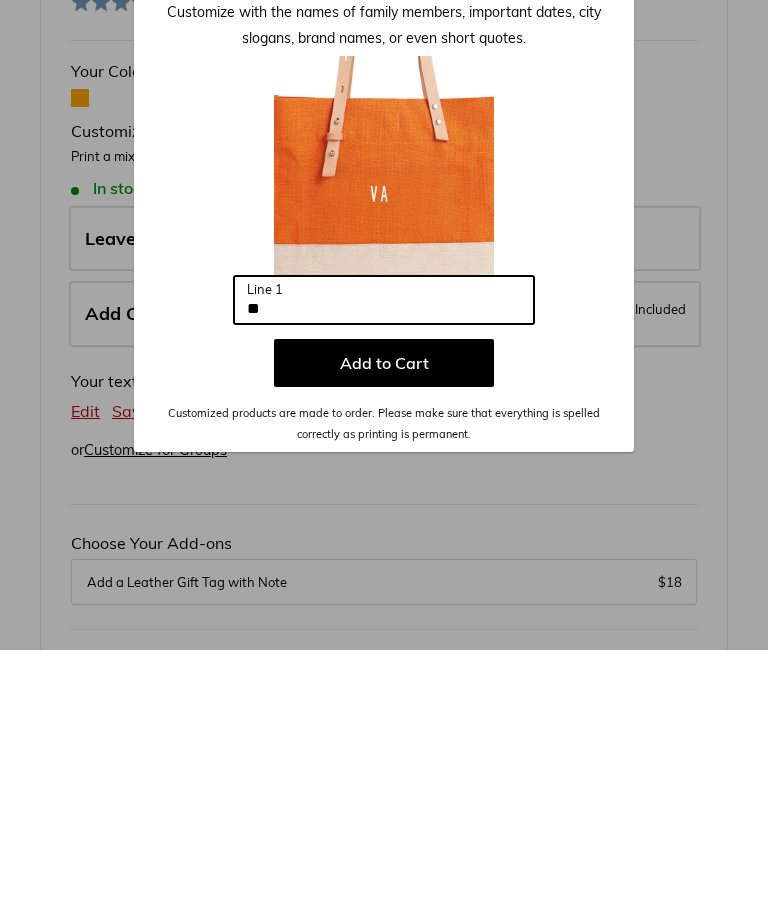 type on "*" 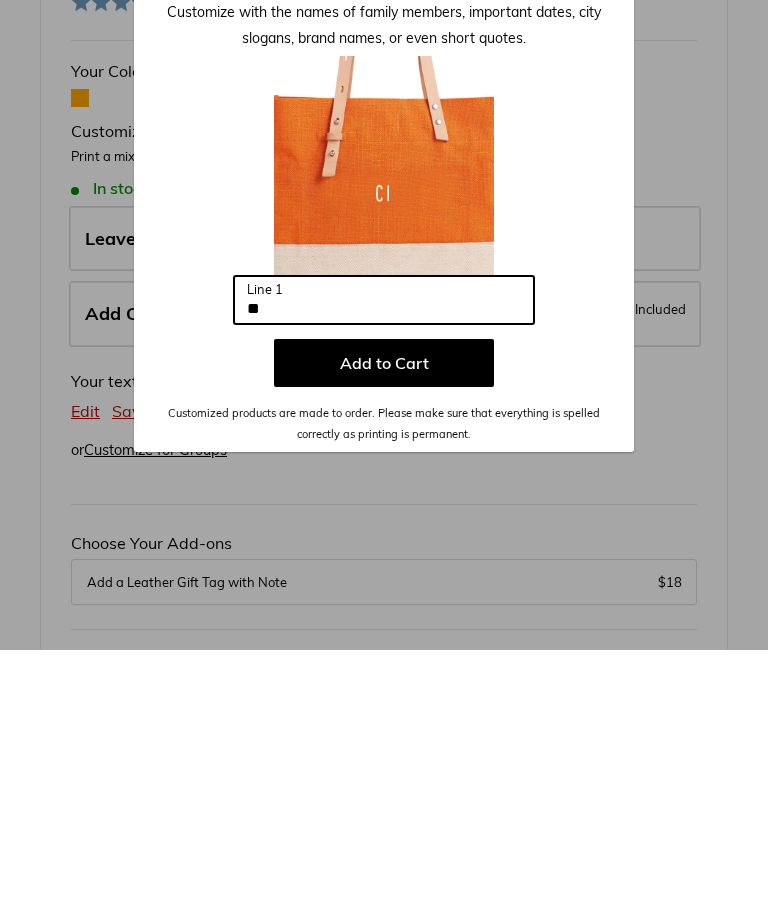 type on "*" 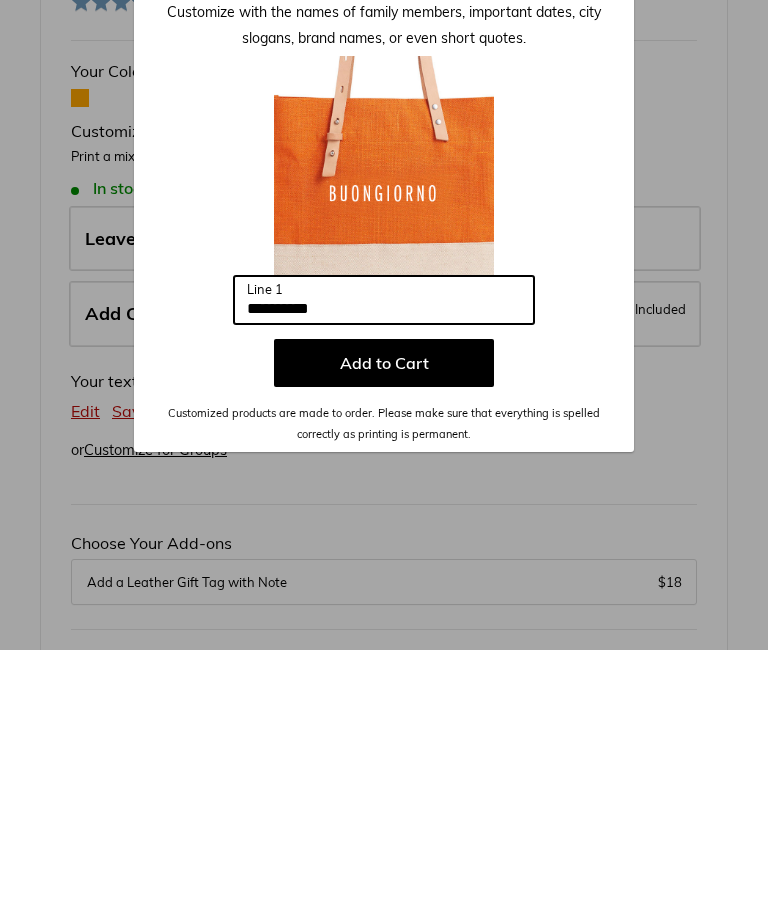 type on "**********" 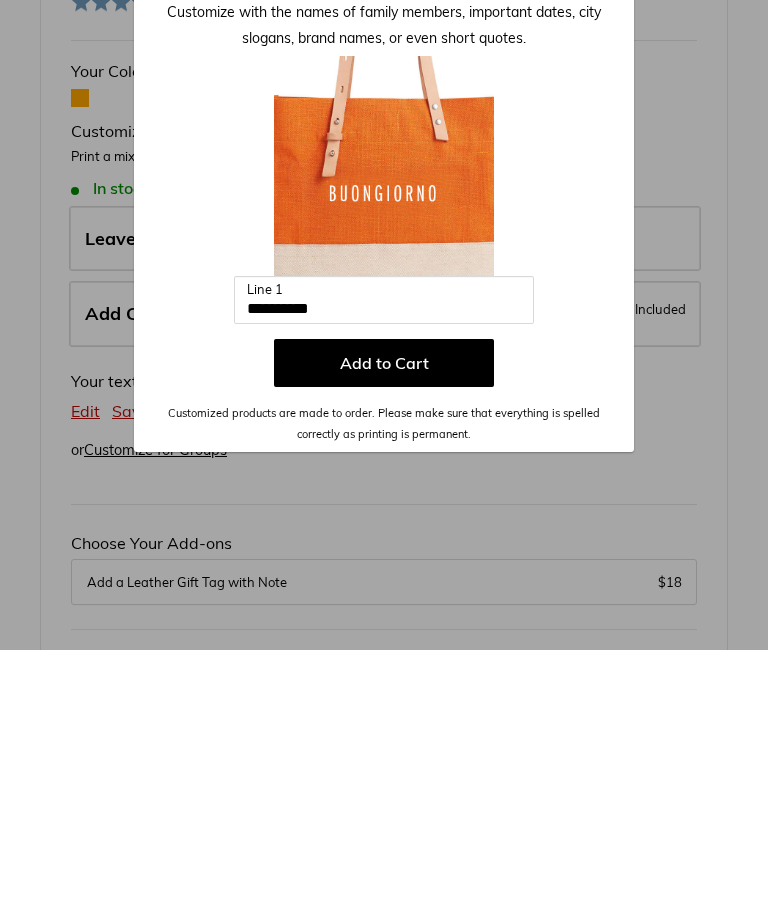 click on "Add to Cart" at bounding box center (384, 634) 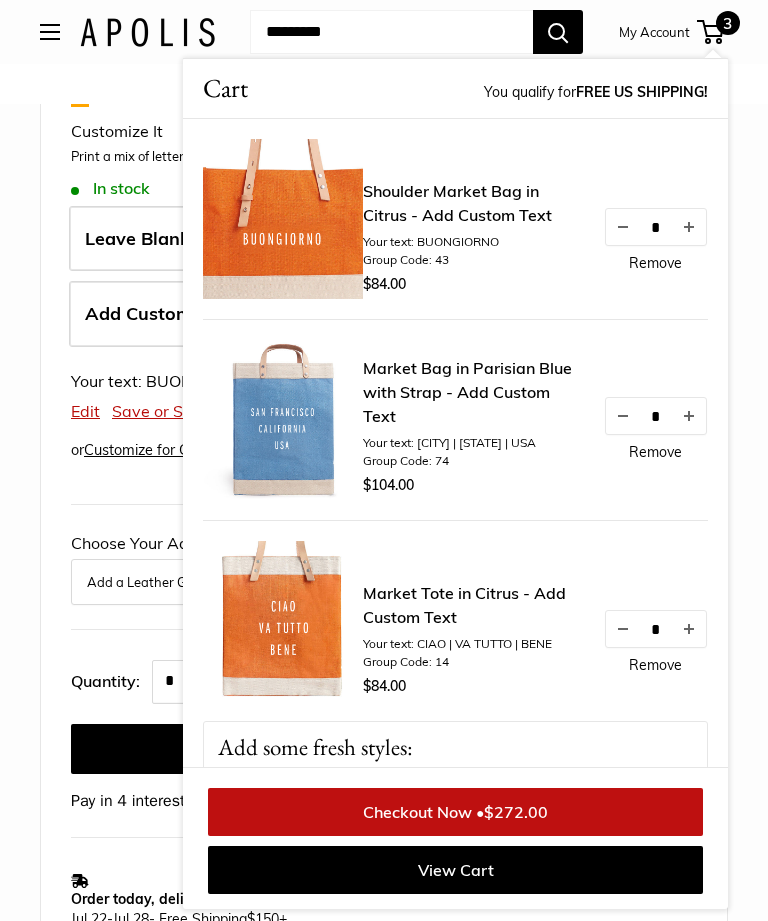 click on "Remove" at bounding box center (655, 665) 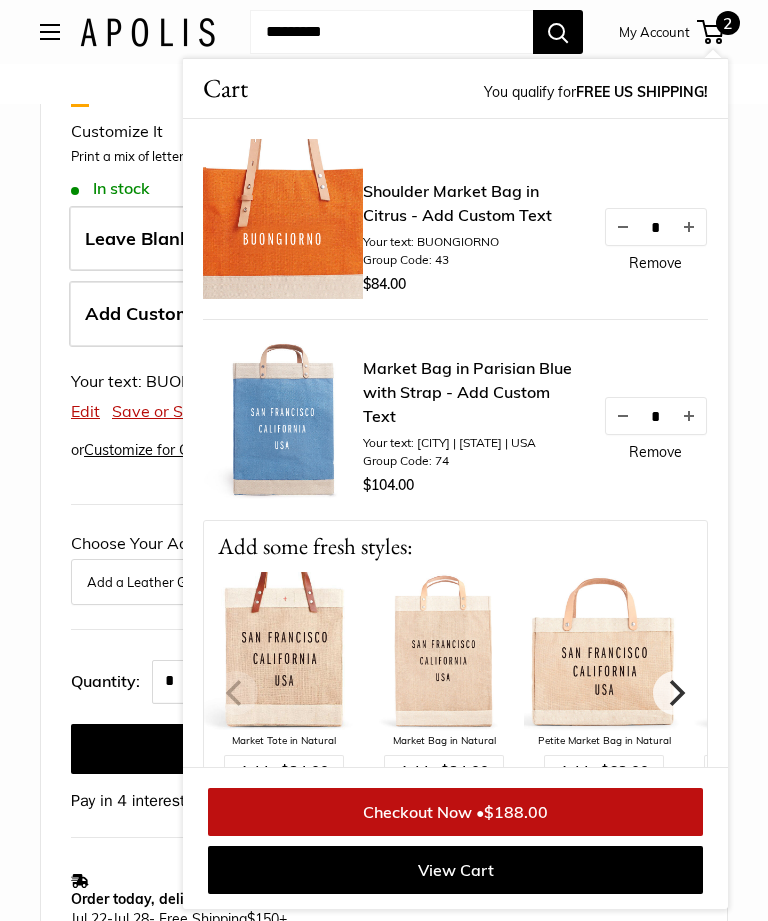 click on "Remove" at bounding box center (655, 452) 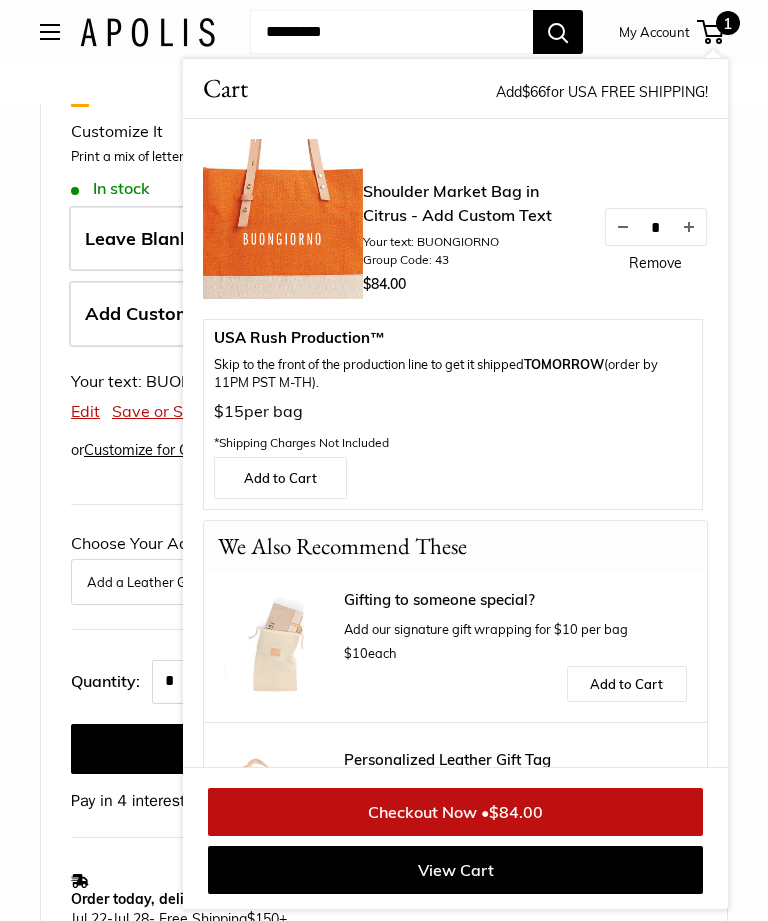 click on "Shoulder Market Bag in Citrus
$84
Rated 5.0 out of 5
5.0 Stars (1 Reviews)
Click to go to reviews
Long Handle Save  $-84
$84
/
& USA Free Shipping  $150 +
Your Color
Customize It
*" at bounding box center [384, 536] 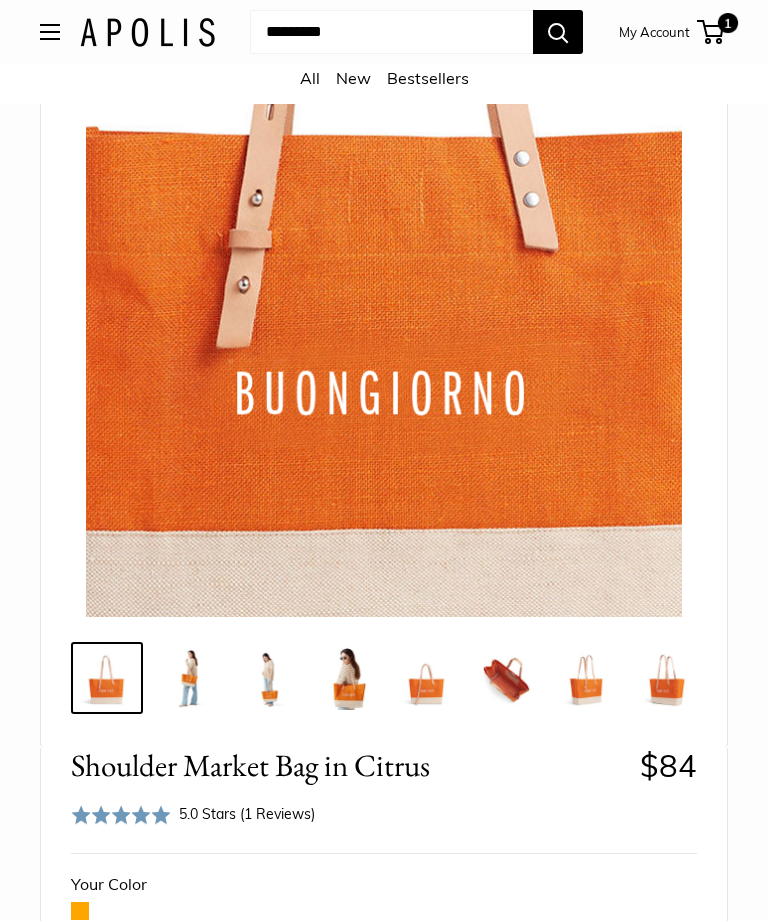 scroll, scrollTop: 0, scrollLeft: 0, axis: both 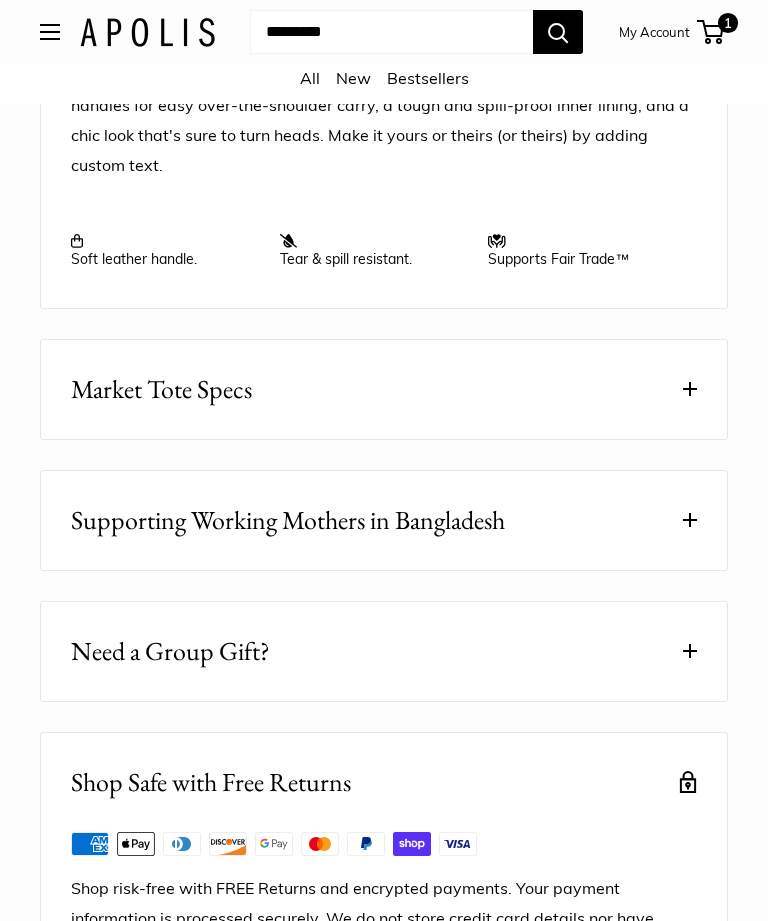 click on "Market Tote Specs" at bounding box center (384, 389) 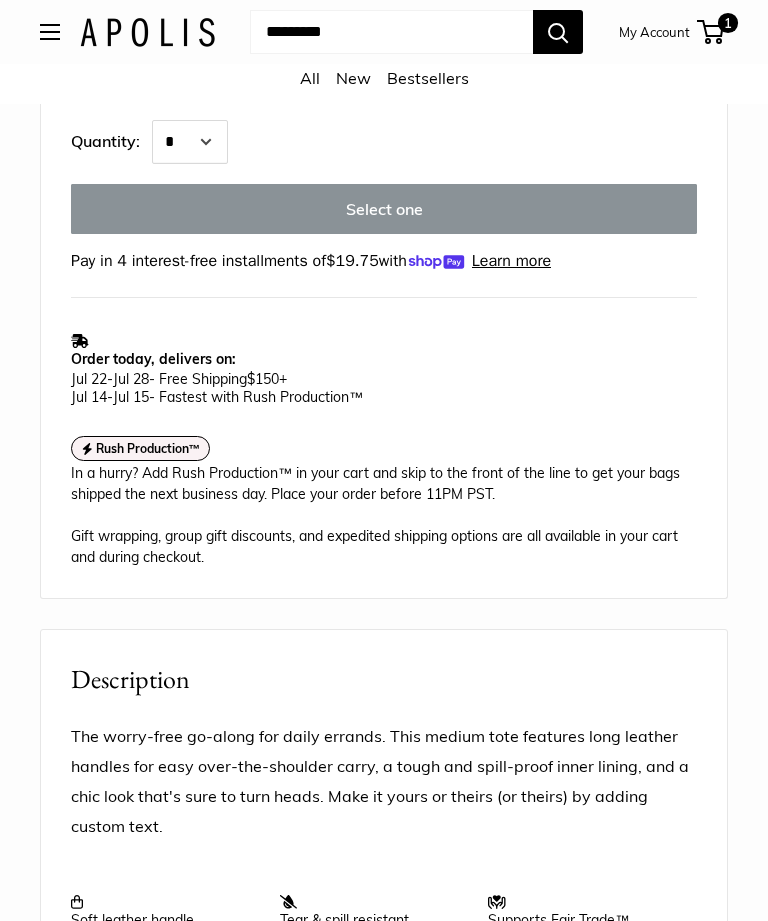 scroll, scrollTop: 1387, scrollLeft: 0, axis: vertical 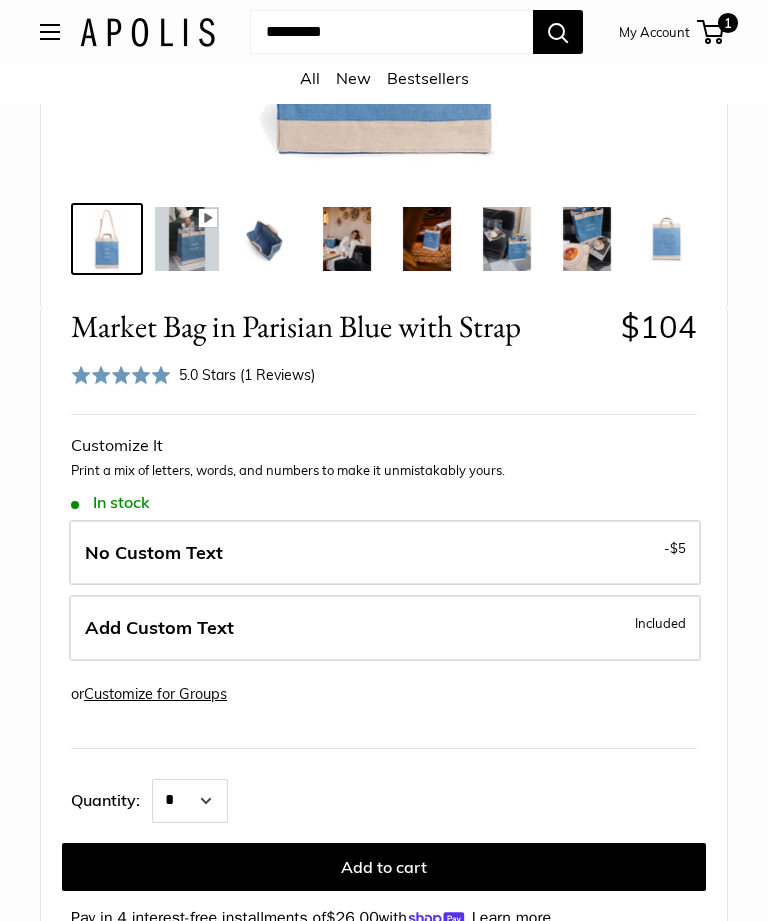 click on "Add Custom Text
Included" at bounding box center (385, 628) 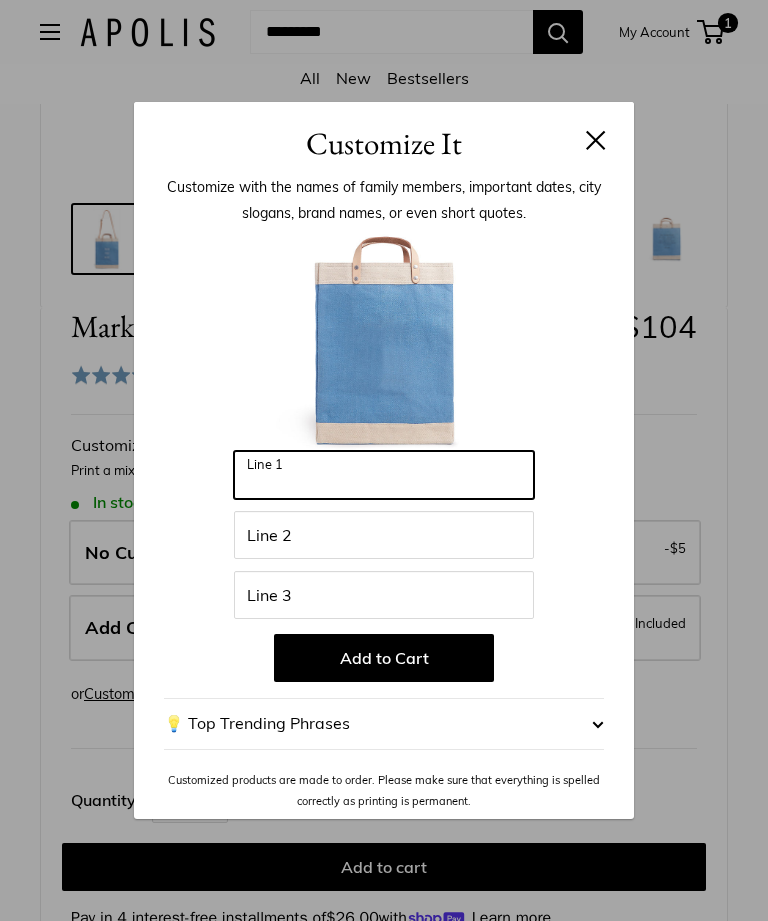 click on "Line 1" at bounding box center (384, 475) 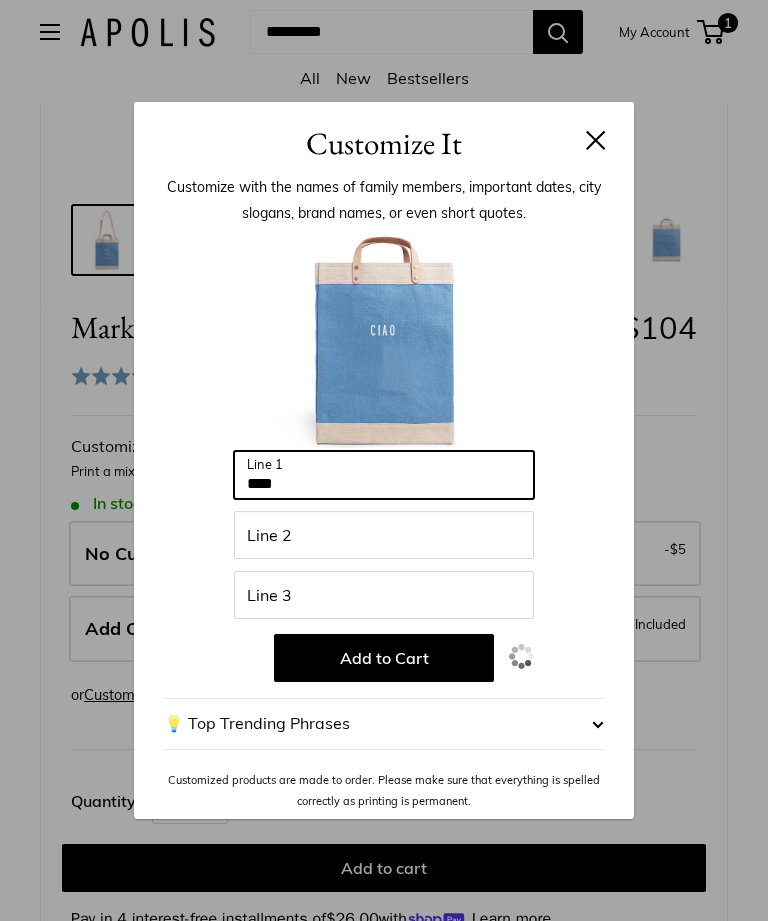 type on "****" 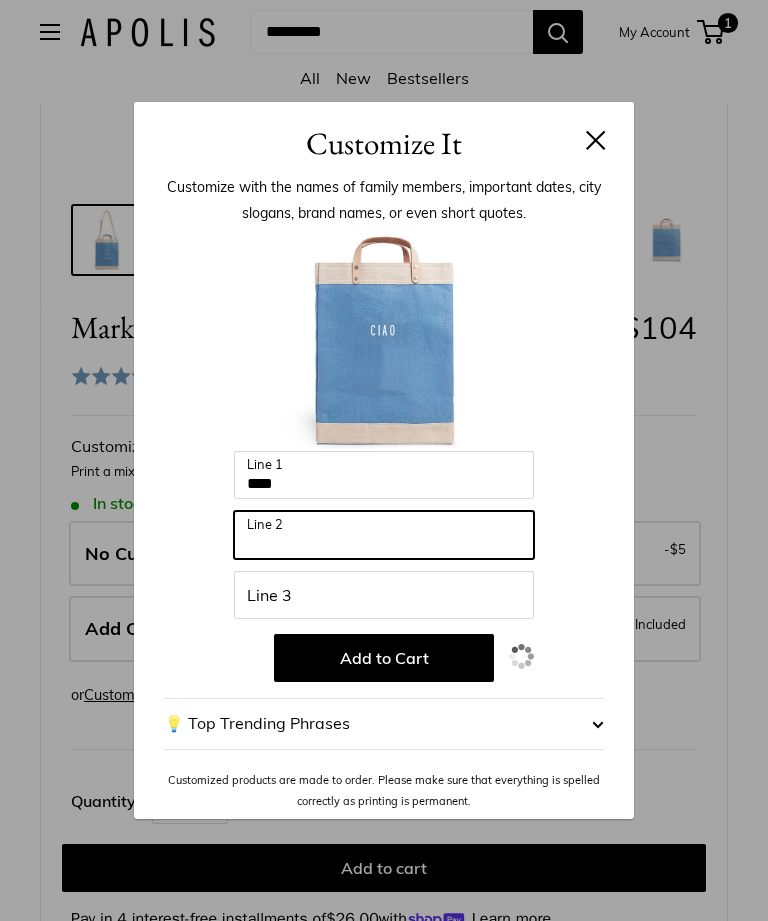 click on "Line 2" at bounding box center (384, 535) 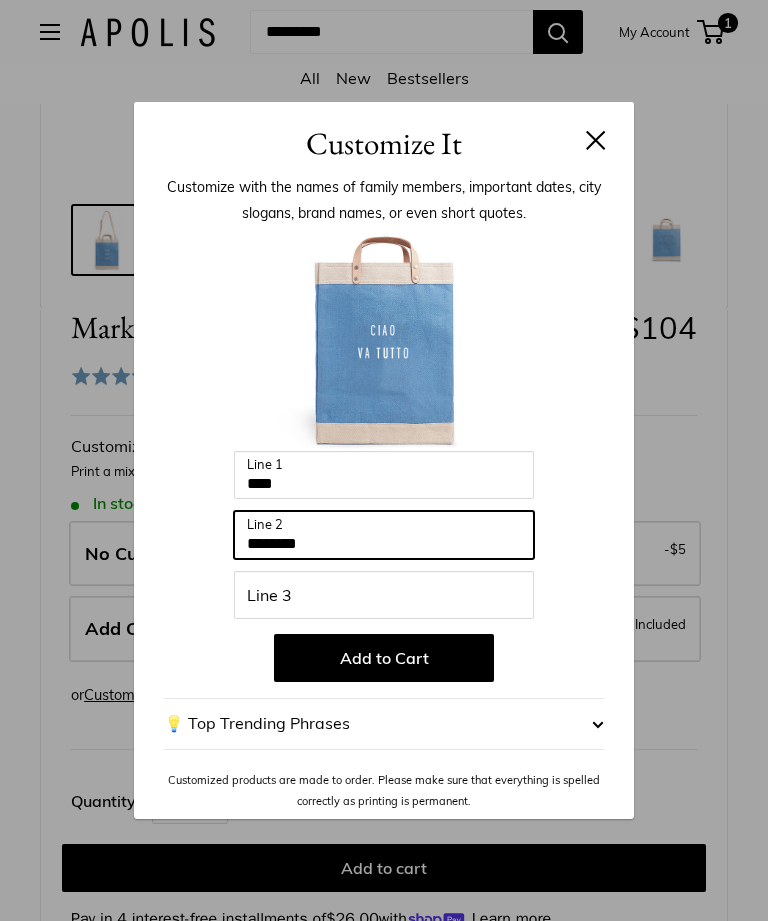 type on "********" 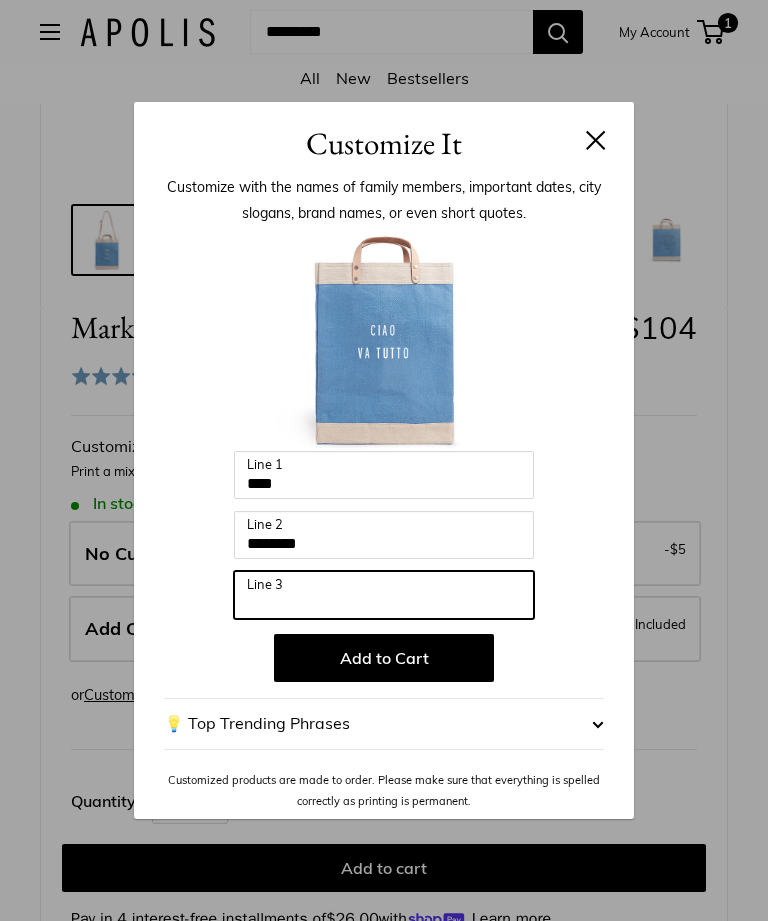 click on "Line 3" at bounding box center (384, 595) 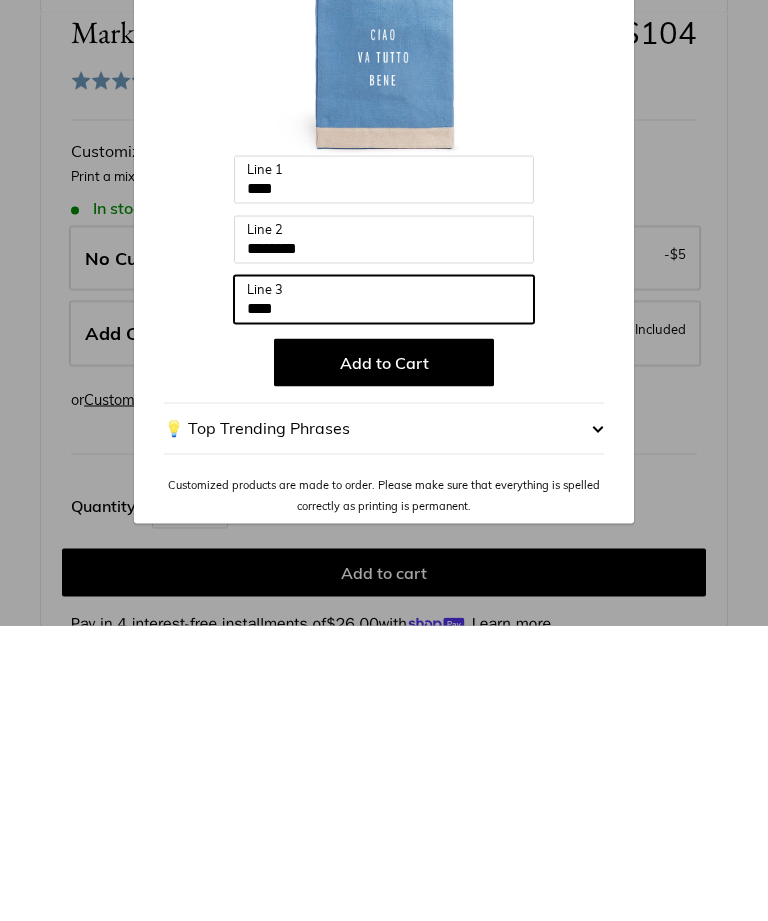type on "****" 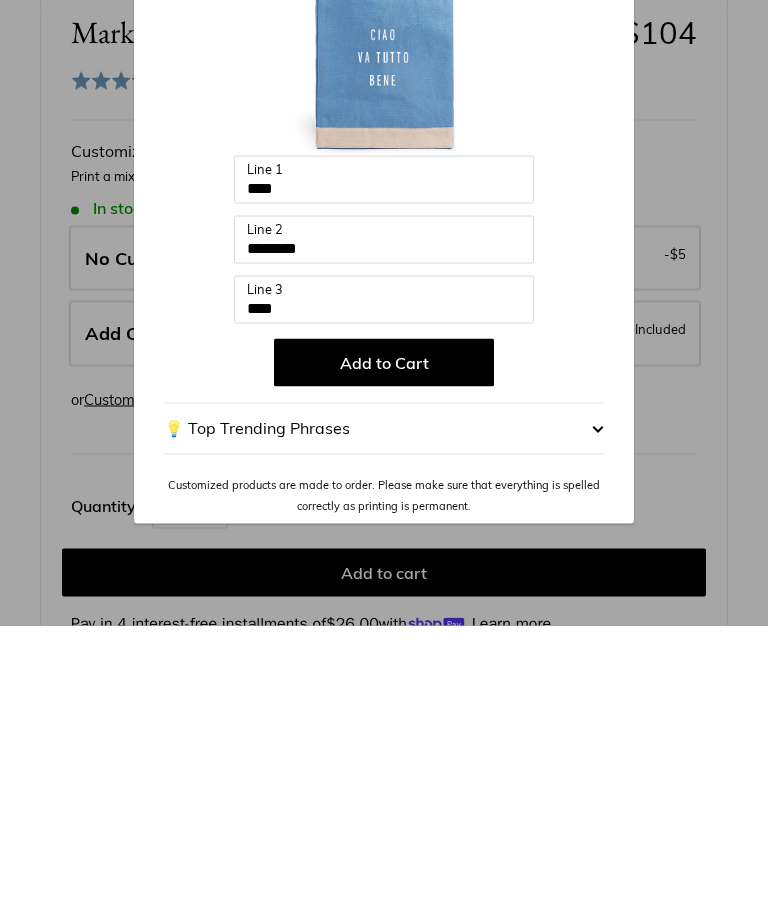 click on "Add to Cart" at bounding box center [384, 658] 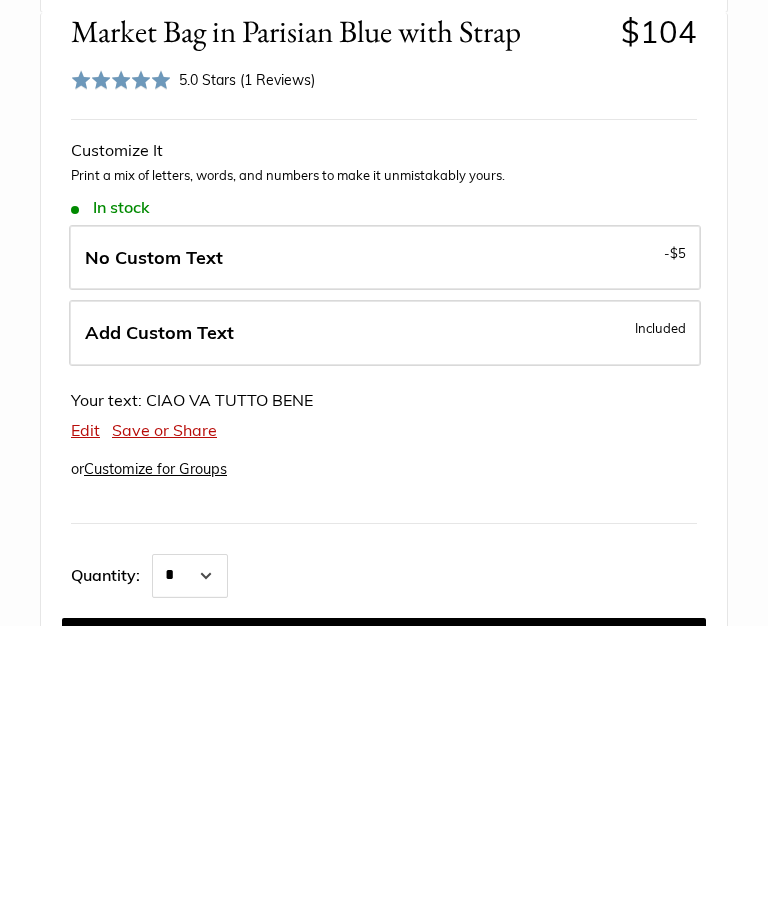 scroll, scrollTop: 917, scrollLeft: 0, axis: vertical 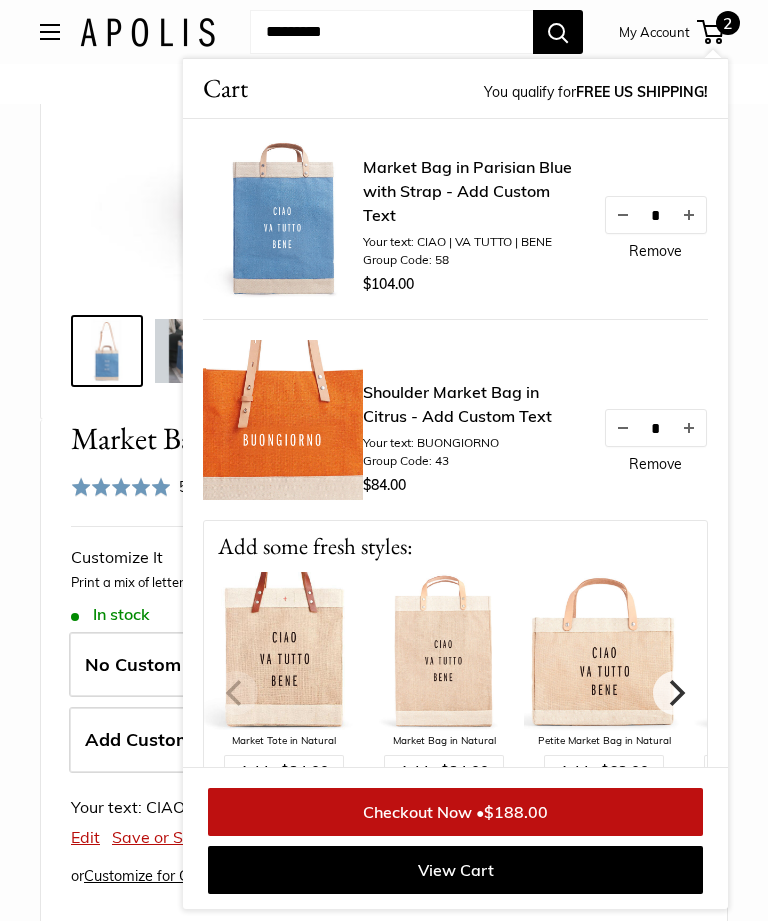 click at bounding box center [384, -8] 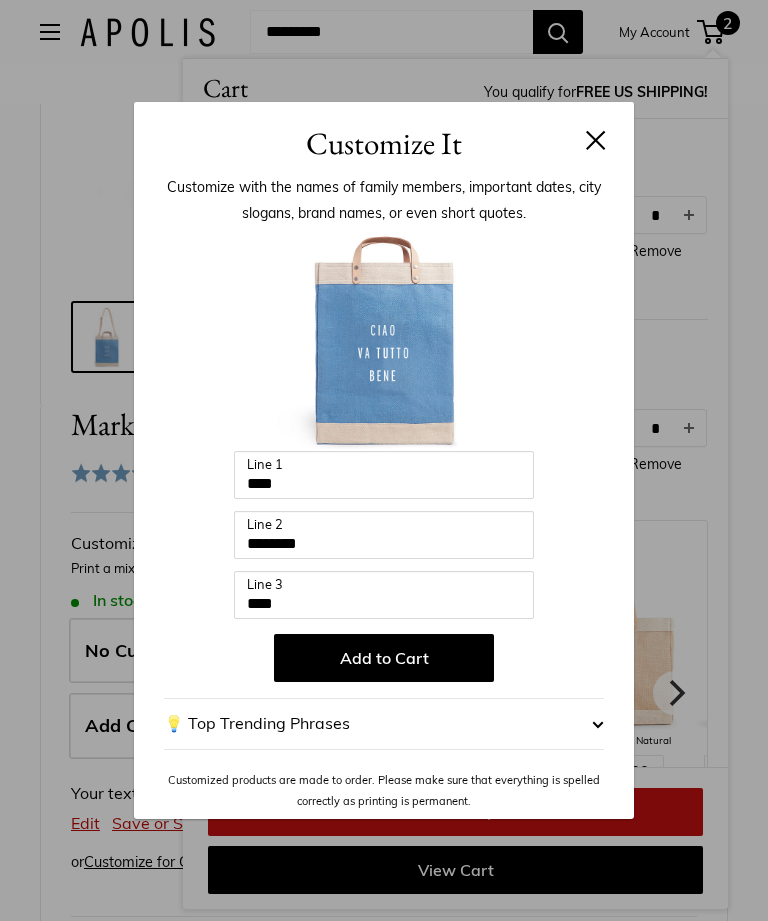 scroll, scrollTop: 538, scrollLeft: 0, axis: vertical 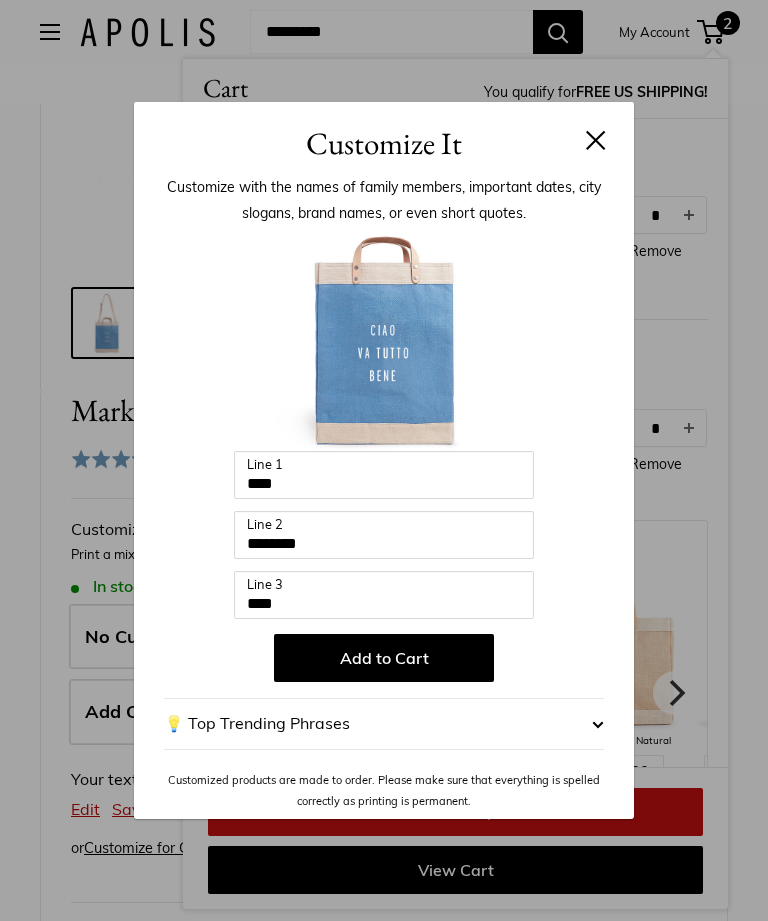 click on "Customize It
Customize with the names of family members, important dates, city slogans, brand names, or even short quotes.
Enter 48 letters
****
Line 1
********
Line 2
****
Line 3
Add to Cart
💡 Top Trending Phrases
Looking for inspiration? Select one of these: Tulum Air To Tahoe Sky" at bounding box center (384, 460) 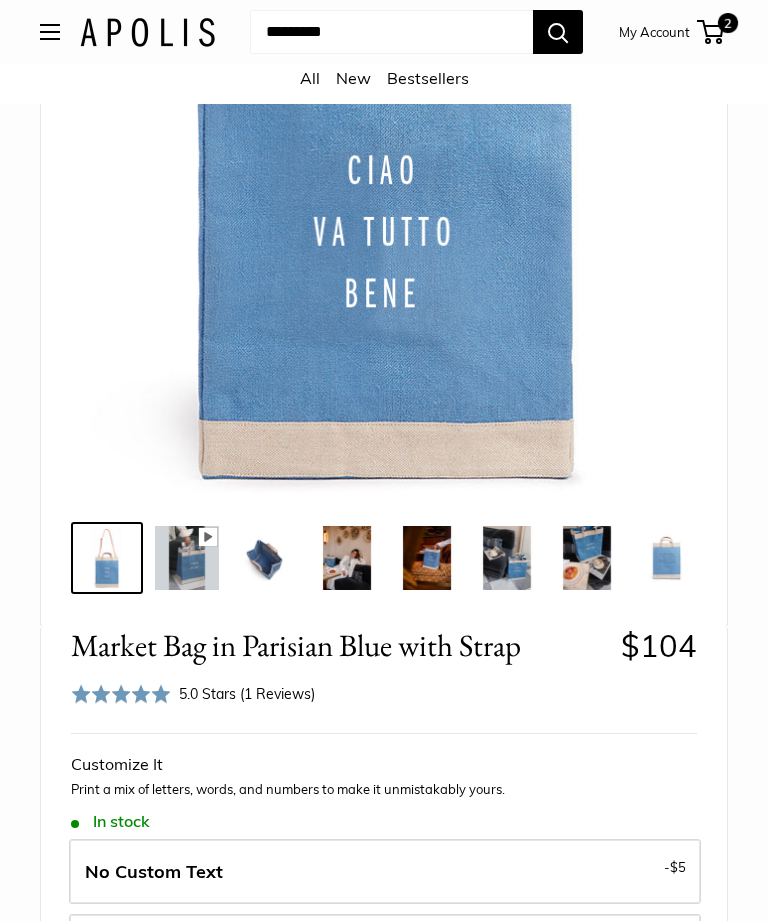 scroll, scrollTop: 304, scrollLeft: 0, axis: vertical 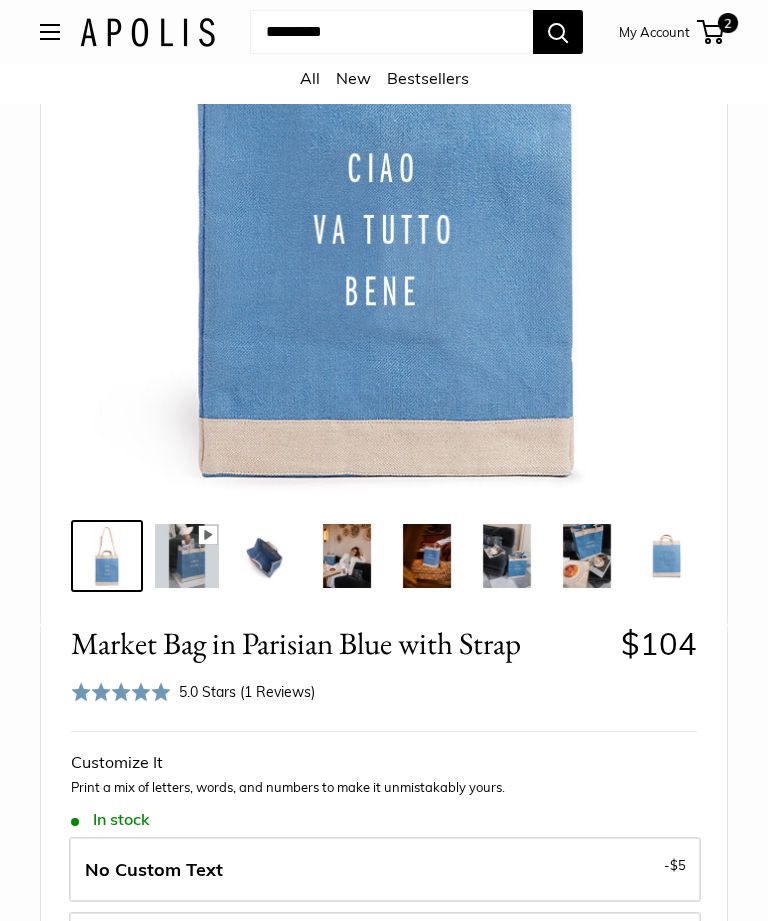 click on "2" at bounding box center (710, 32) 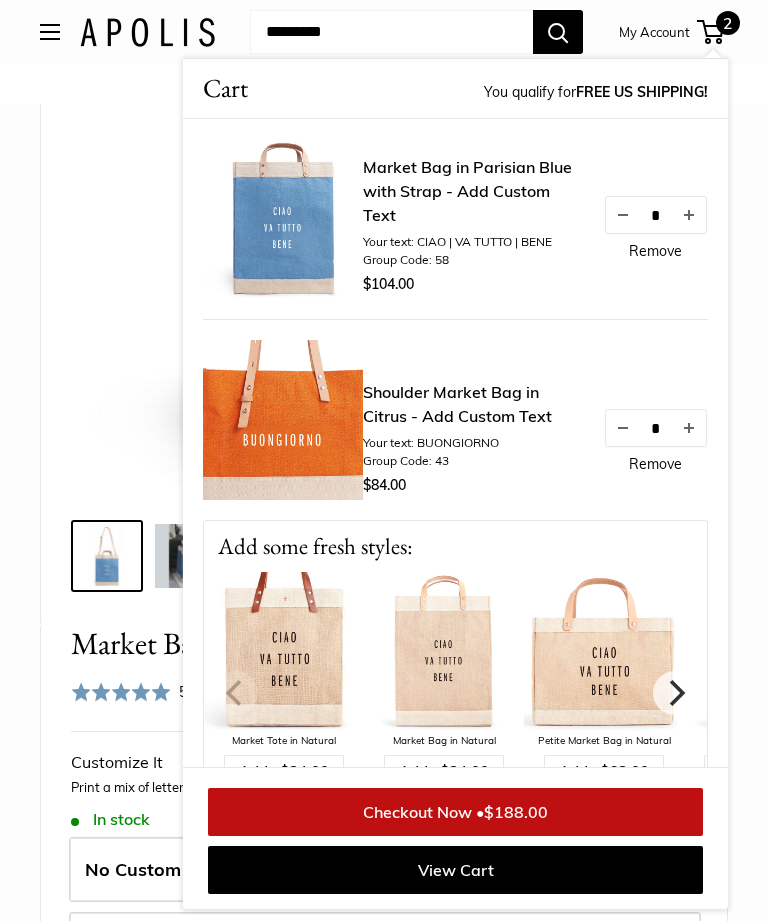 scroll, scrollTop: 305, scrollLeft: 0, axis: vertical 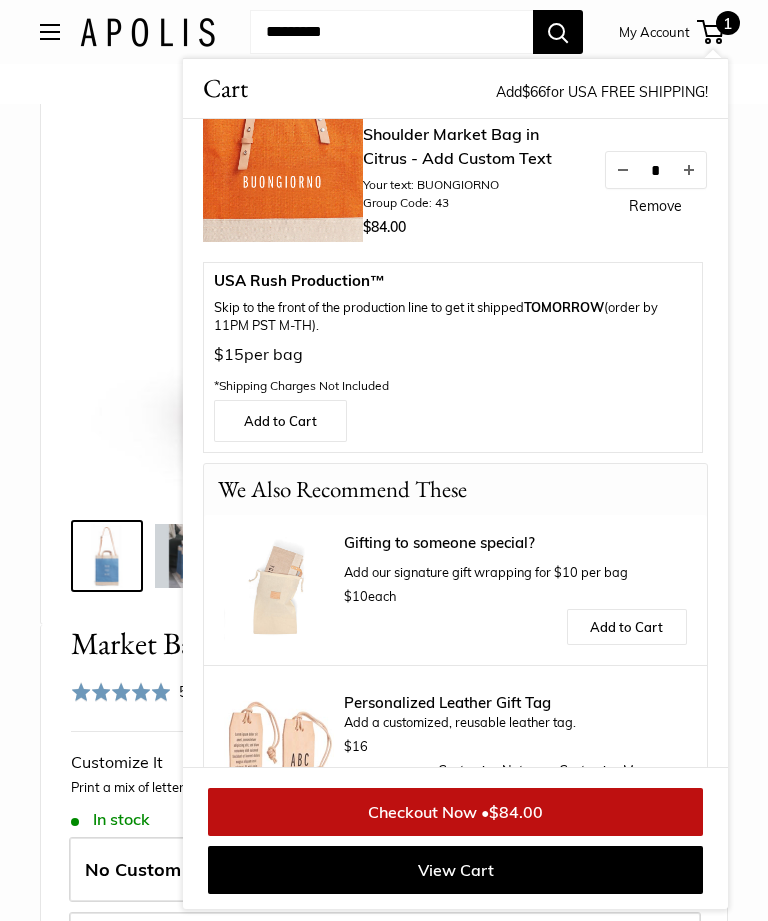 click on "Personalized Leather Gift Tag
Add a customized, reusable leather tag.
$16" at bounding box center [515, 727] 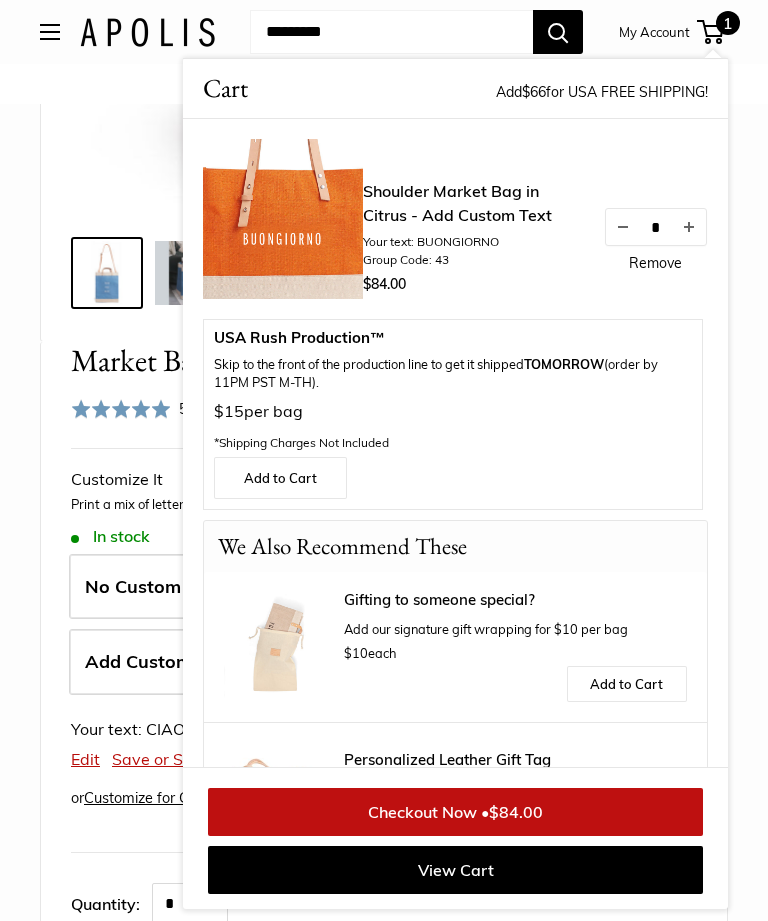 scroll, scrollTop: 588, scrollLeft: 0, axis: vertical 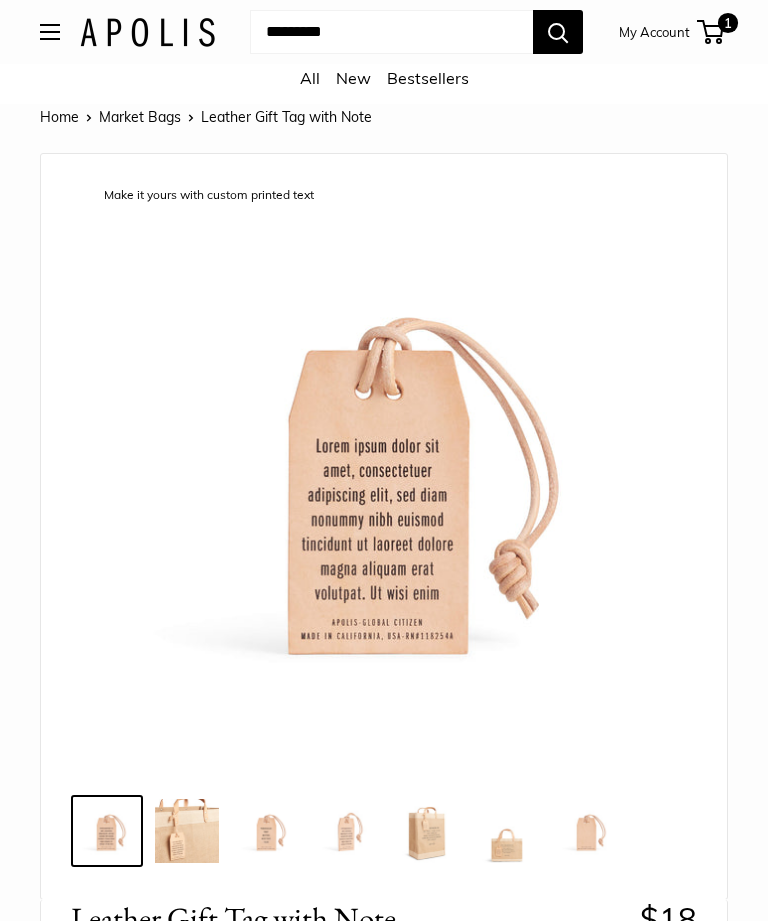 click on "1" at bounding box center [728, 23] 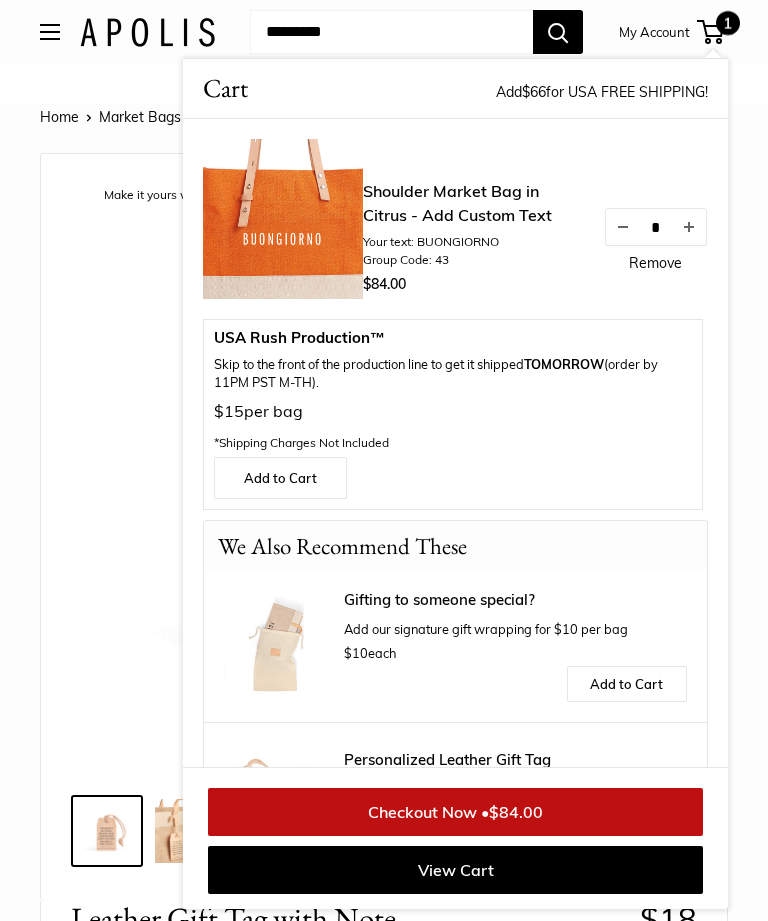click on "$84.00" at bounding box center (516, 812) 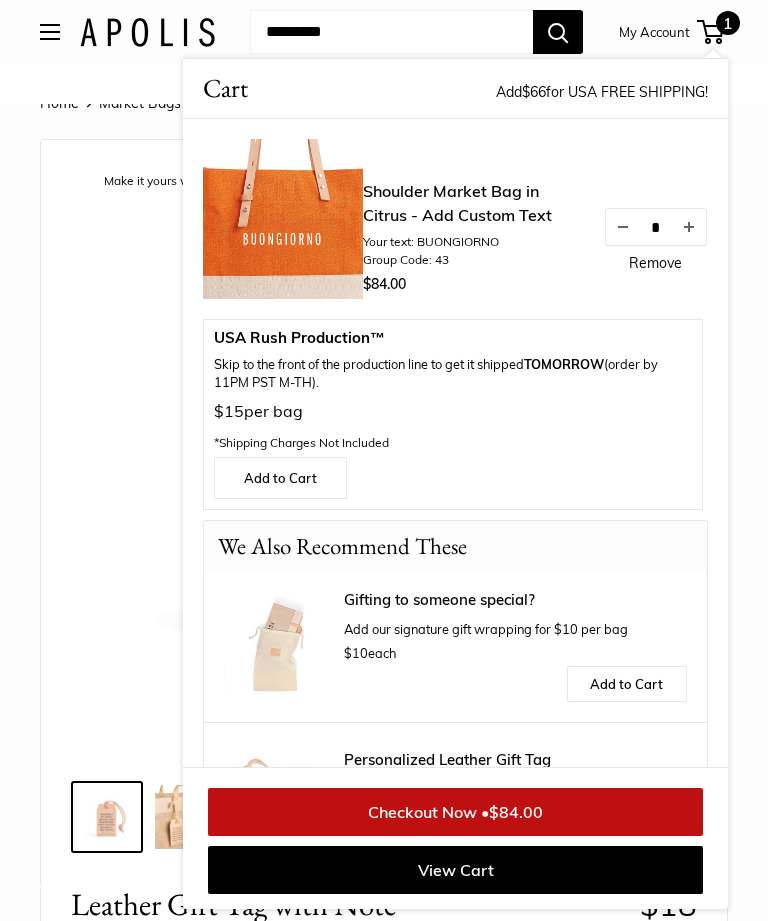 scroll, scrollTop: 0, scrollLeft: 0, axis: both 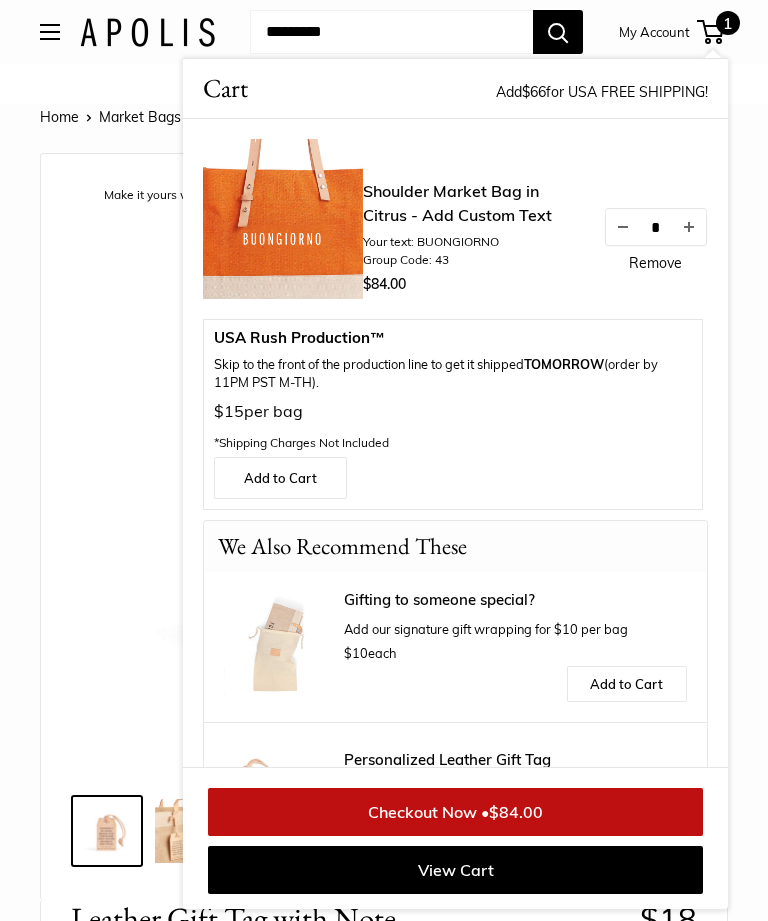 click at bounding box center [384, 472] 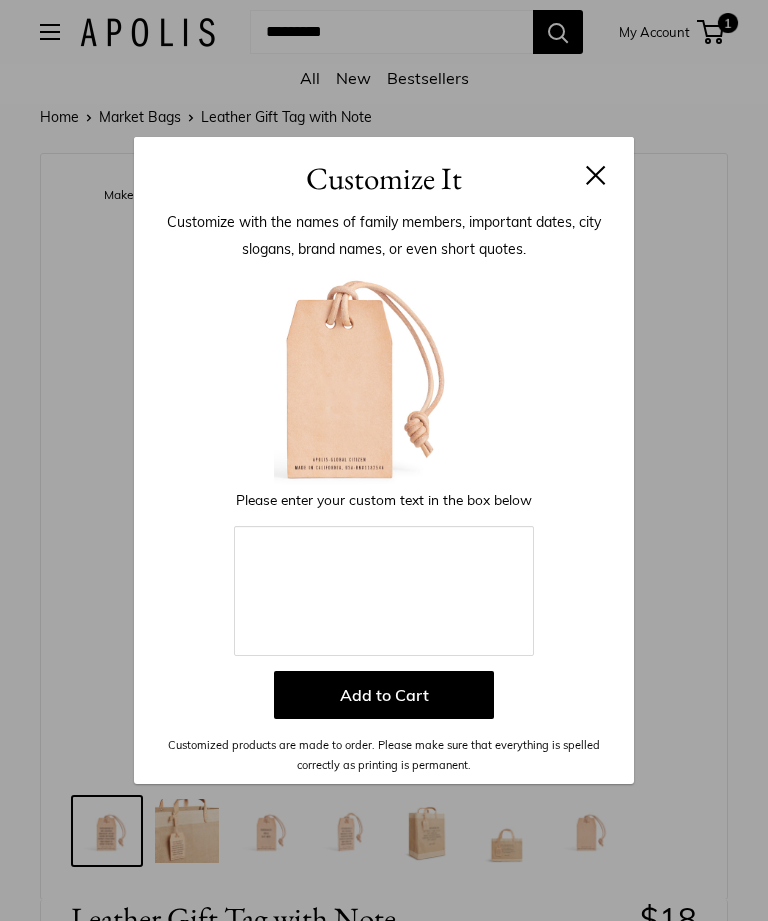 scroll, scrollTop: 899, scrollLeft: 0, axis: vertical 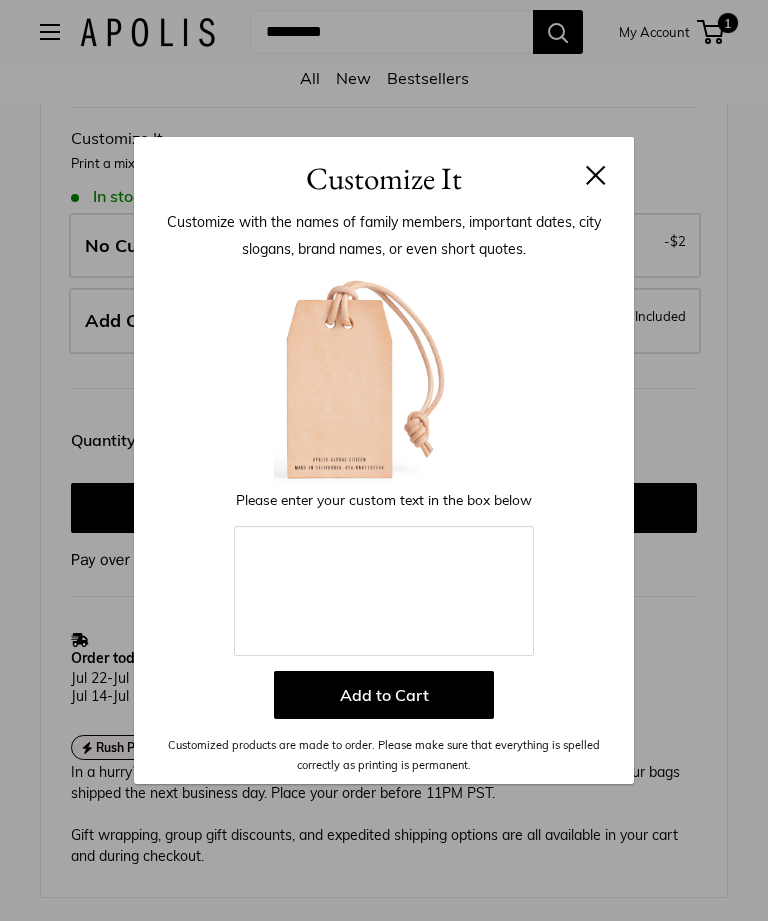 click at bounding box center (596, 175) 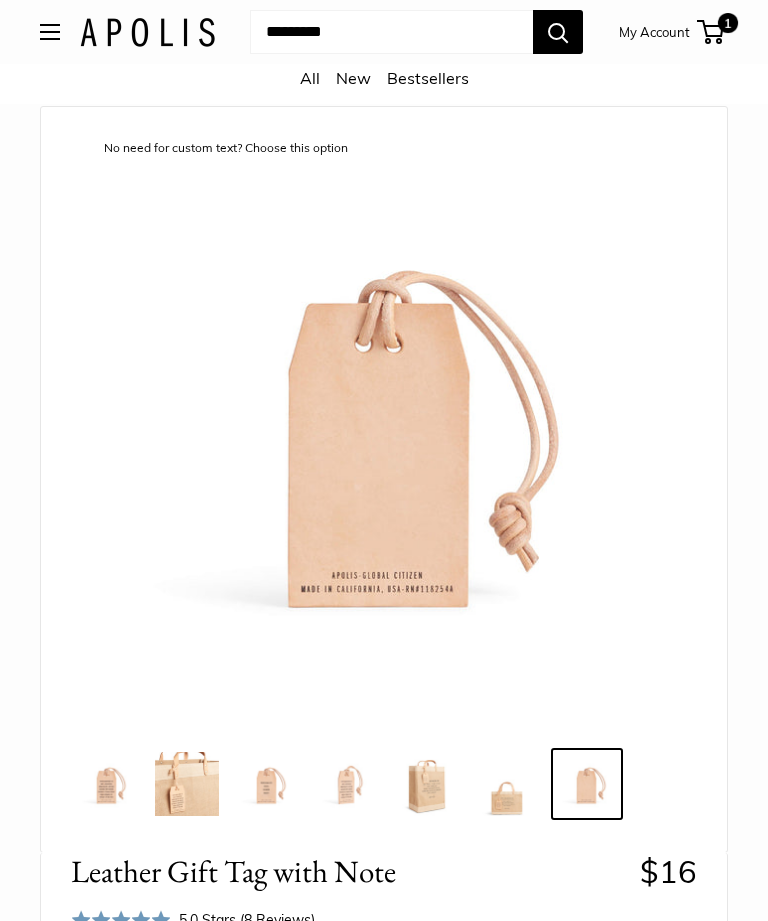 scroll, scrollTop: 0, scrollLeft: 0, axis: both 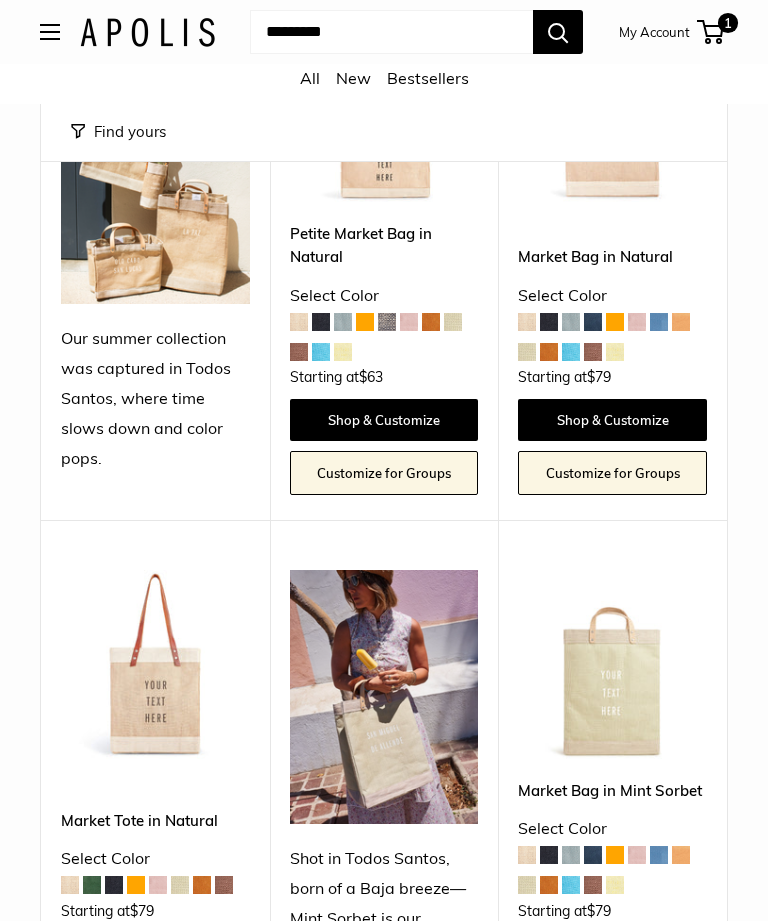 click on "1" at bounding box center (710, 32) 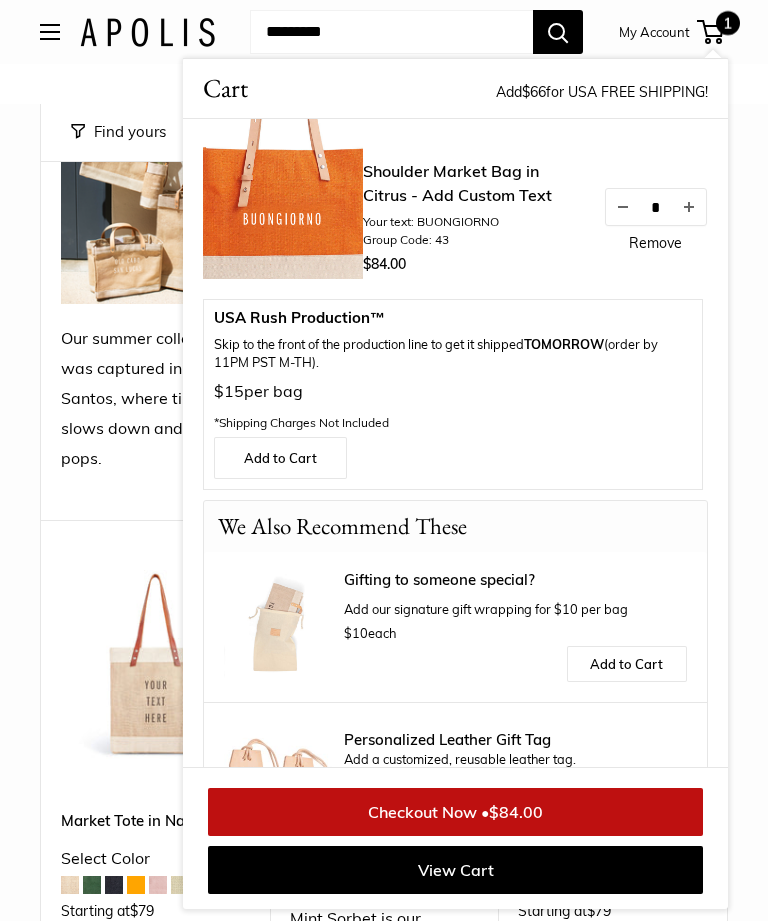 scroll, scrollTop: 0, scrollLeft: 0, axis: both 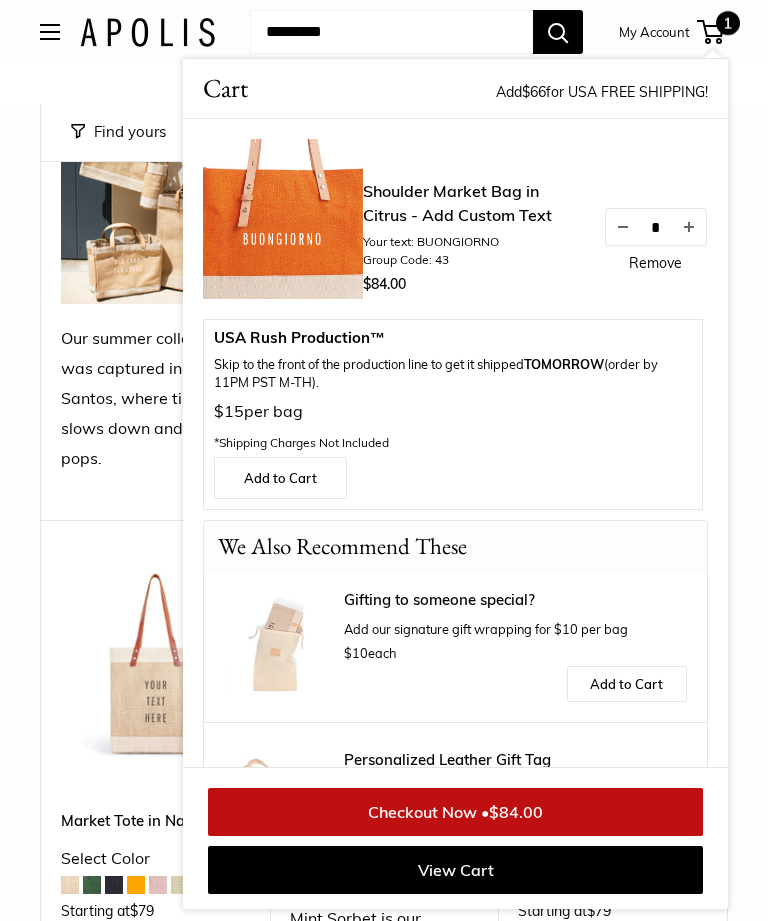 click on "Shoulder Market Bag in Citrus - Add Custom Text" at bounding box center [473, 203] 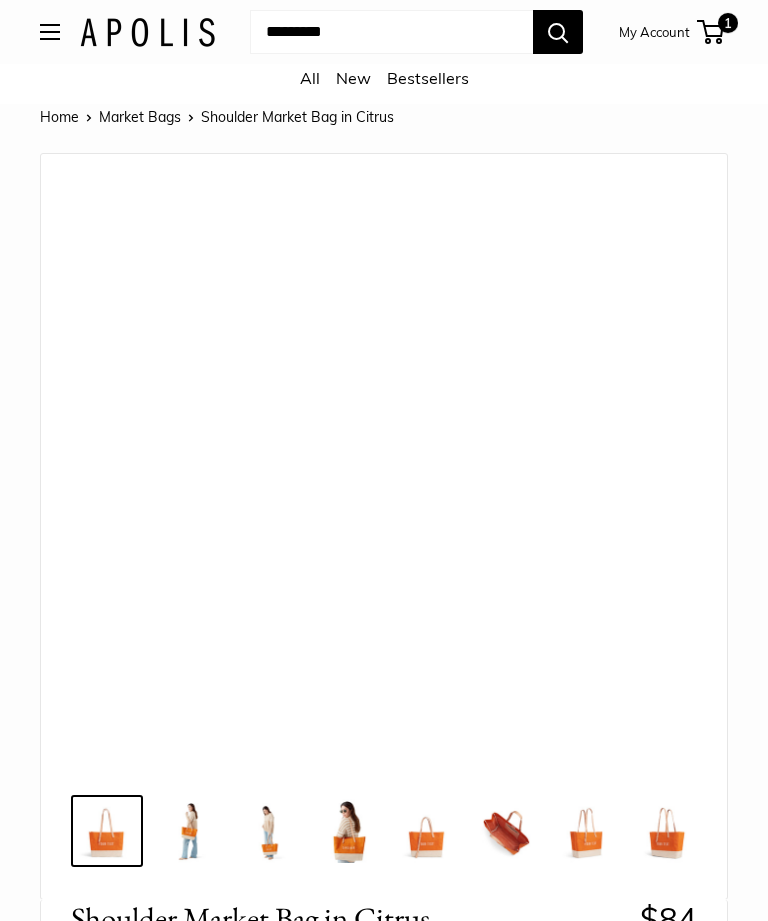 scroll, scrollTop: 899, scrollLeft: 0, axis: vertical 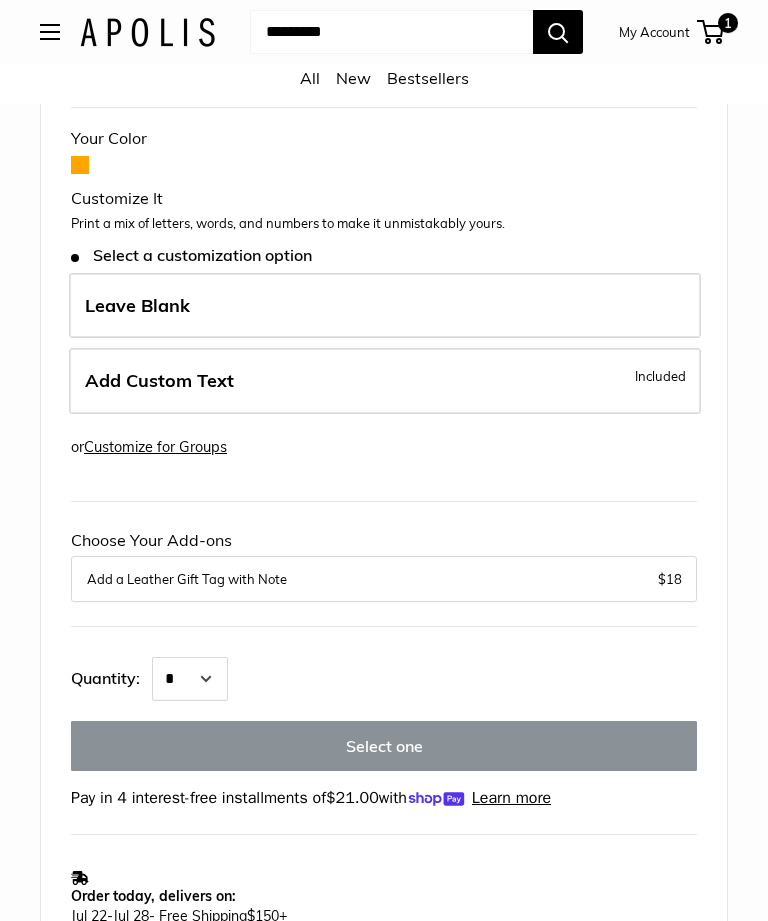 click on "Add Custom Text
Included" at bounding box center (385, 381) 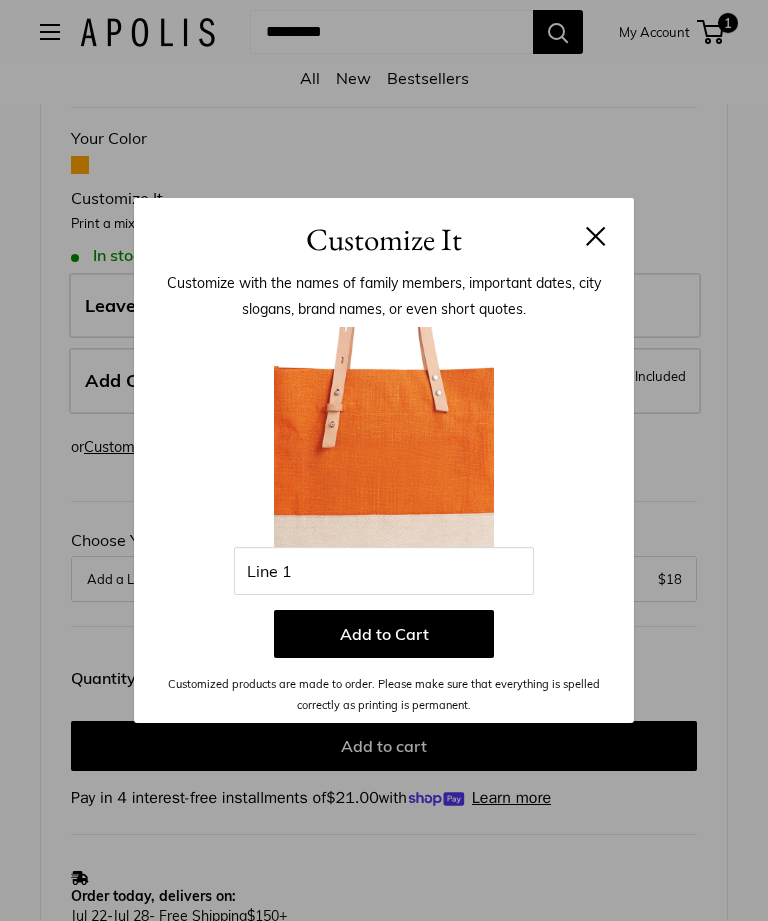 scroll, scrollTop: 0, scrollLeft: 0, axis: both 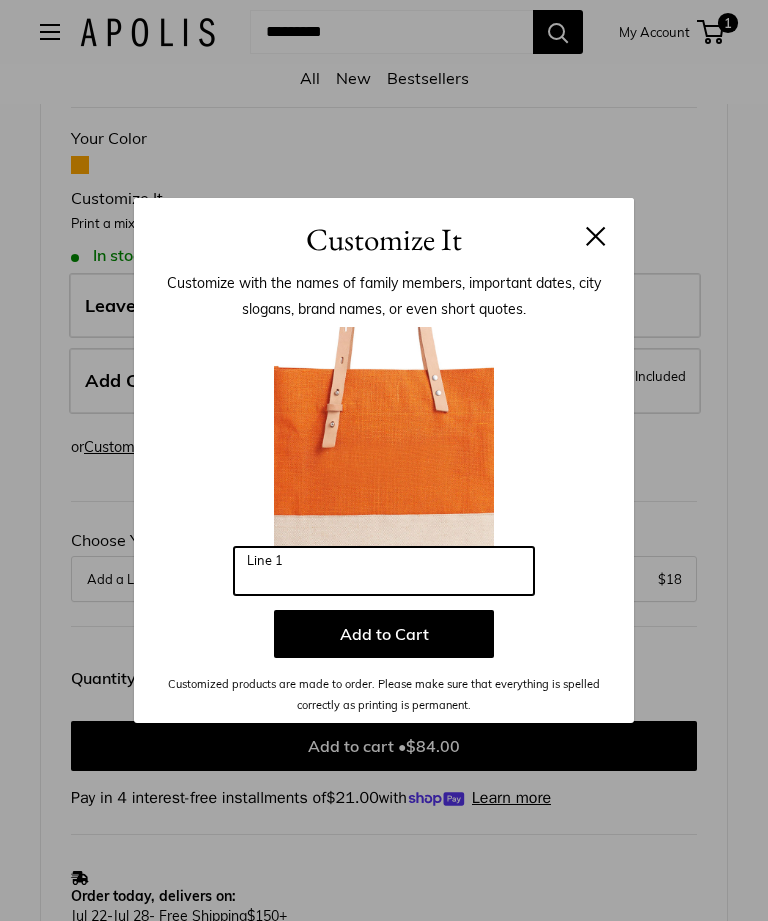 click on "Line 1" at bounding box center (384, 571) 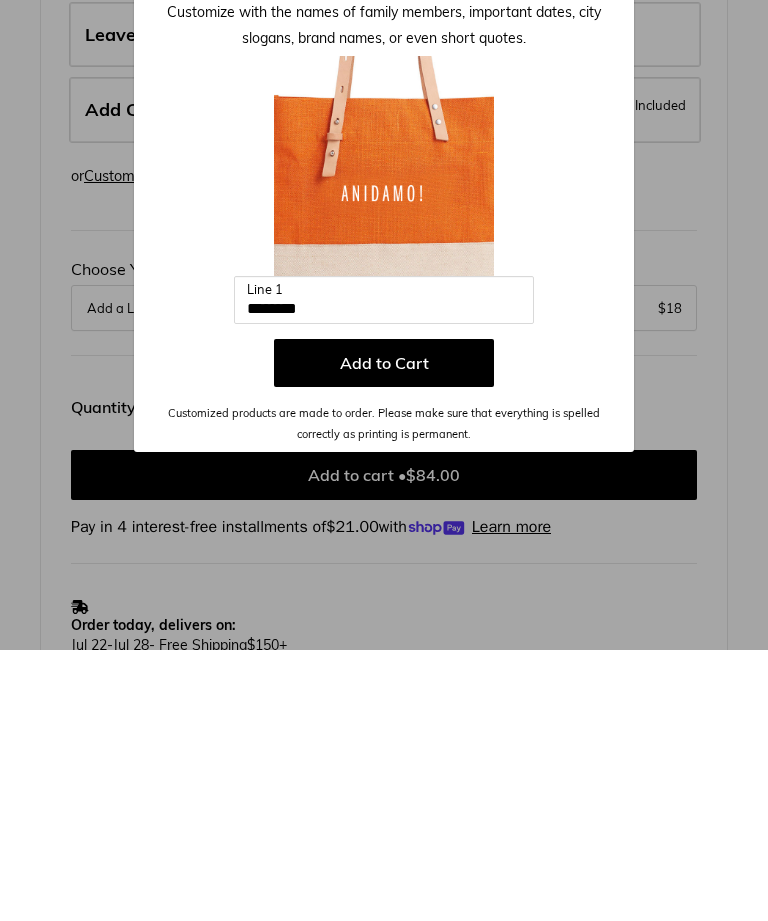 click on "Add to Cart" at bounding box center (384, 634) 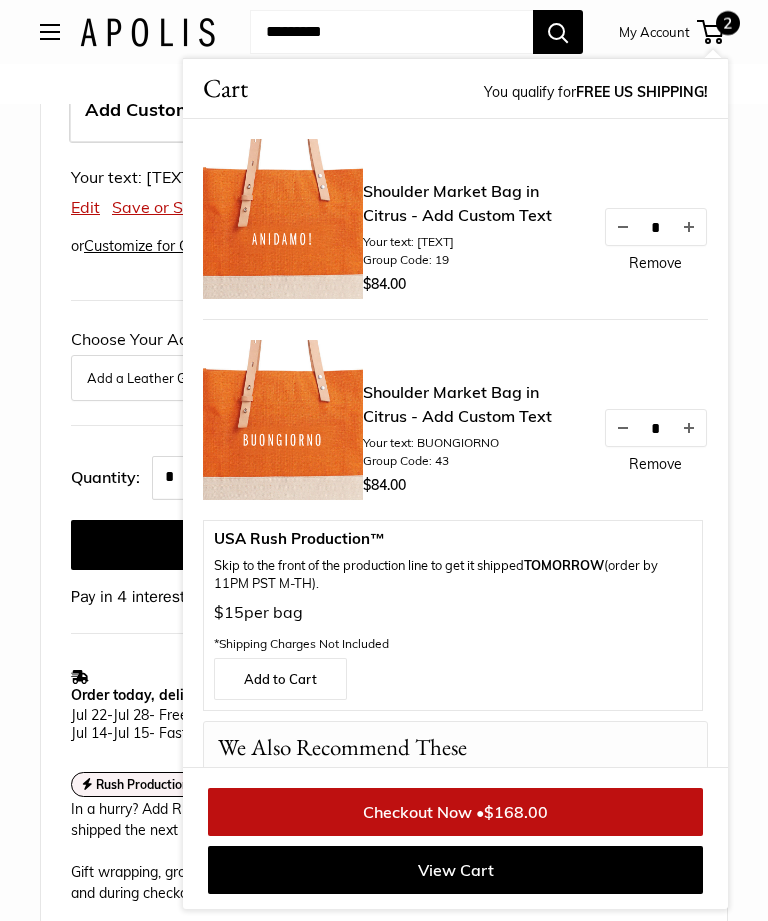 click on "Remove" at bounding box center (655, 263) 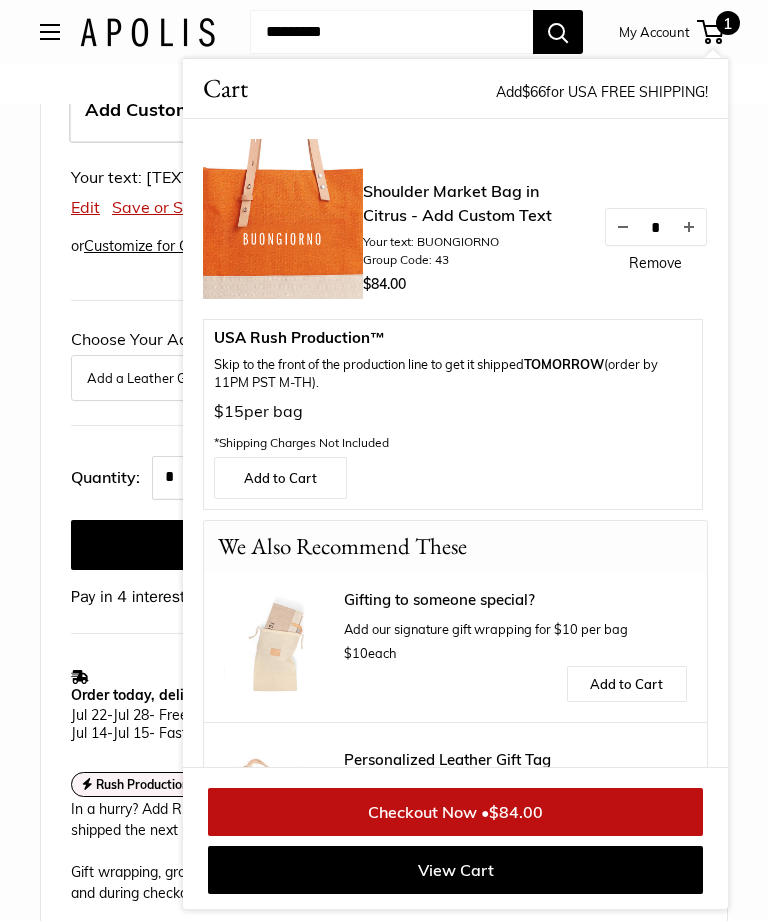 click on "Choose Your Add-ons
Add a Leather Gift Tag with Note
$18" at bounding box center [384, 363] 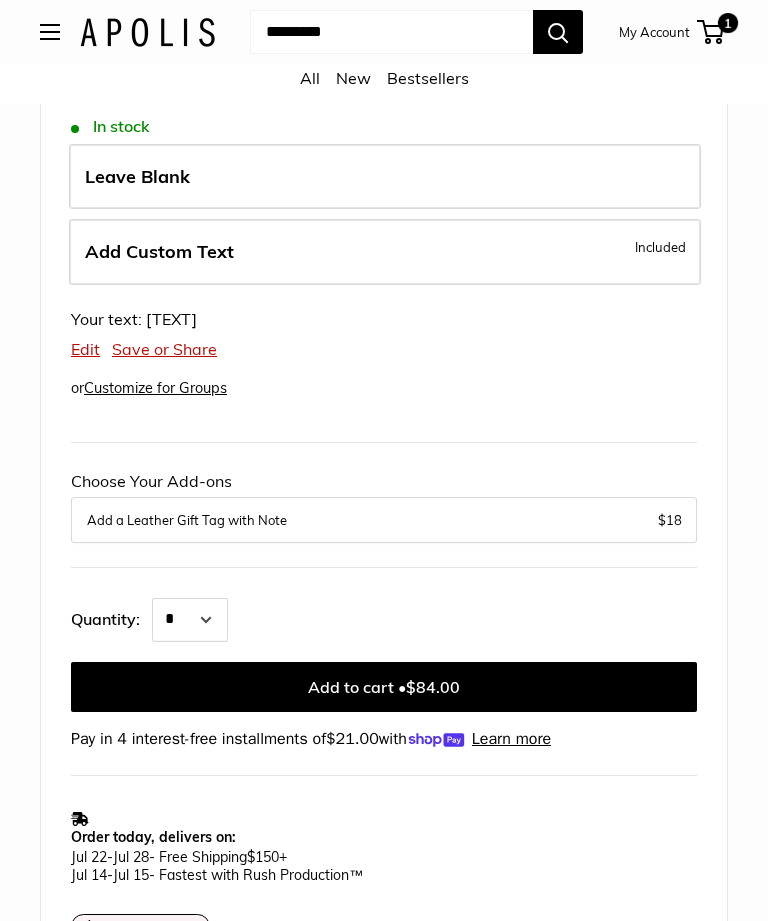 scroll, scrollTop: 1027, scrollLeft: 0, axis: vertical 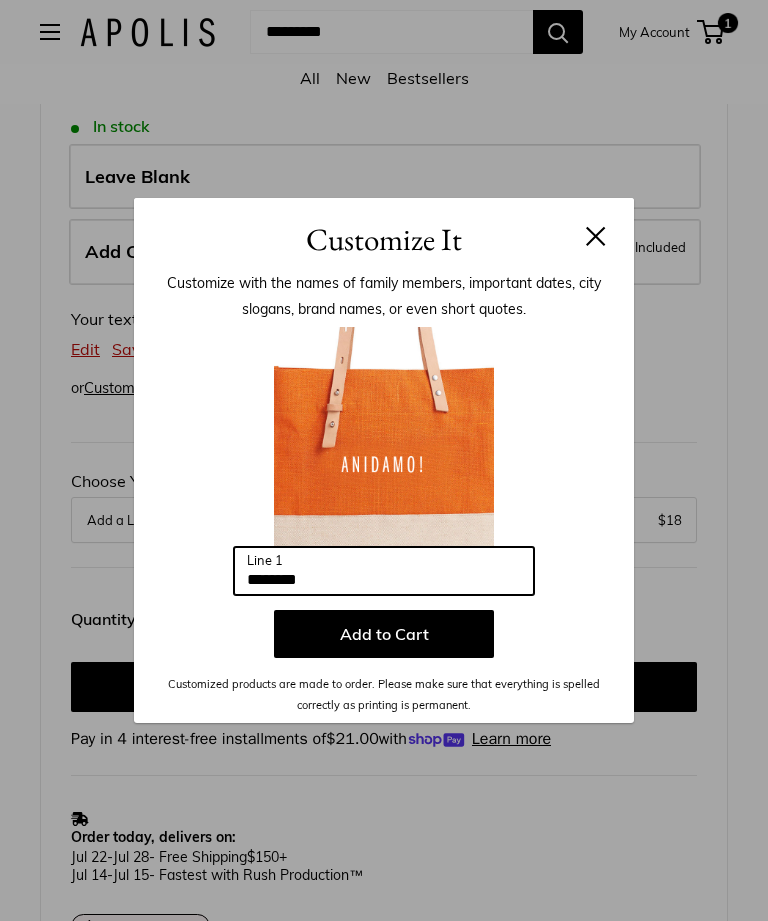 click on "********" at bounding box center (384, 571) 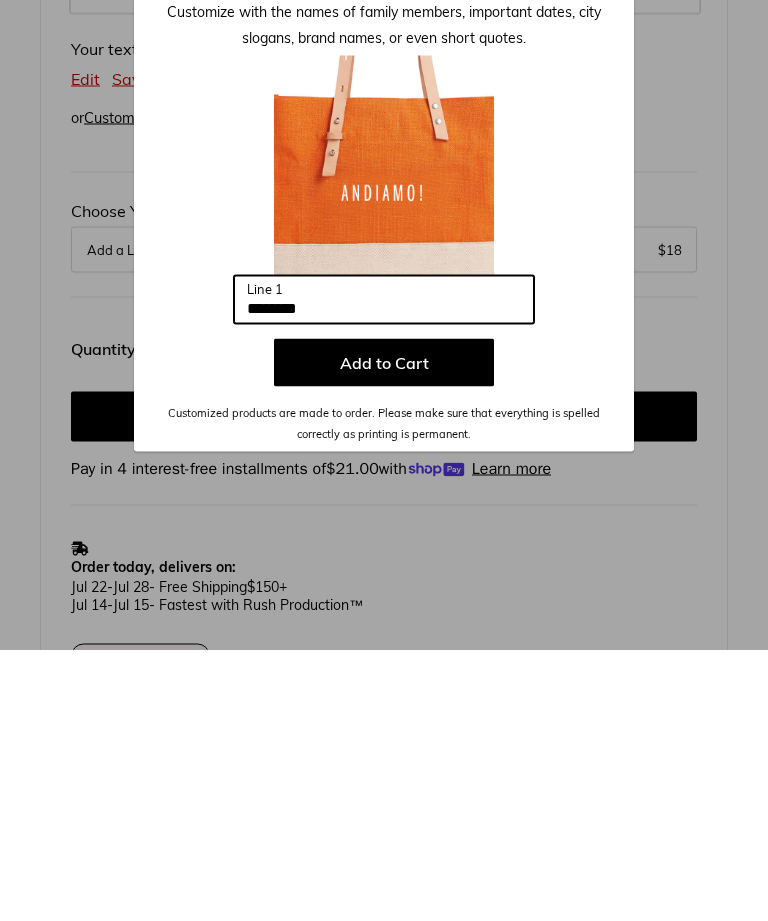 type on "********" 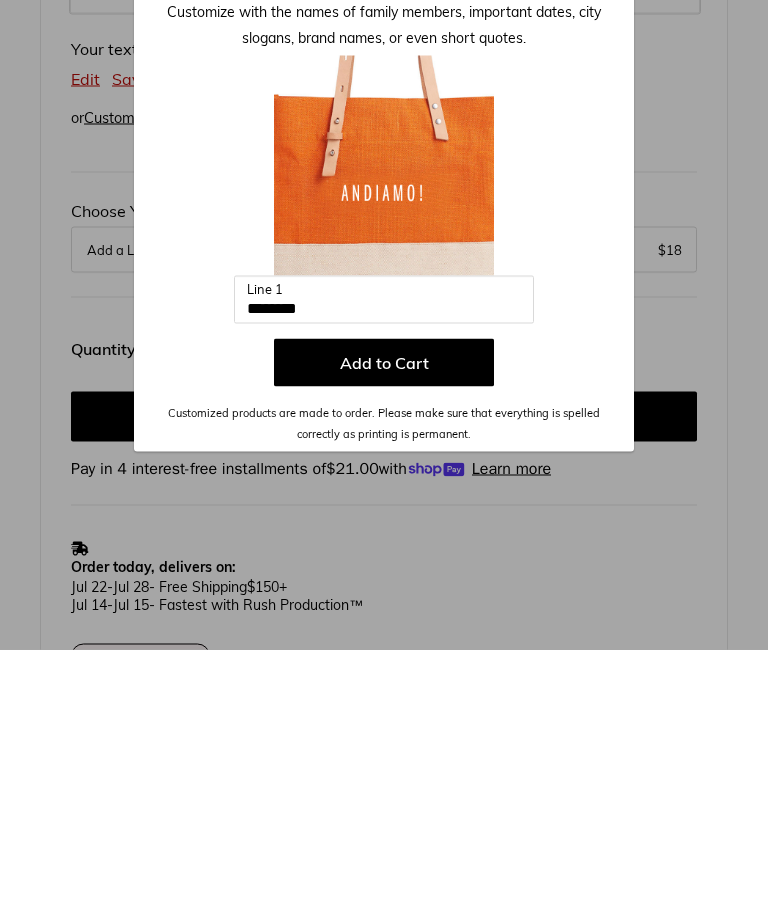 click on "Add to Cart" at bounding box center (384, 634) 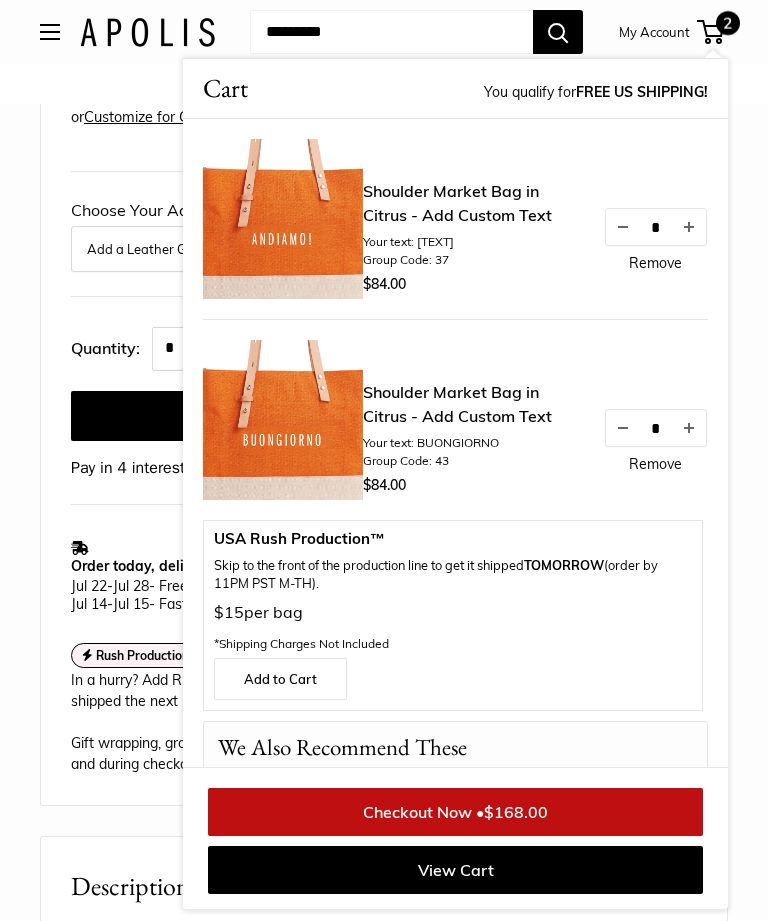 click at bounding box center (283, 219) 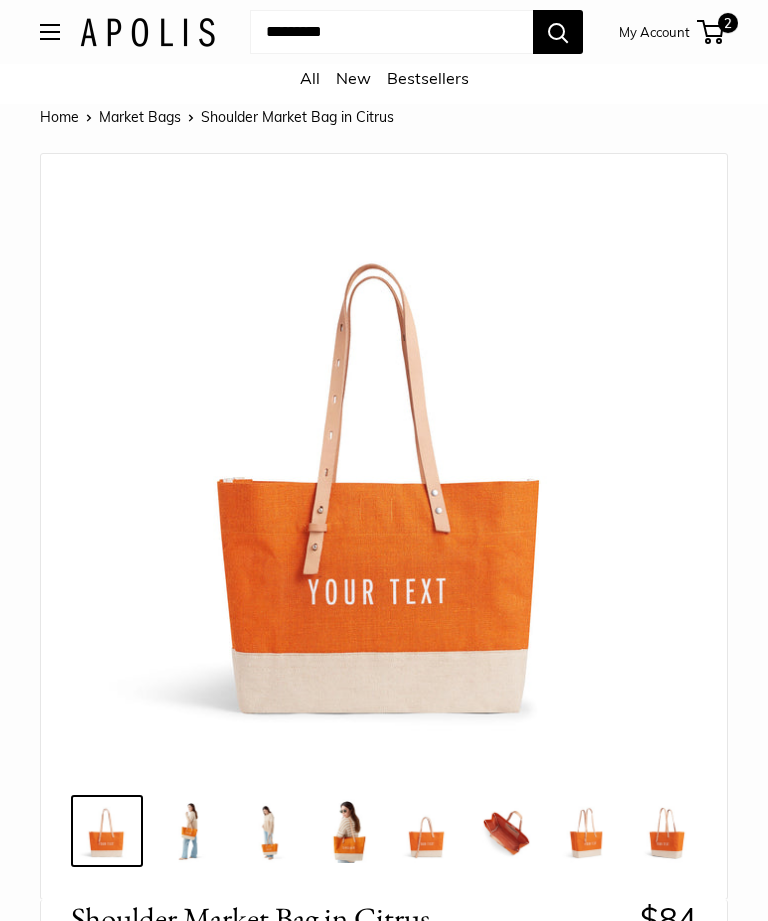 scroll, scrollTop: 0, scrollLeft: 0, axis: both 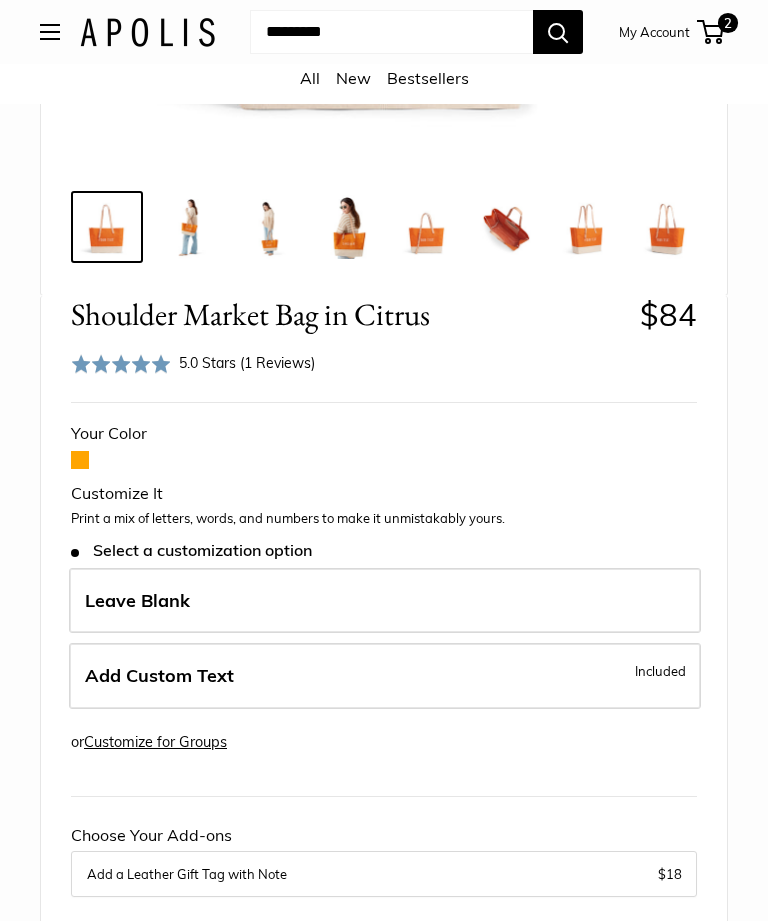 click on "Add Custom Text
Included" at bounding box center [385, 677] 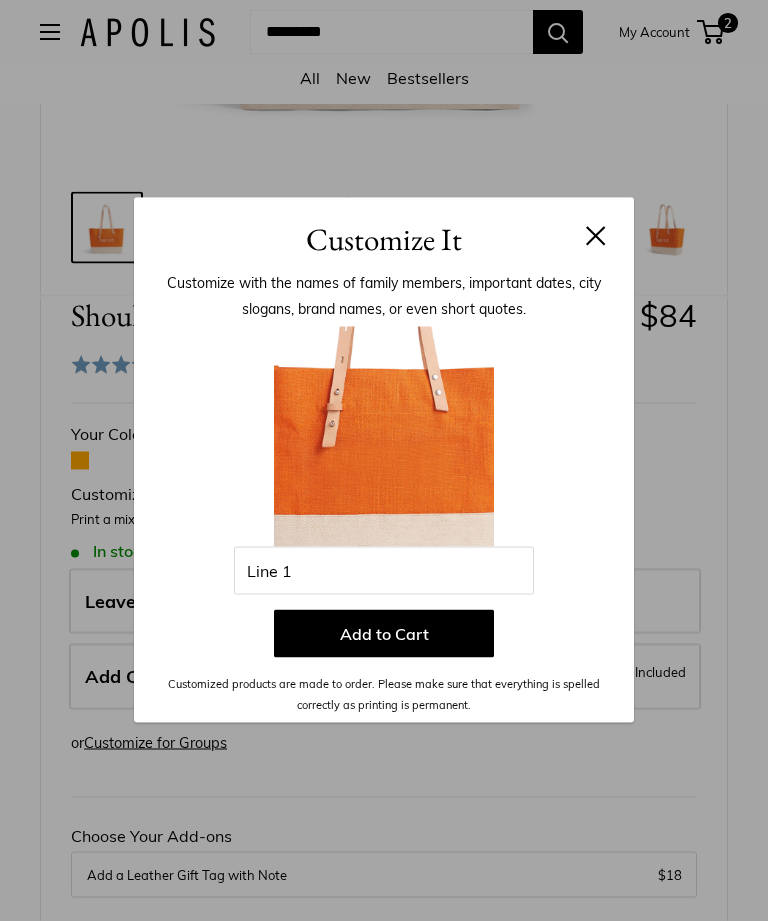 scroll, scrollTop: 604, scrollLeft: 0, axis: vertical 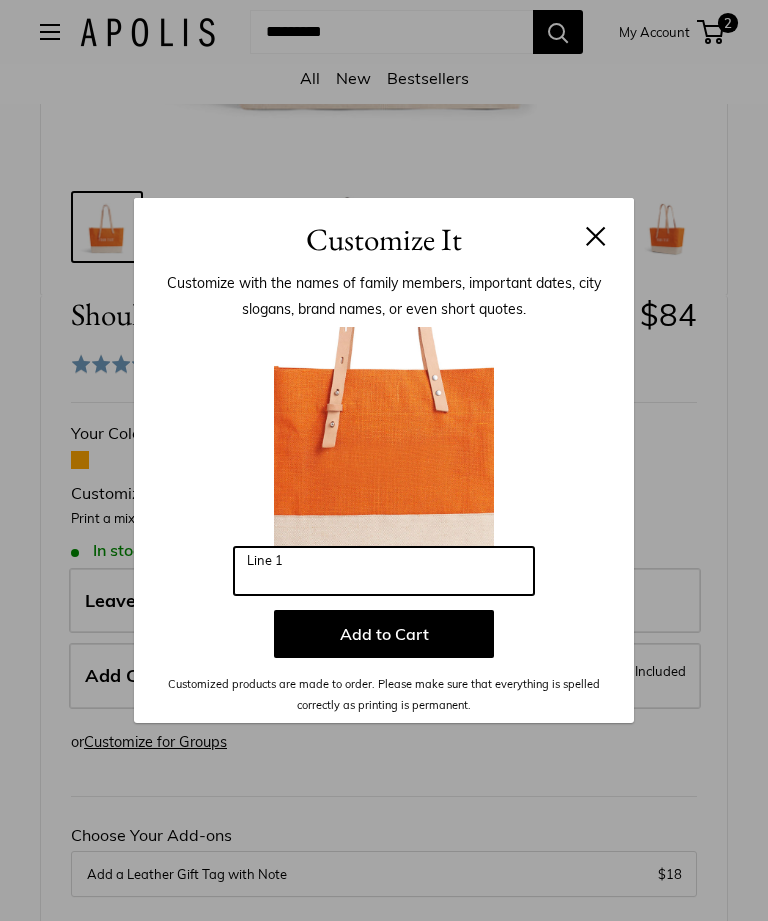 click on "Line 1" at bounding box center [384, 571] 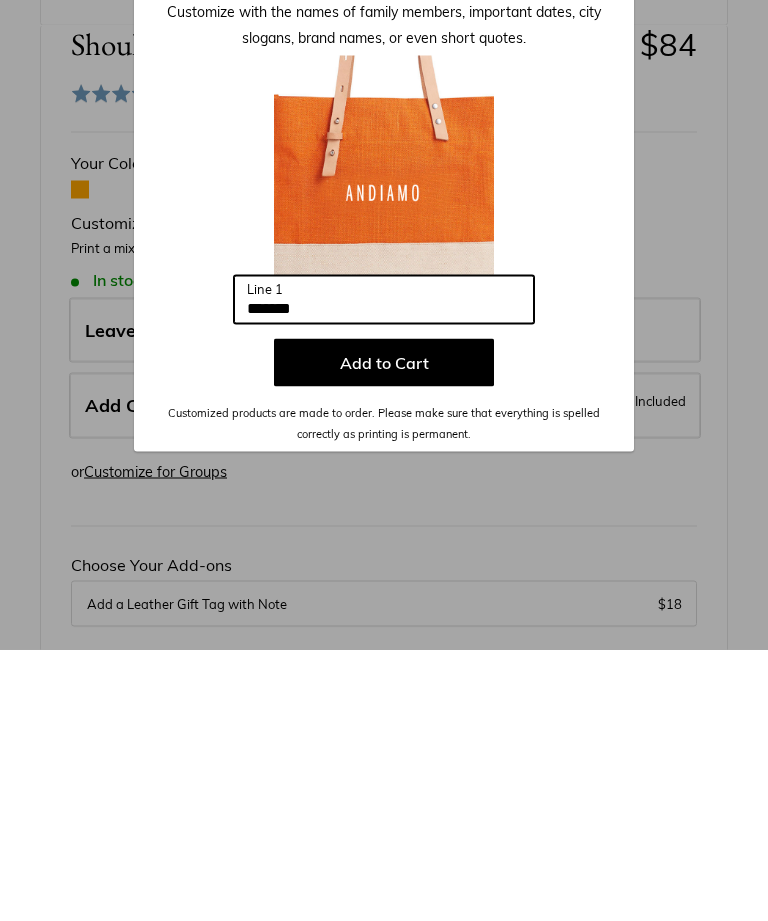 type on "*******" 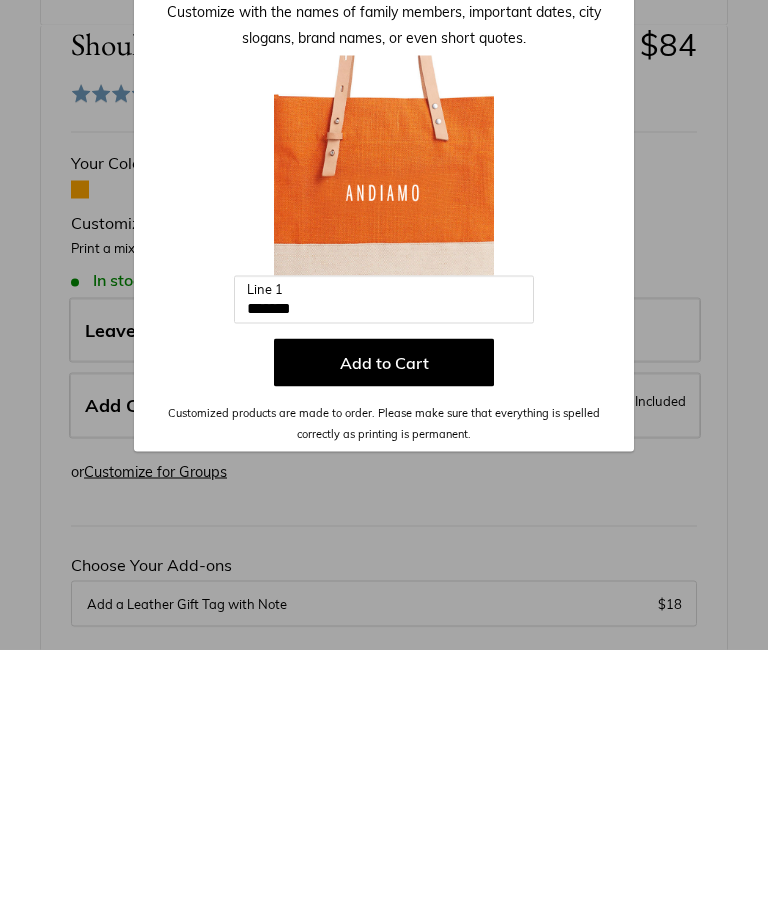 click on "Add to Cart" at bounding box center (384, 634) 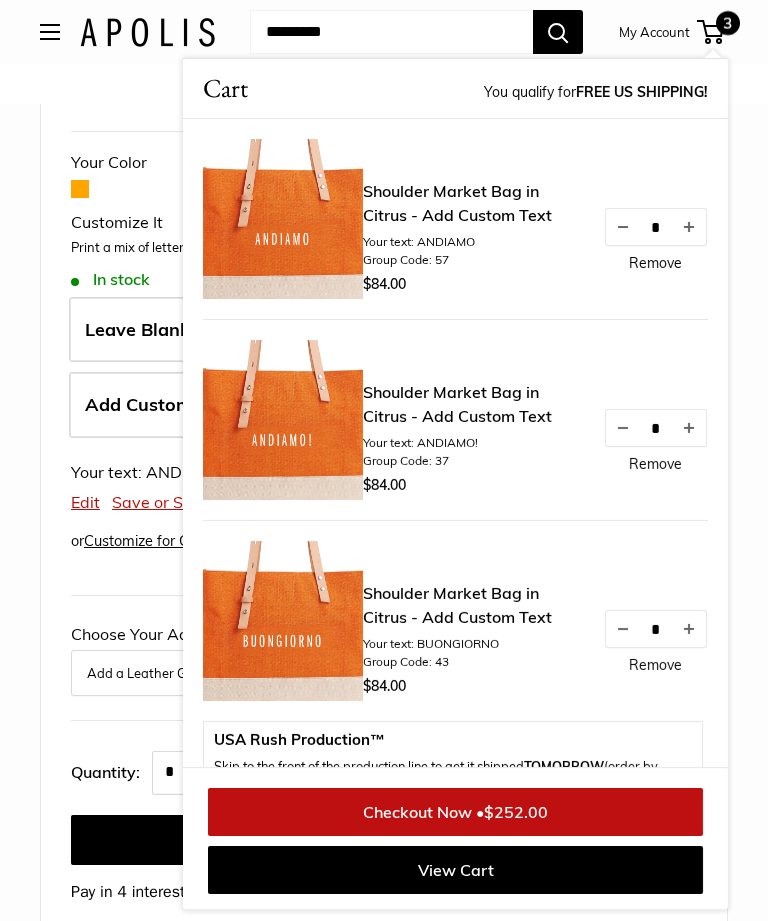 click on "Remove" at bounding box center [655, 464] 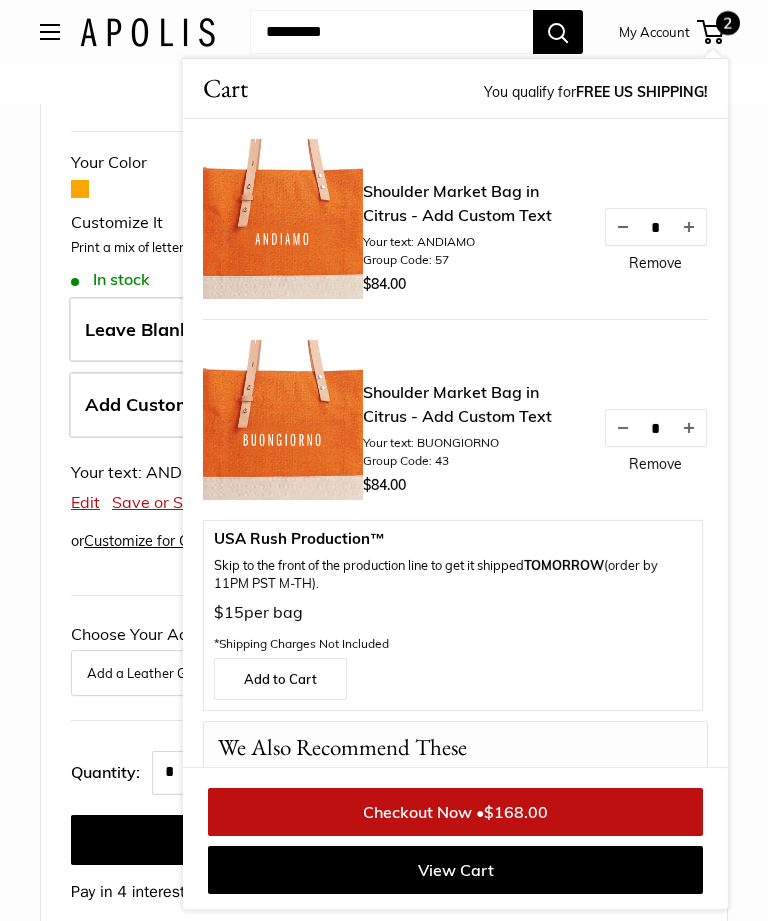 click on "Shoulder Market Bag in Citrus - Add Custom Text" at bounding box center (473, 203) 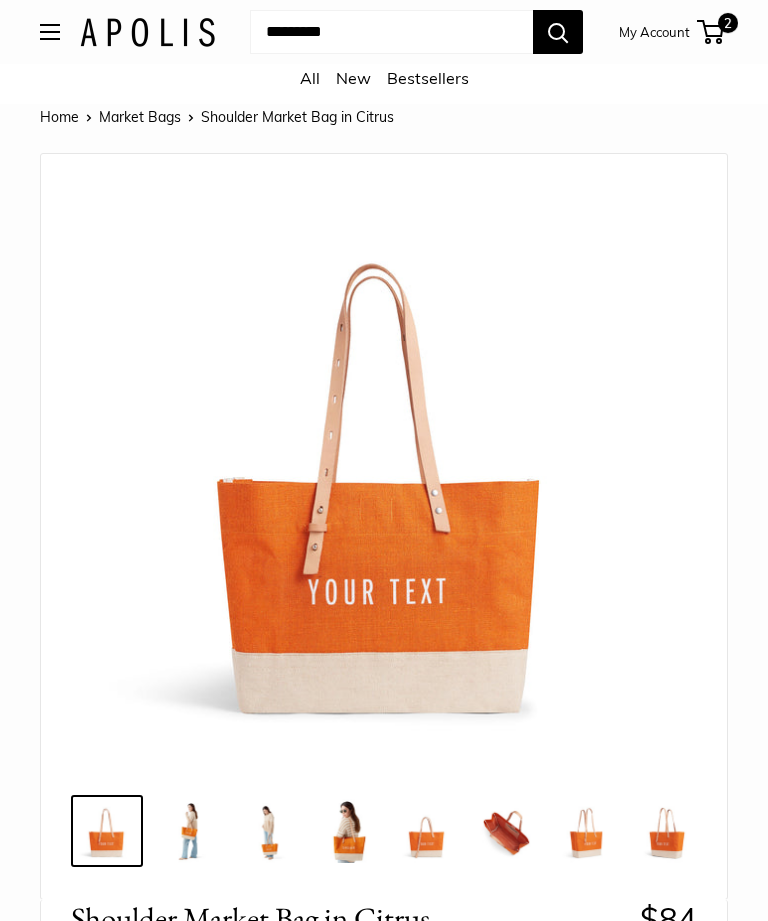 scroll, scrollTop: 0, scrollLeft: 0, axis: both 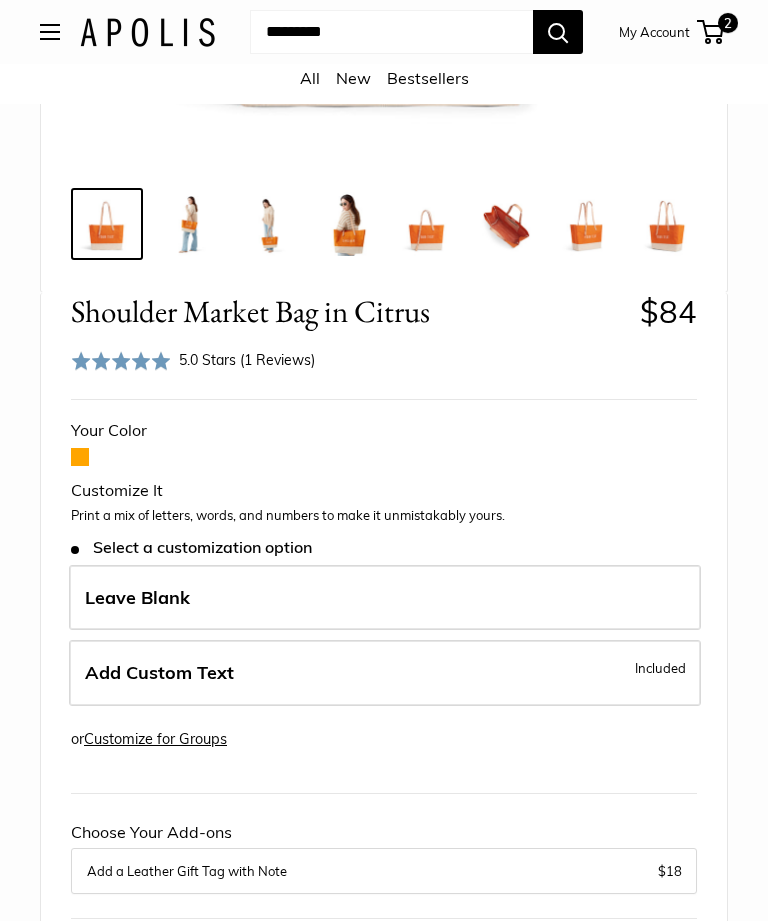 click on "Add Custom Text
Included" at bounding box center (385, 673) 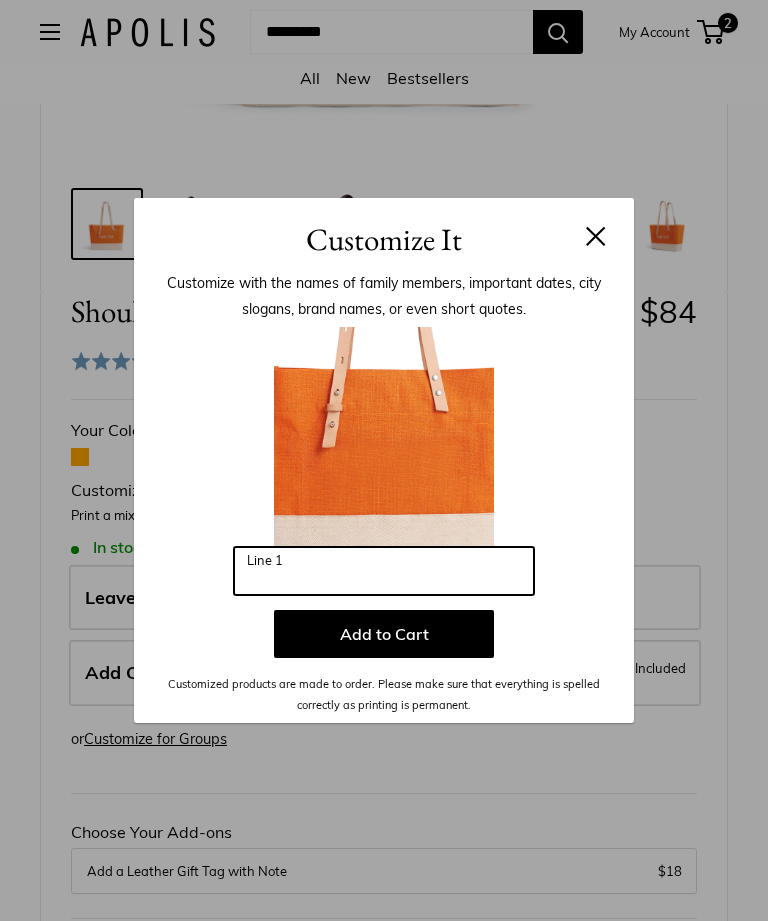 click on "Line 1" at bounding box center (384, 571) 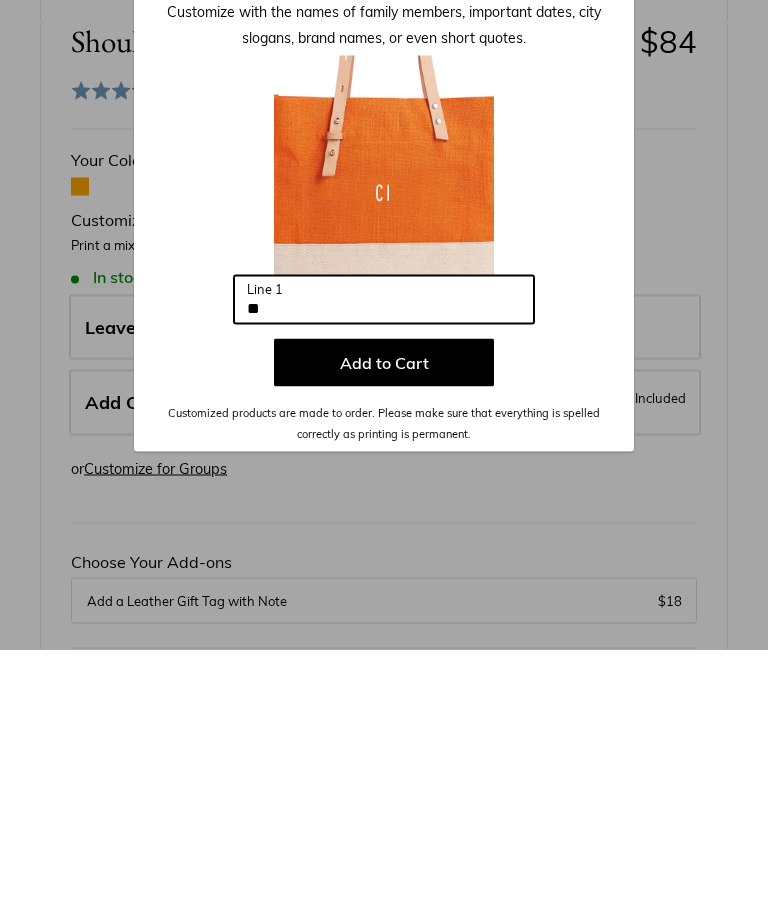 type on "*" 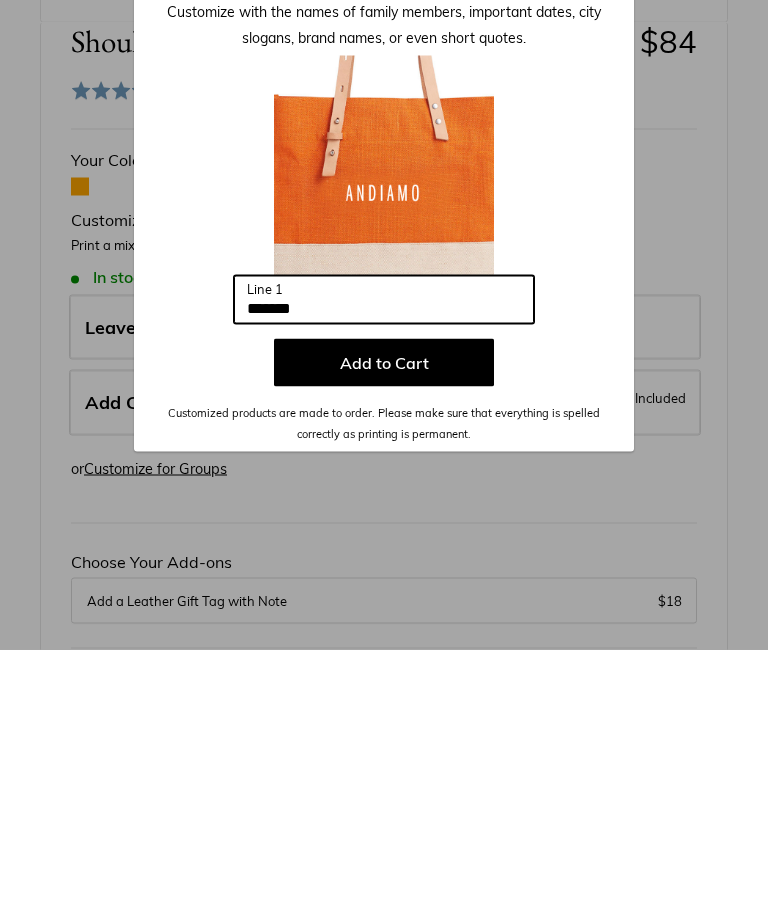 type on "*******" 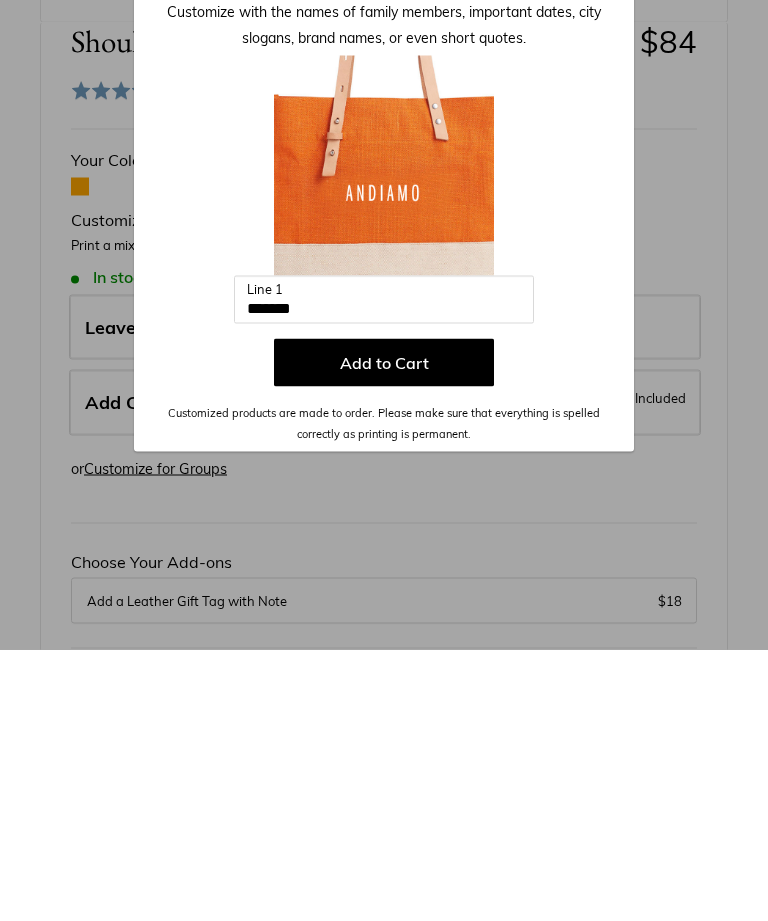 click on "Add to Cart" at bounding box center [384, 634] 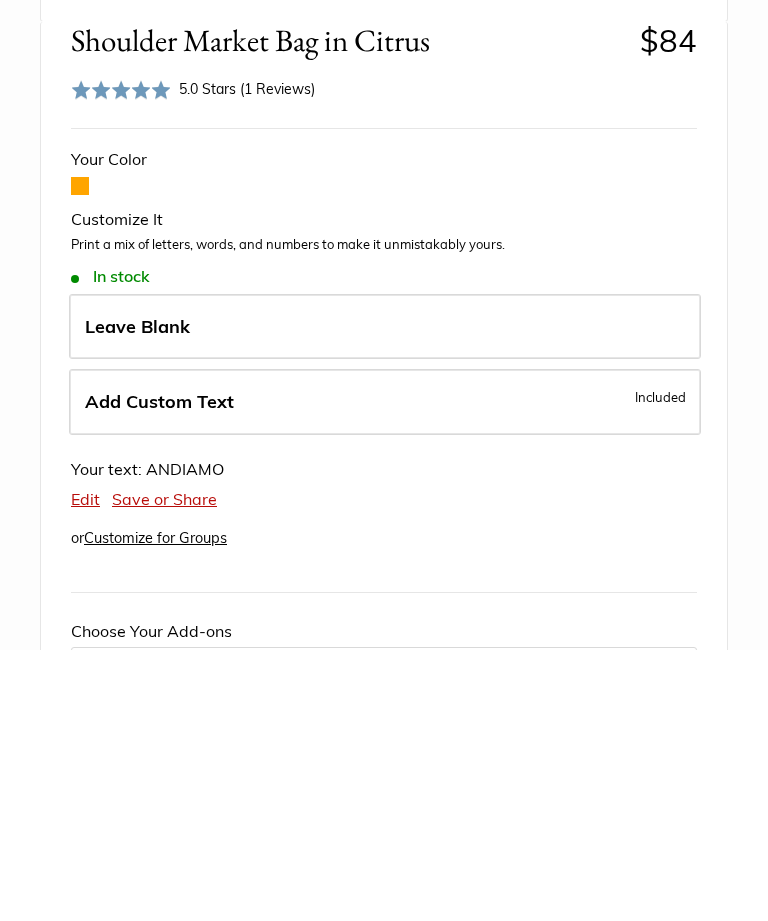 scroll, scrollTop: 878, scrollLeft: 0, axis: vertical 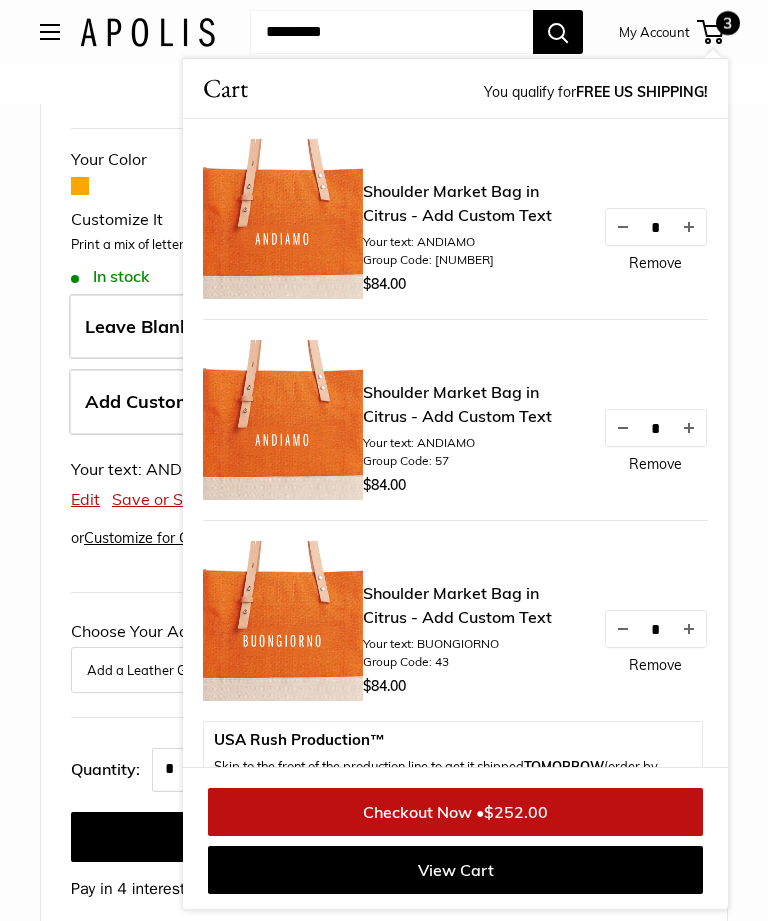 click on "Remove" at bounding box center (655, 263) 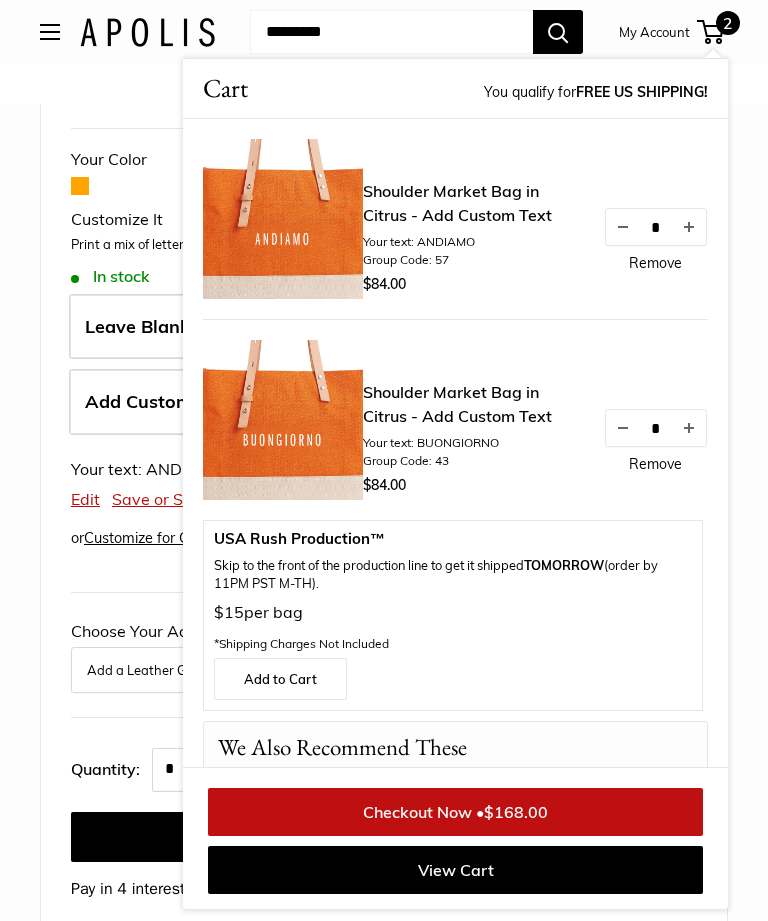 click on "Remove" at bounding box center [655, 464] 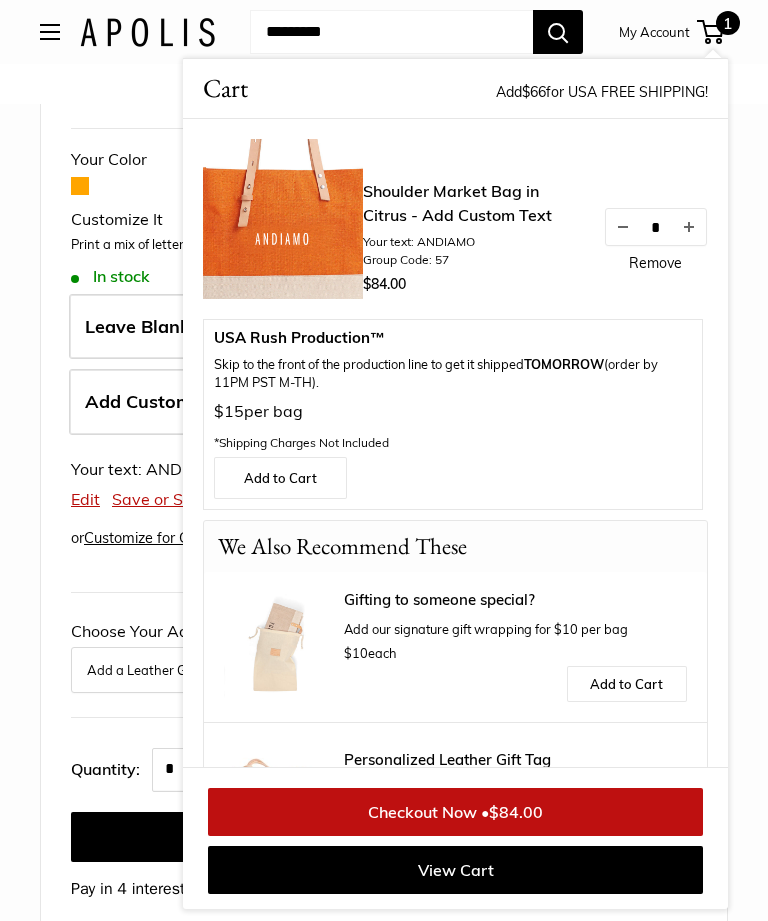 click on "Shoulder Market Bag in Citrus - Add Custom Text" at bounding box center (473, 203) 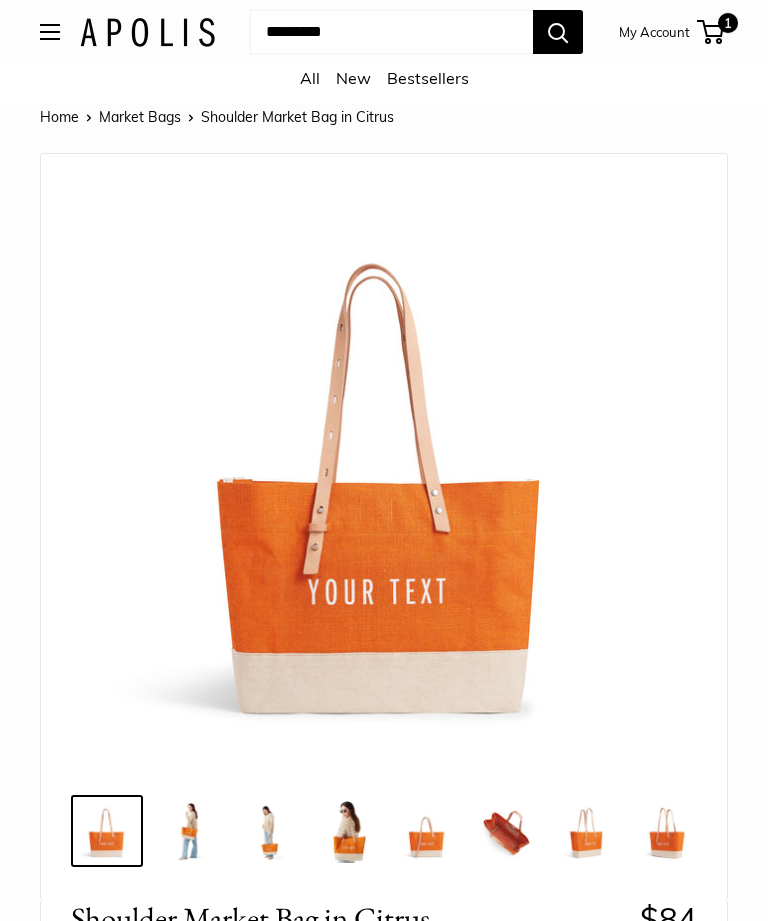 scroll, scrollTop: 0, scrollLeft: 0, axis: both 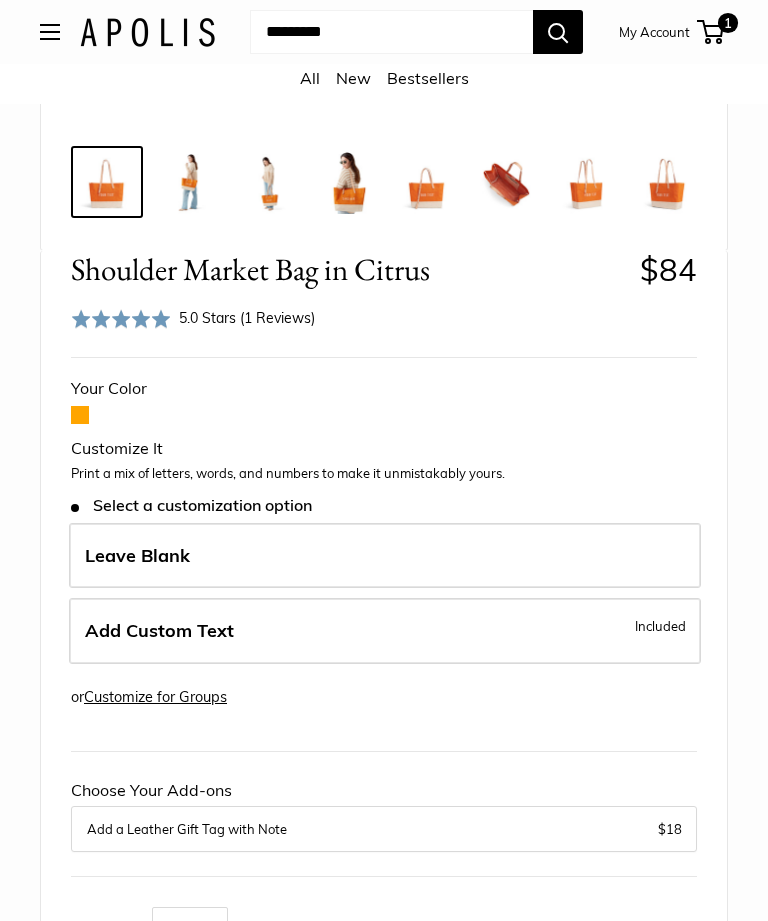 click on "Add Custom Text
Included" at bounding box center (385, 632) 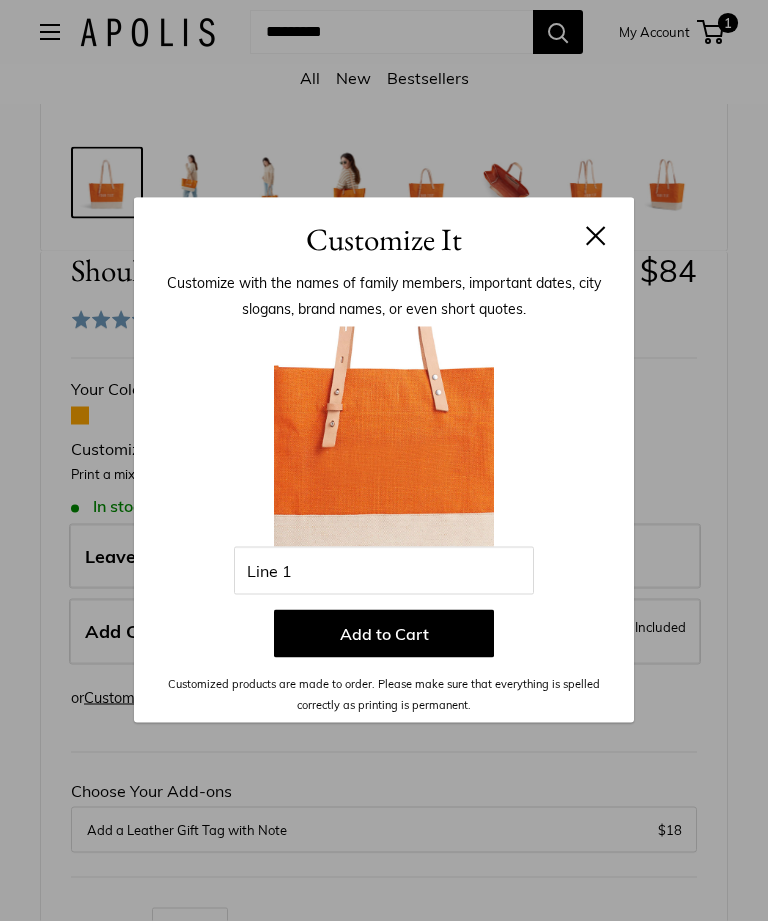 scroll, scrollTop: 649, scrollLeft: 0, axis: vertical 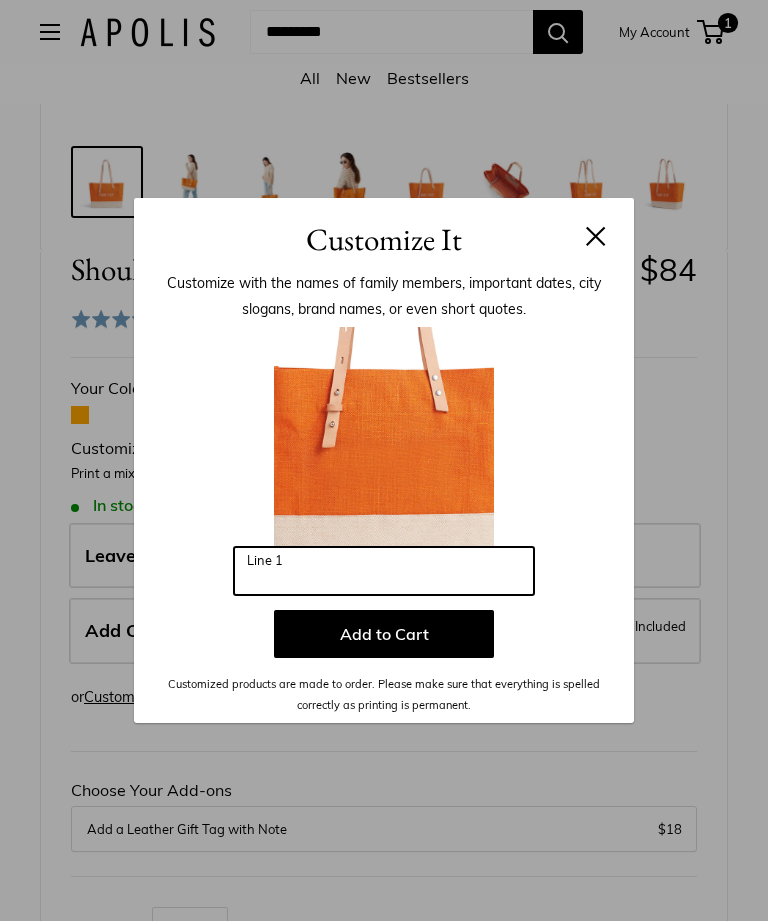 click on "Line 1" at bounding box center [384, 571] 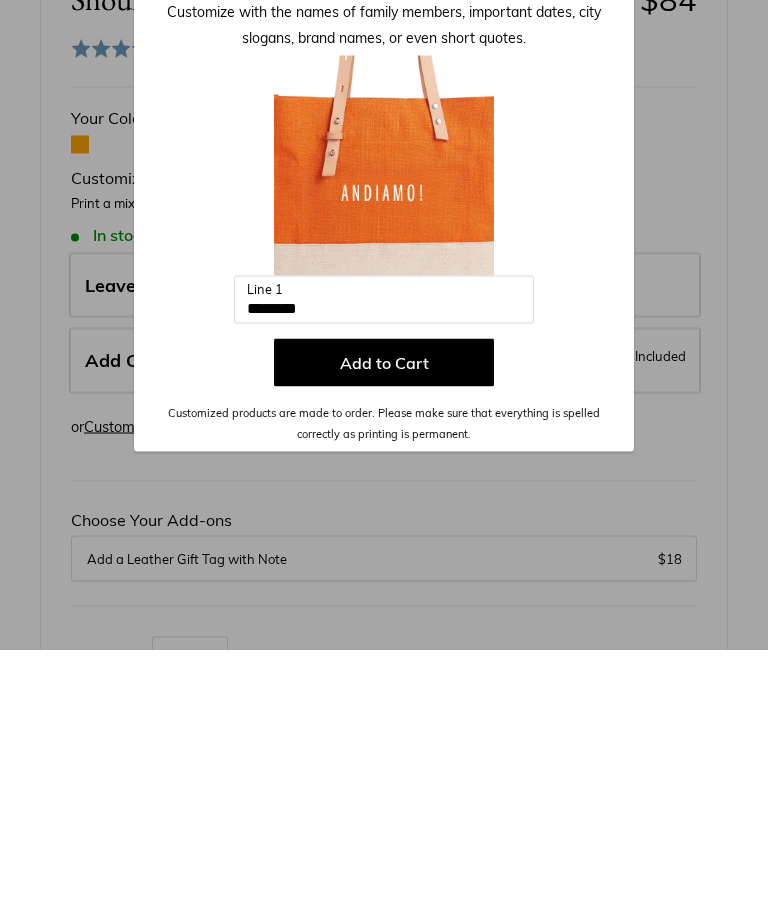 click on "Add to Cart" at bounding box center (384, 634) 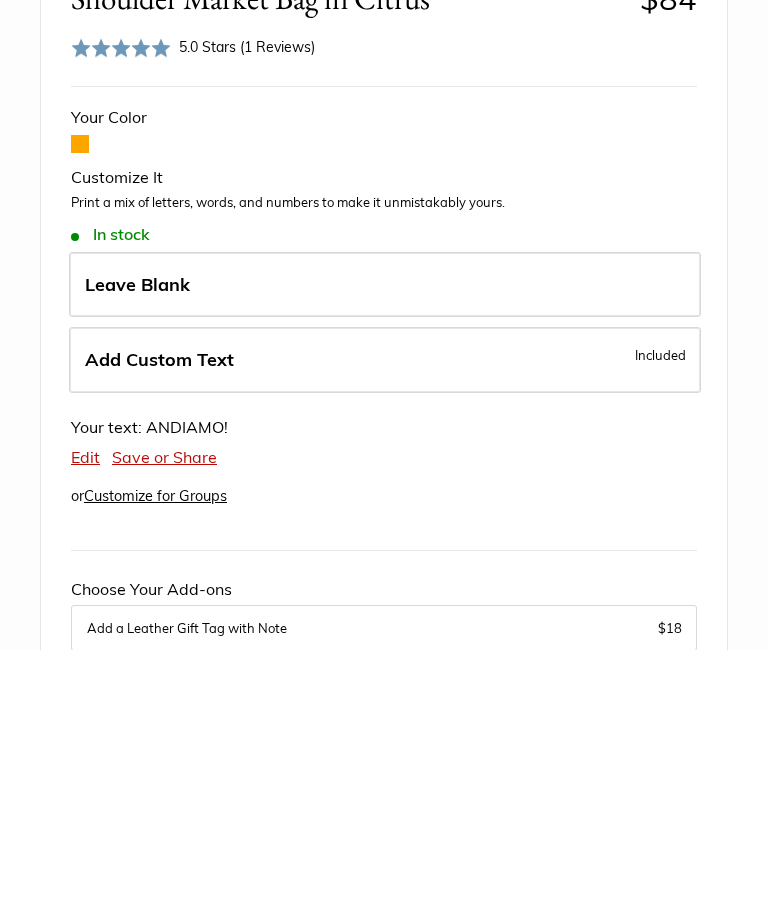 scroll, scrollTop: 920, scrollLeft: 0, axis: vertical 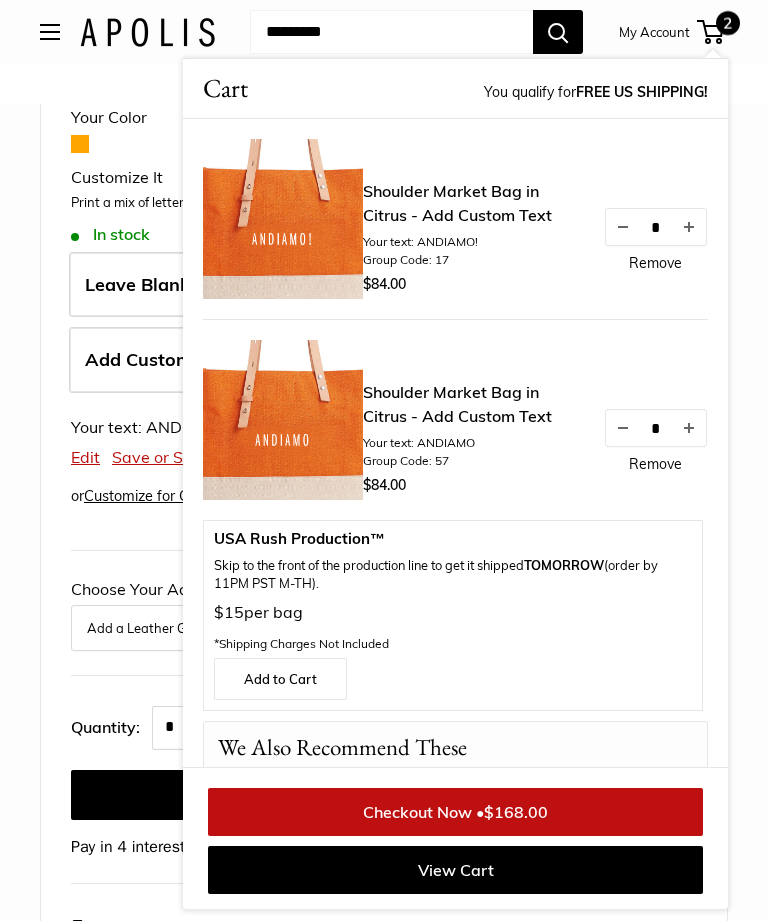 click on "Remove" at bounding box center (655, 464) 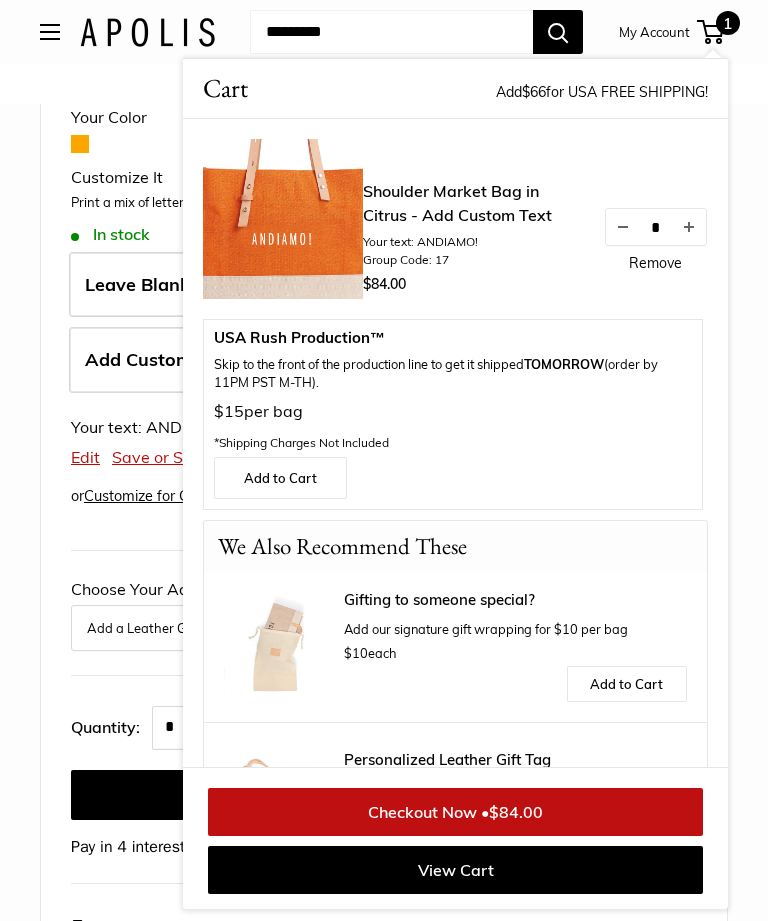 click on "Home
Market Bags
Shoulder Market Bag in Citrus" at bounding box center [384, 712] 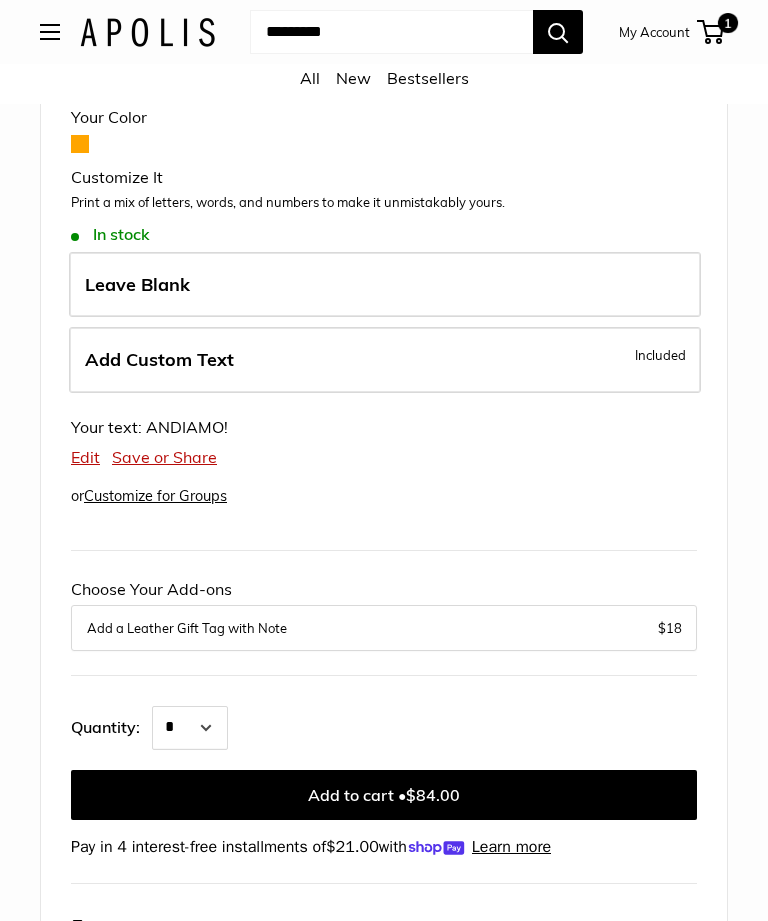 scroll, scrollTop: 887, scrollLeft: 0, axis: vertical 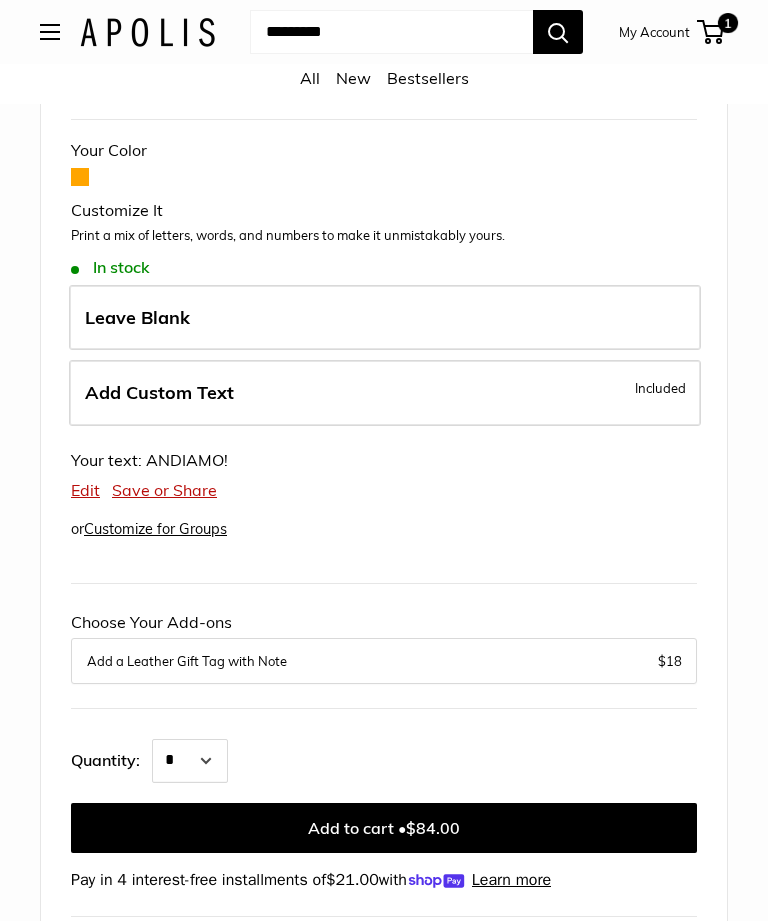click on "Add Custom Text
Included" at bounding box center [385, 393] 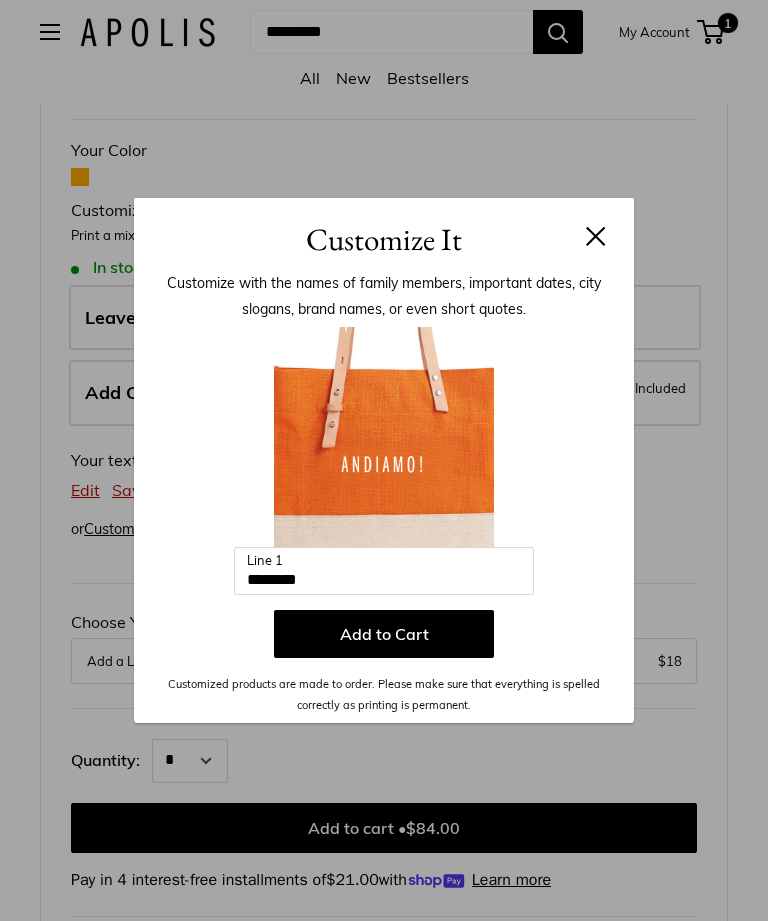 click at bounding box center (596, 236) 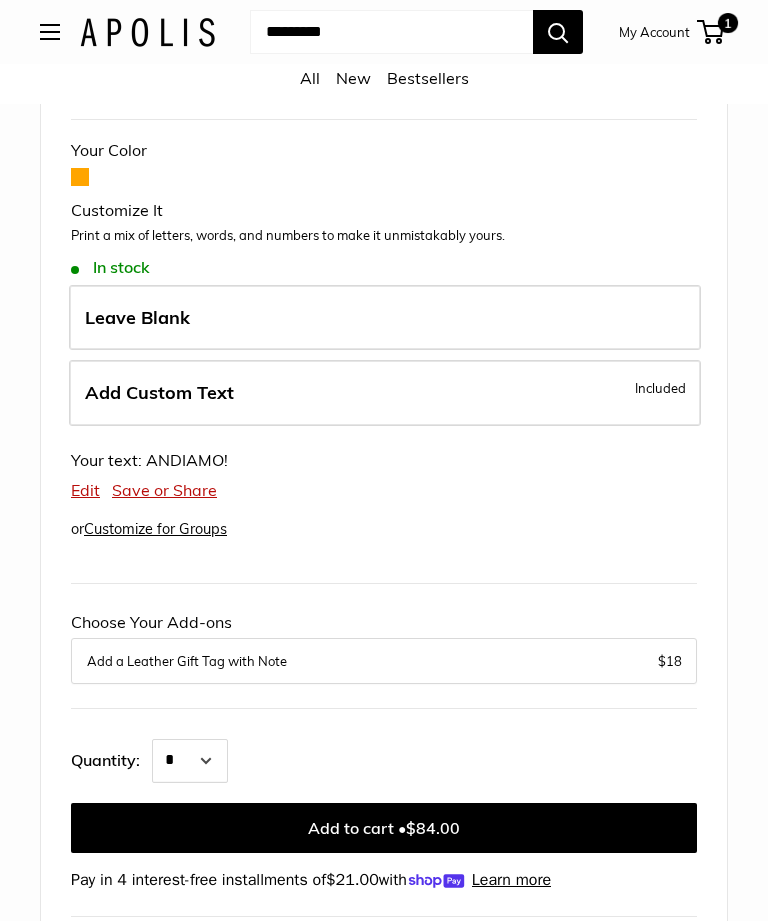 click on "Edit" at bounding box center [85, 490] 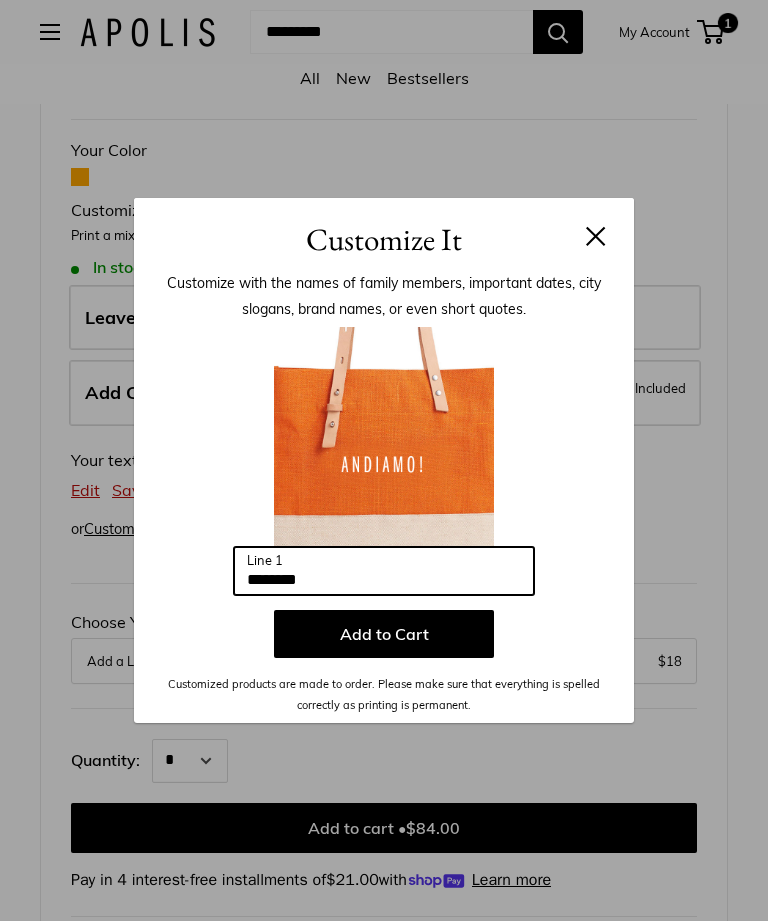 click on "********" at bounding box center (384, 571) 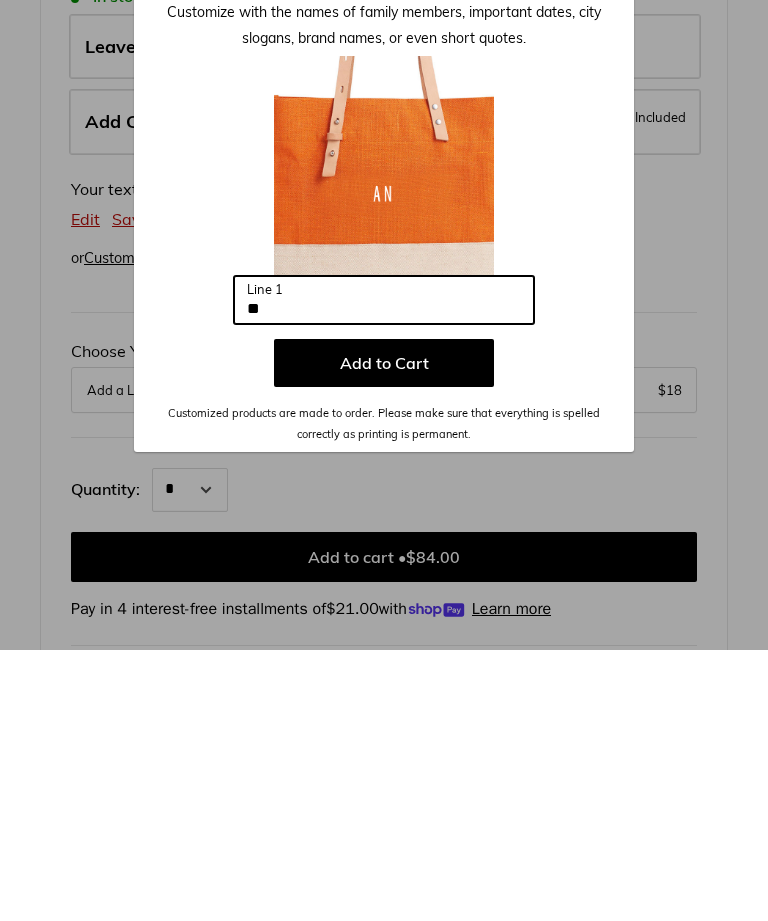 type on "*" 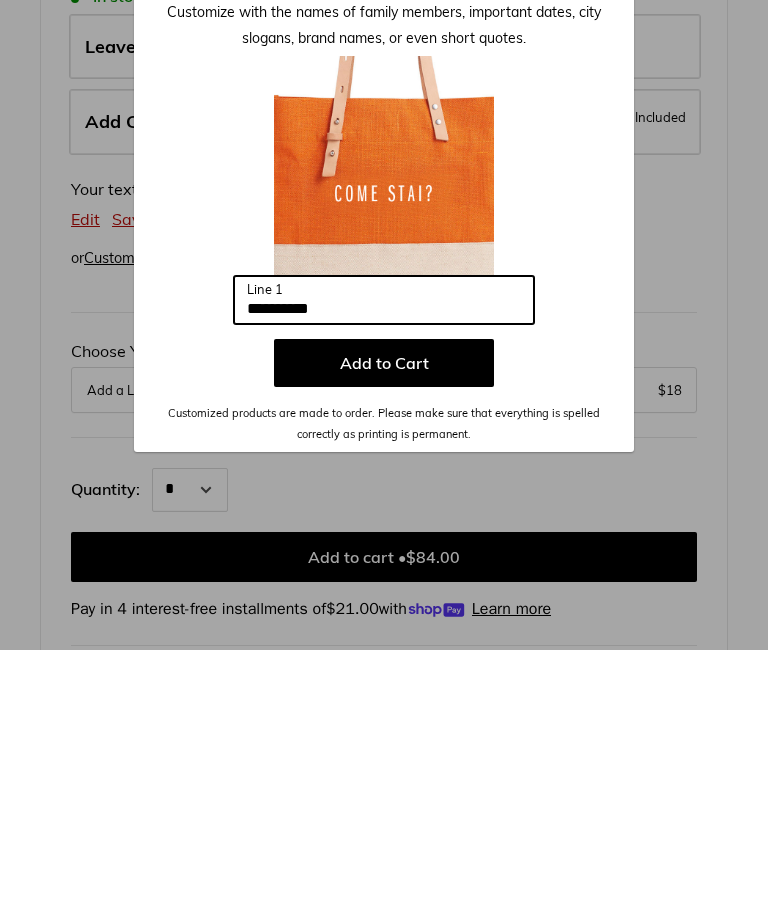 type on "**********" 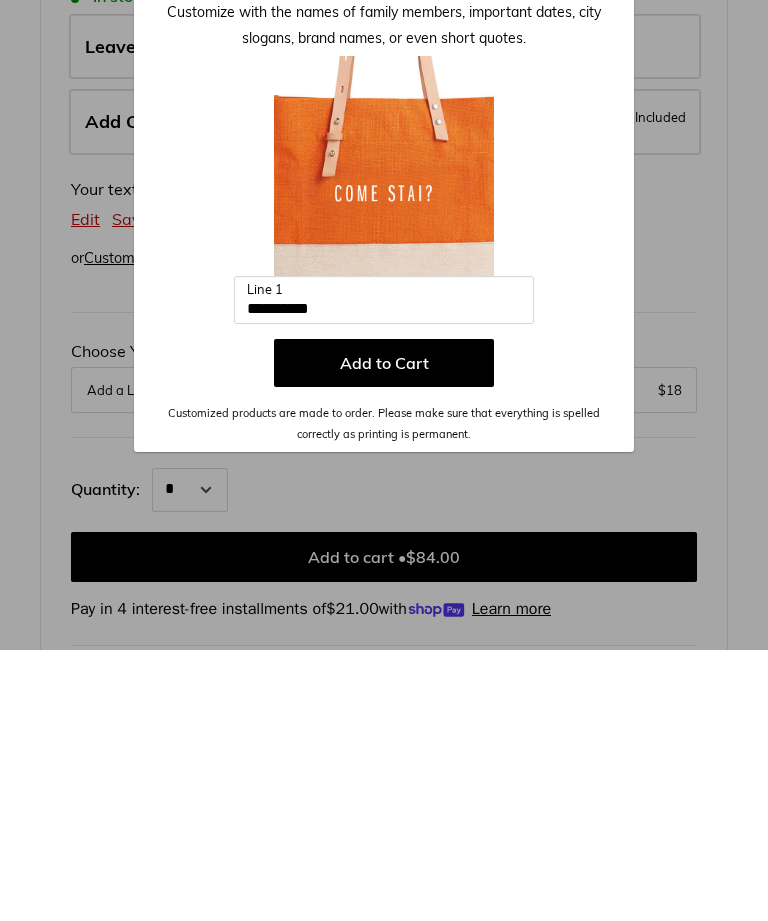 click on "Add to Cart" at bounding box center [384, 634] 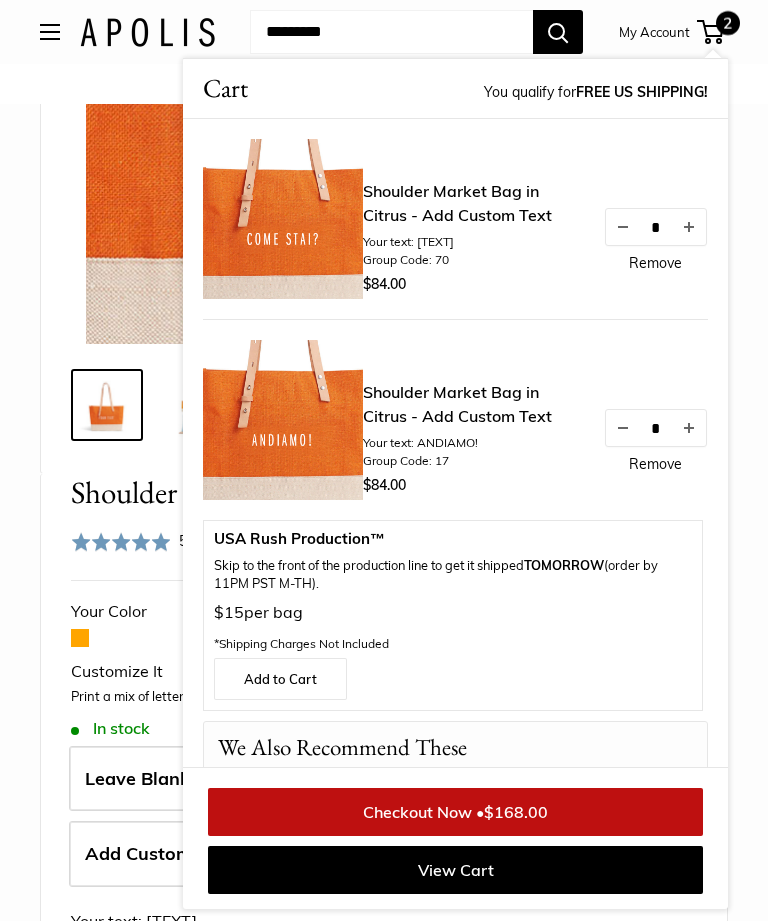scroll, scrollTop: 424, scrollLeft: 0, axis: vertical 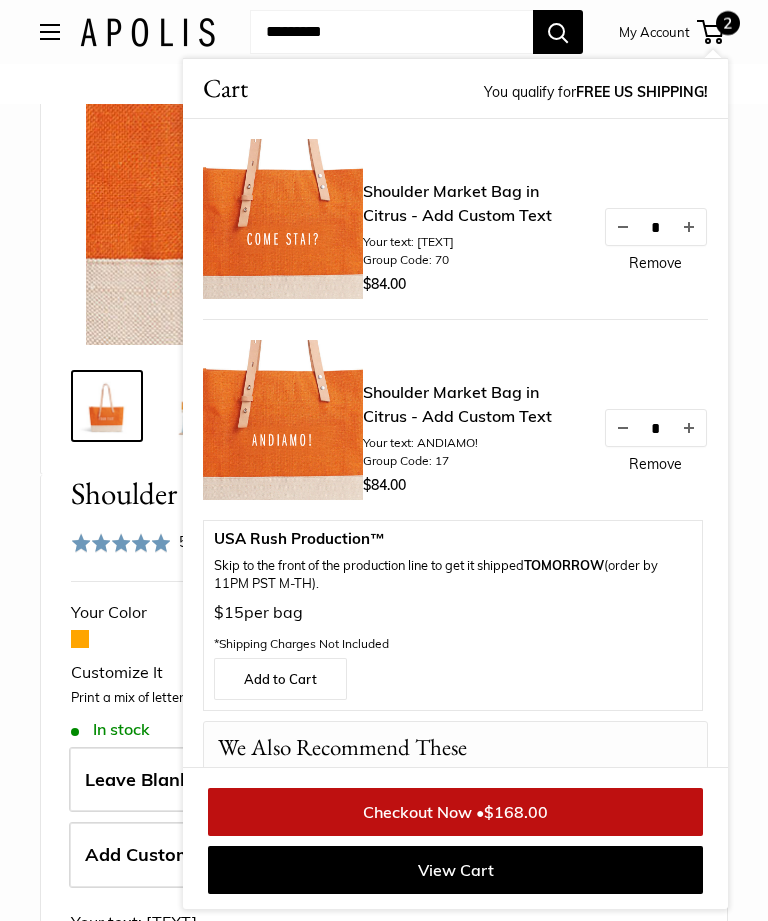 click on "Remove" at bounding box center [655, 263] 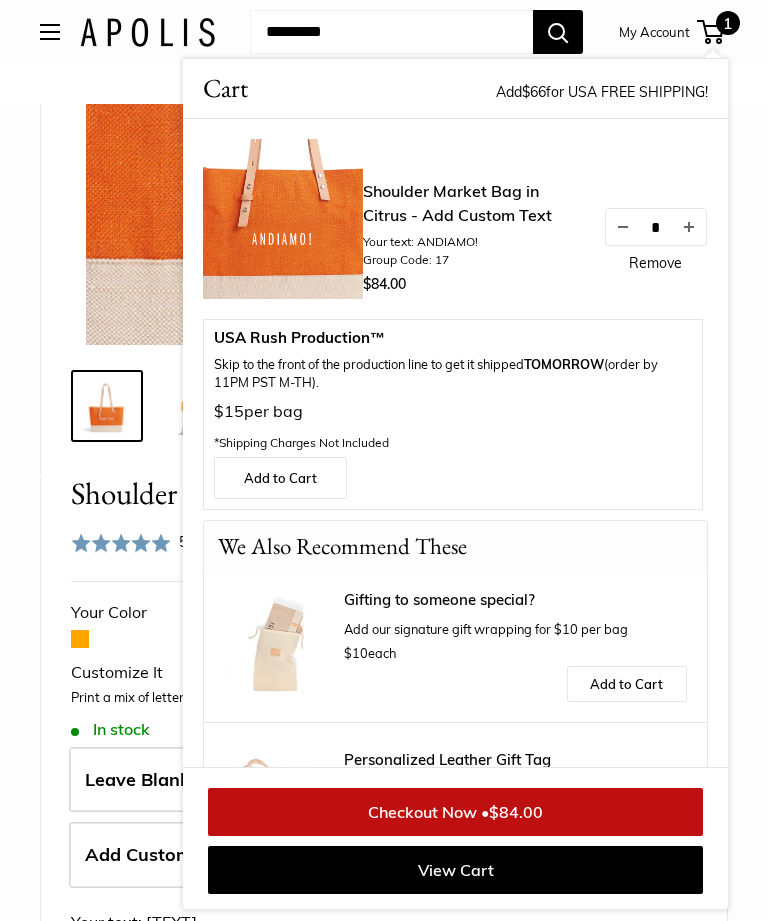 scroll, scrollTop: 424, scrollLeft: 0, axis: vertical 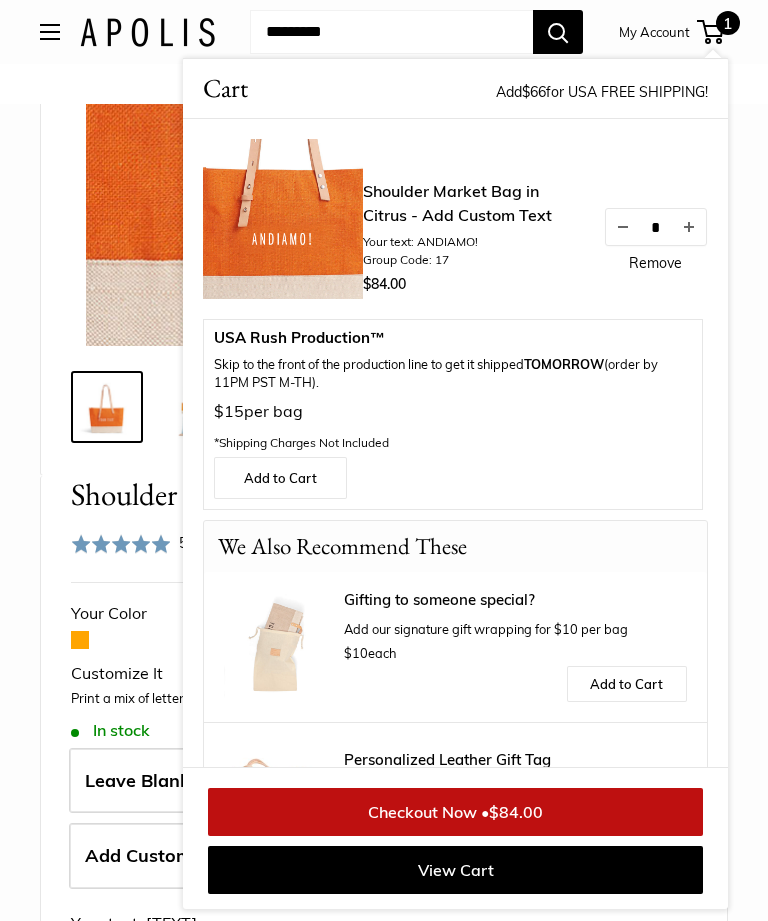click on "Shoulder Market Bag in Citrus - Add Custom Text" at bounding box center (473, 203) 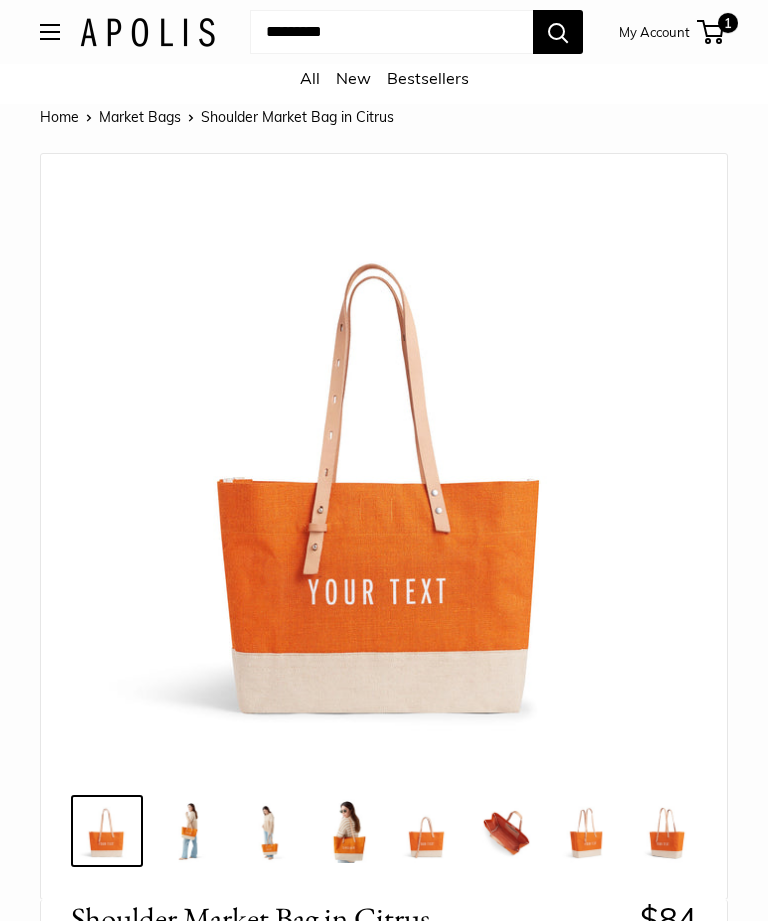 scroll, scrollTop: 0, scrollLeft: 0, axis: both 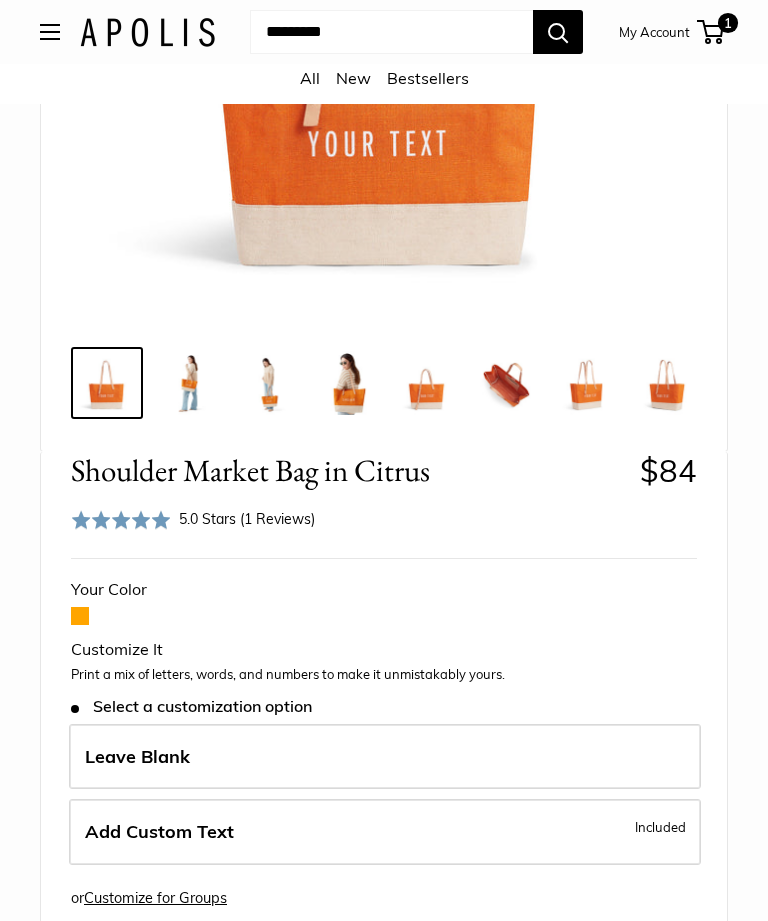 click on "Add Custom Text
Included" at bounding box center (385, 833) 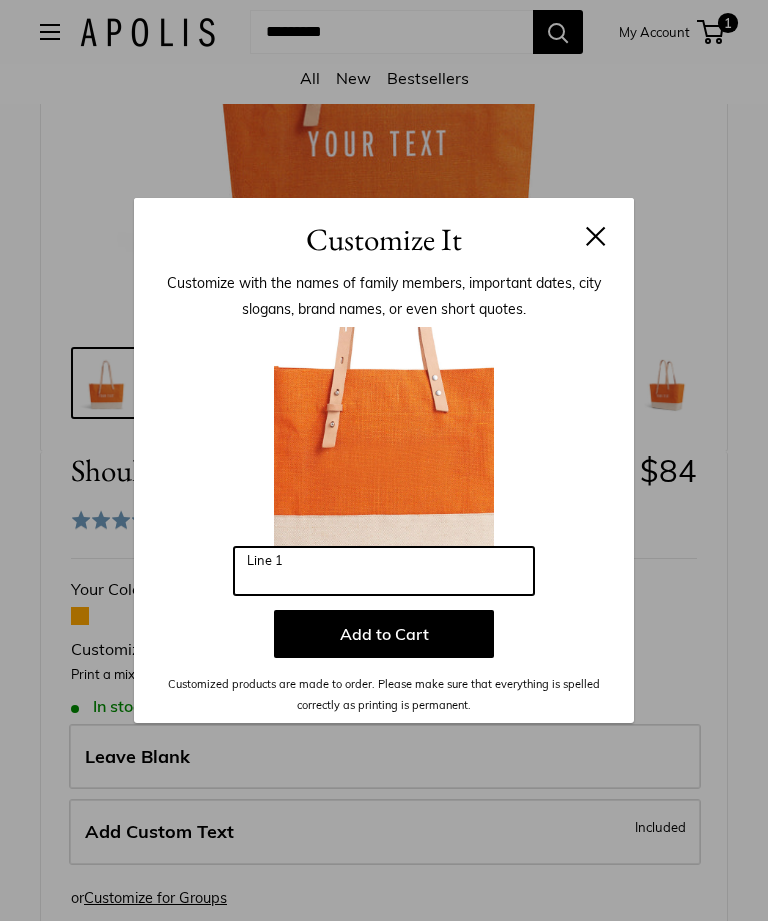click on "Line 1" at bounding box center (384, 571) 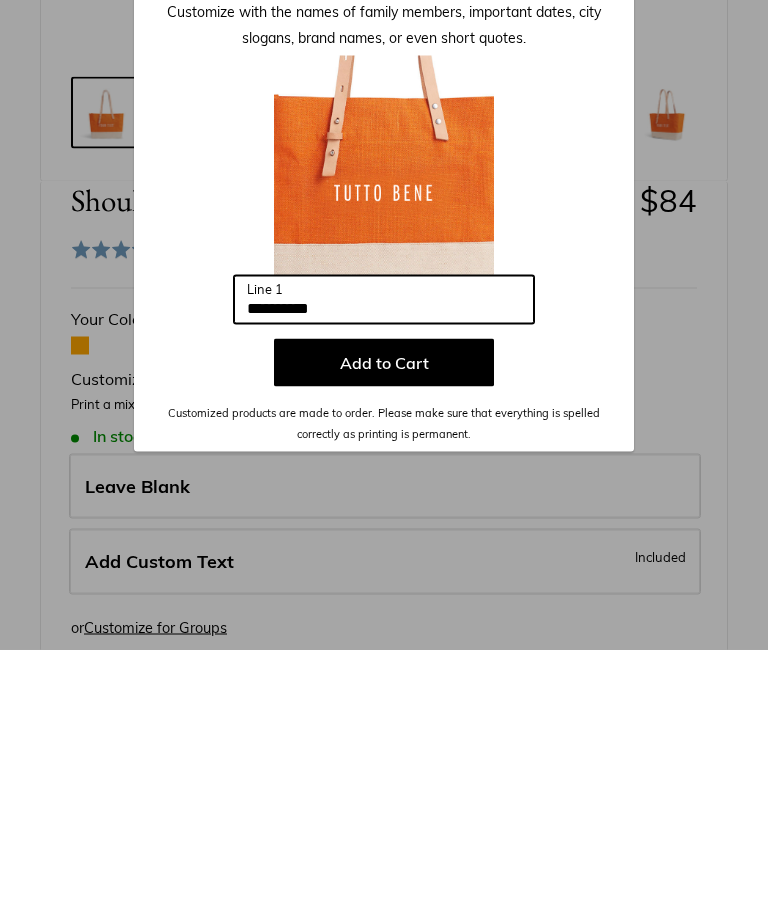 type on "**********" 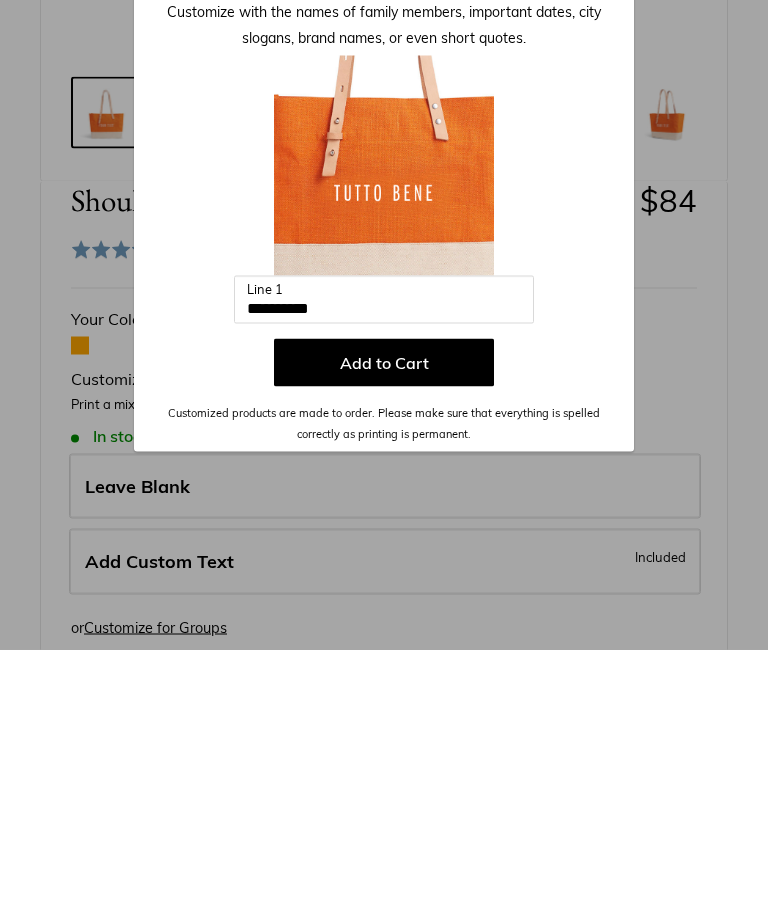 click on "Add to Cart" at bounding box center [384, 634] 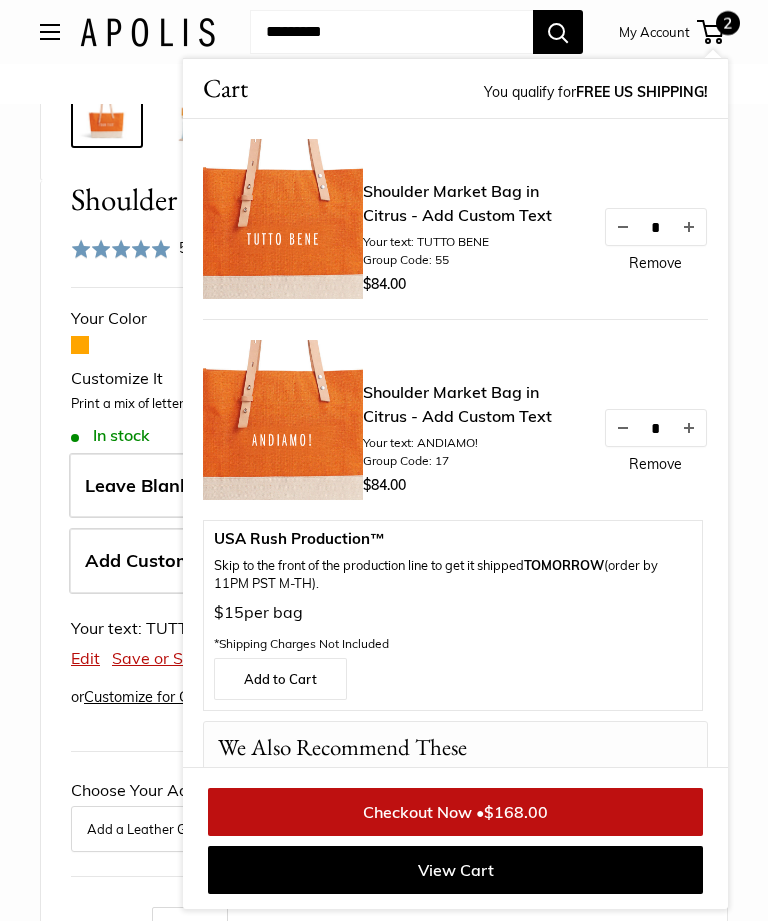 scroll, scrollTop: 679, scrollLeft: 0, axis: vertical 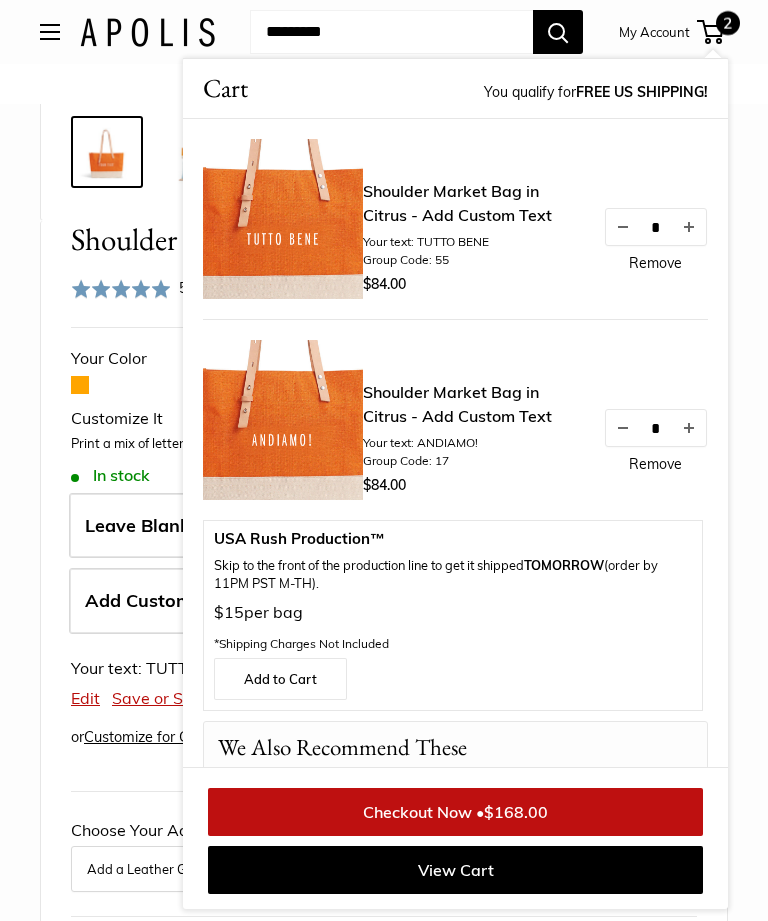 click on "Shoulder Market Bag in Citrus - Add Custom Text" at bounding box center (473, 203) 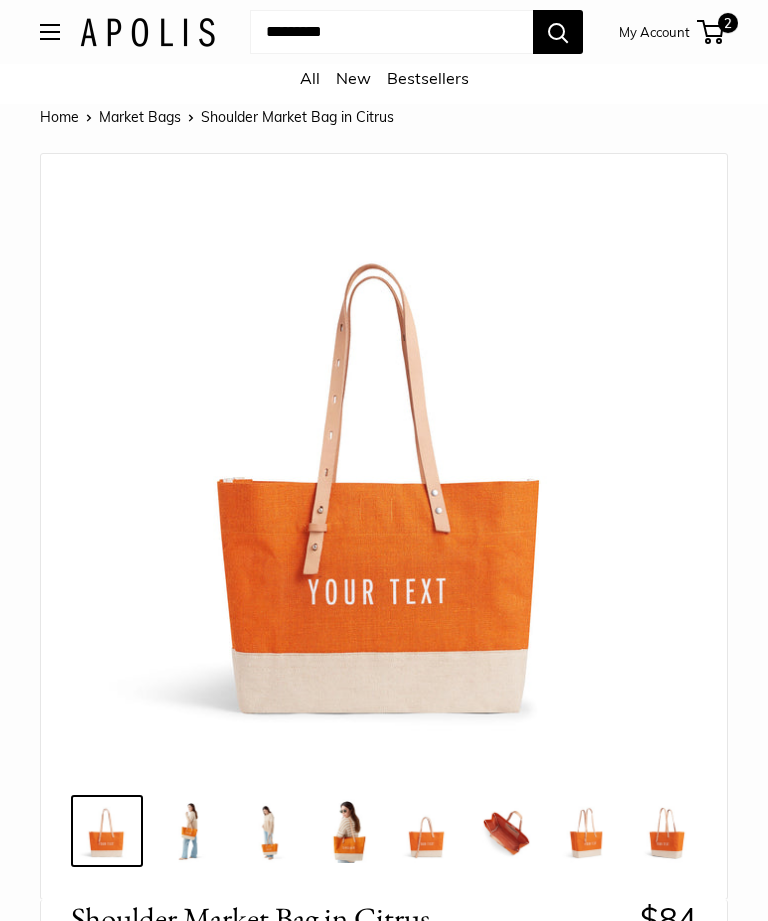 scroll, scrollTop: 0, scrollLeft: 0, axis: both 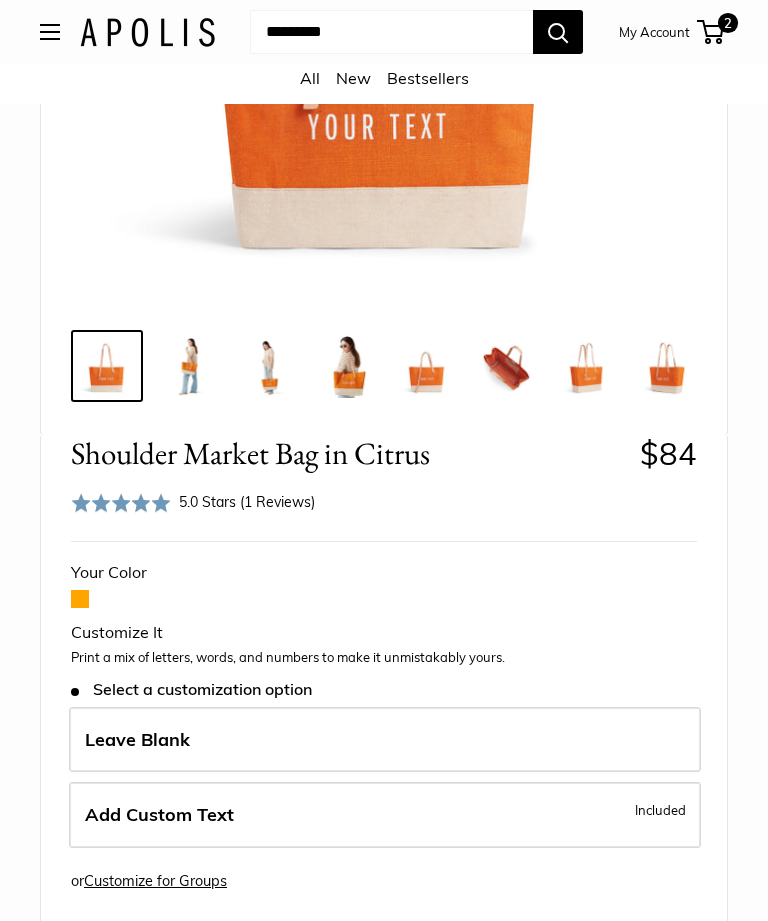 click on "Add Custom Text
Included" at bounding box center (385, 815) 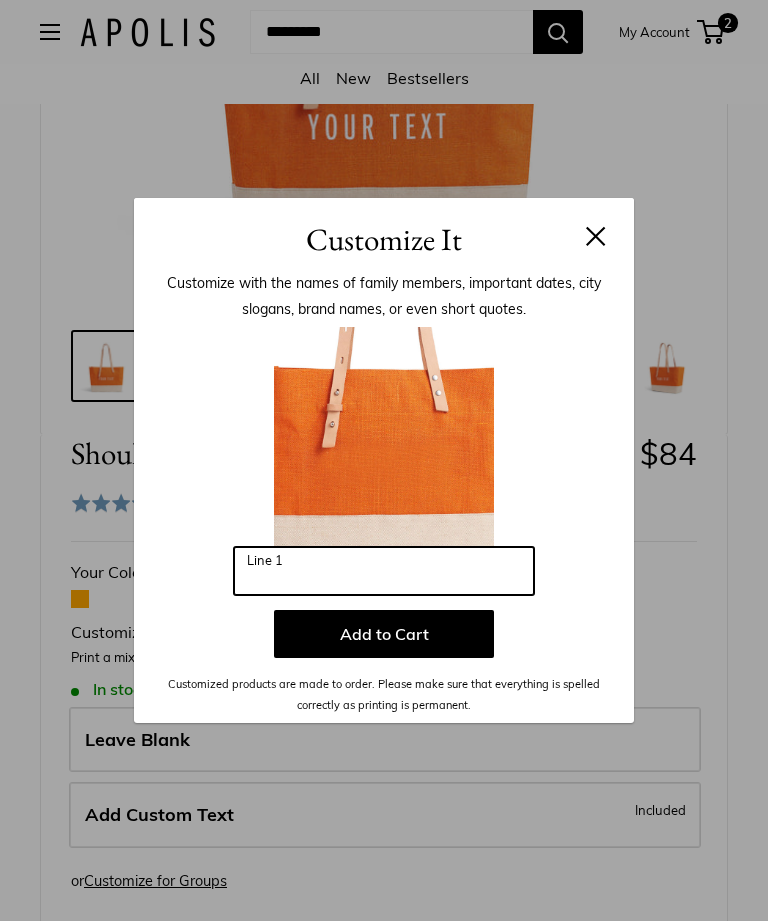 click on "Line 1" at bounding box center [384, 571] 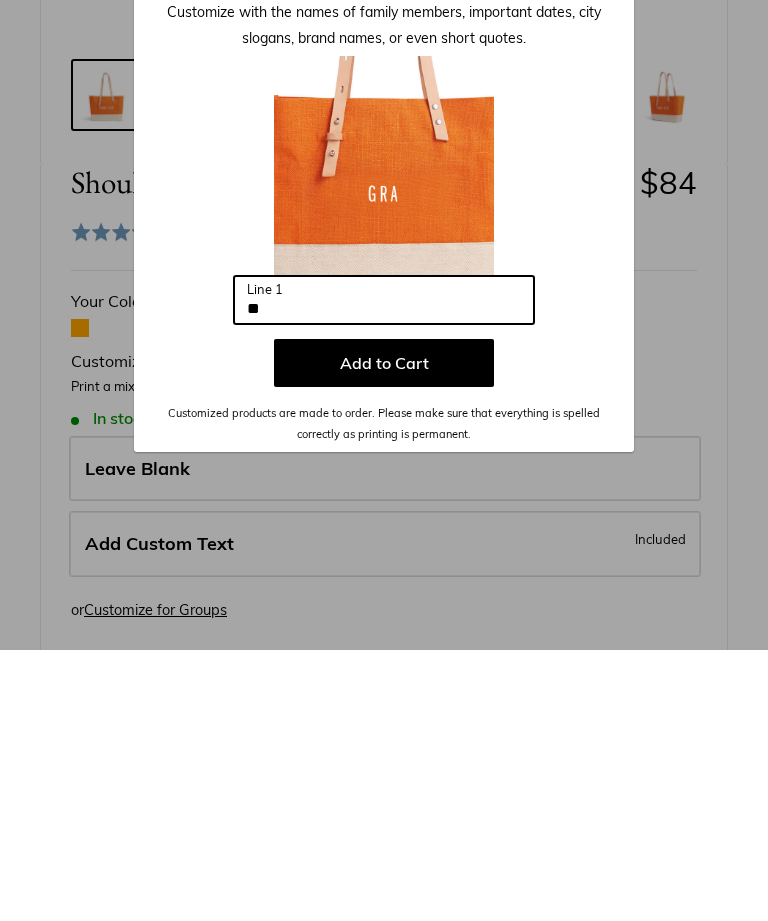 type on "*" 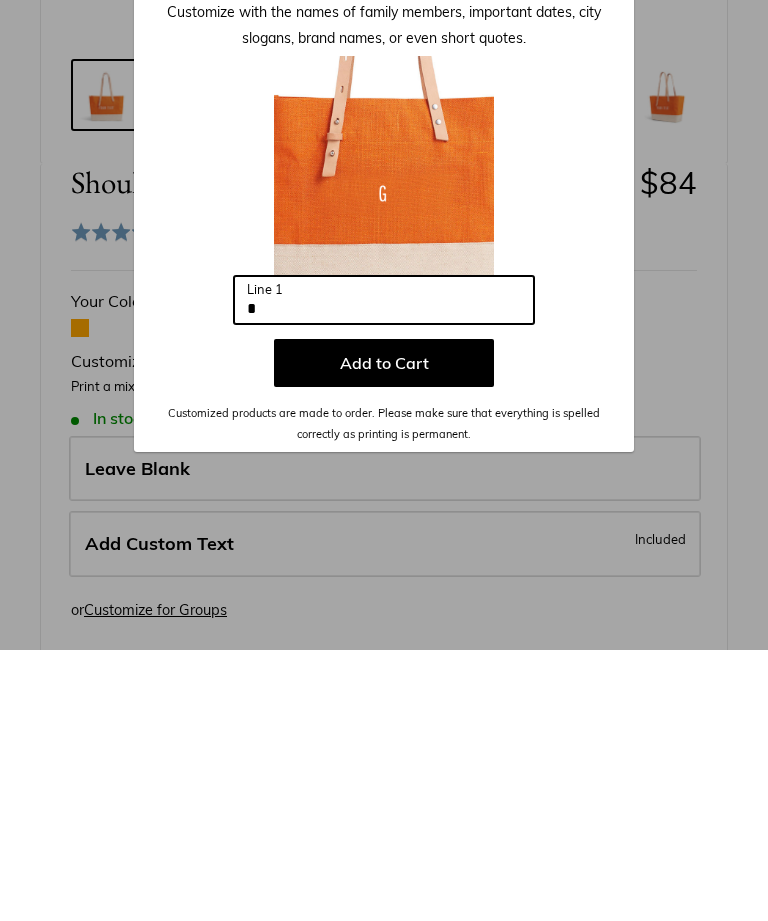 type 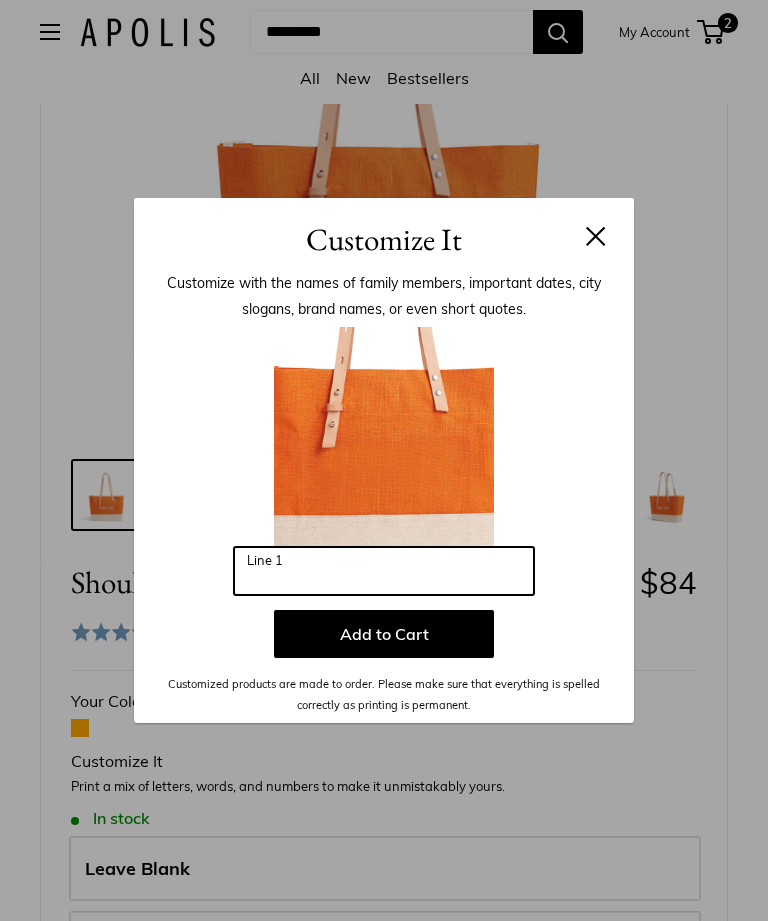 scroll, scrollTop: 334, scrollLeft: 0, axis: vertical 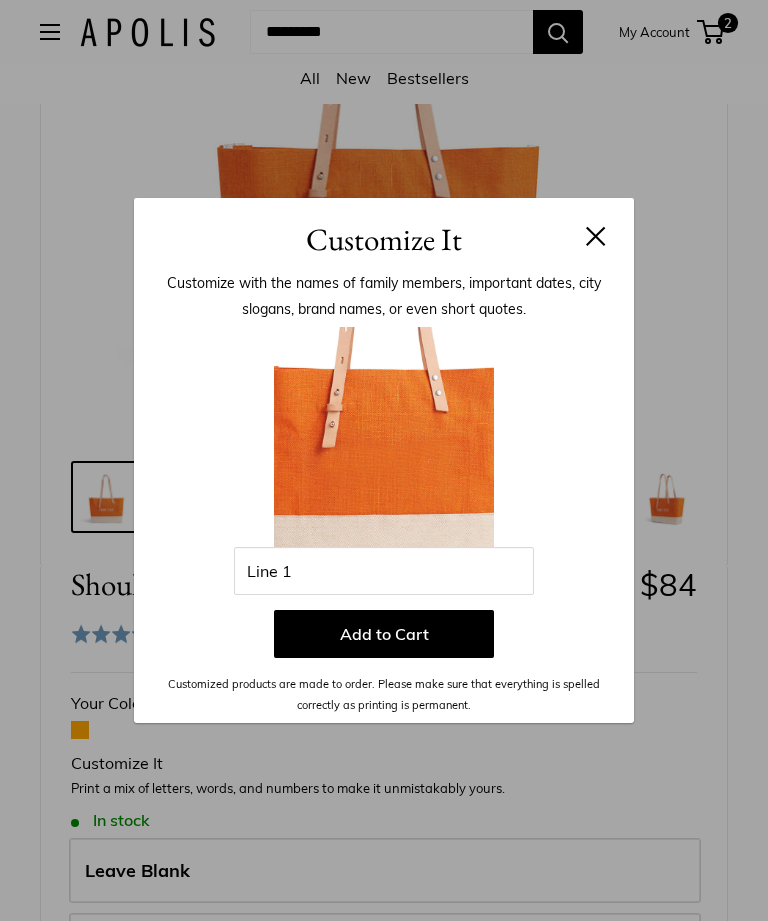 click at bounding box center (596, 236) 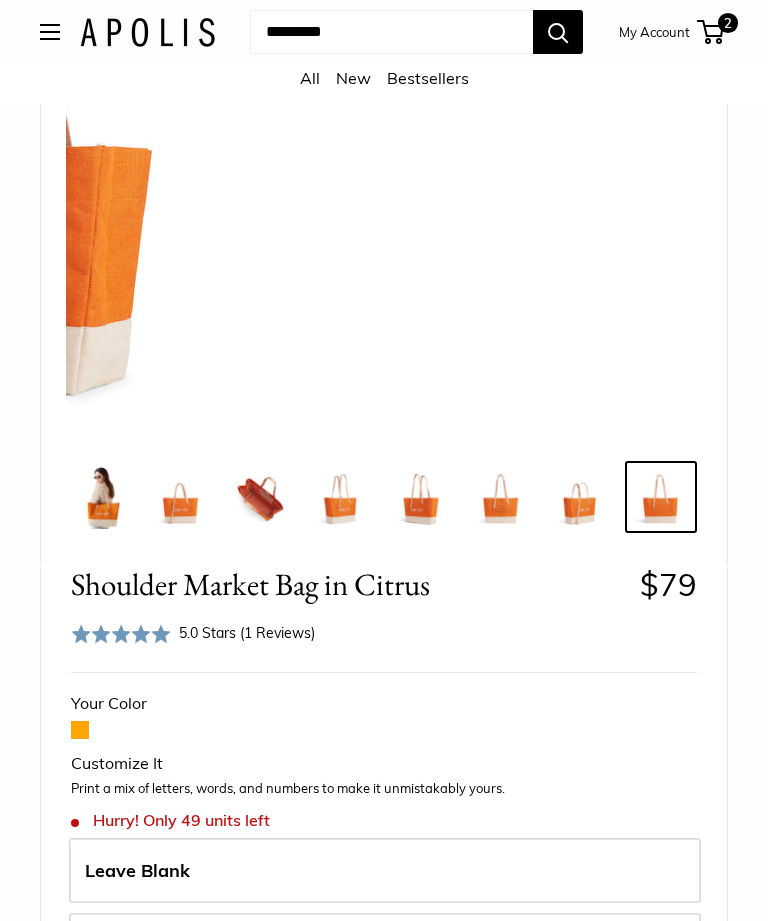 scroll, scrollTop: 0, scrollLeft: 246, axis: horizontal 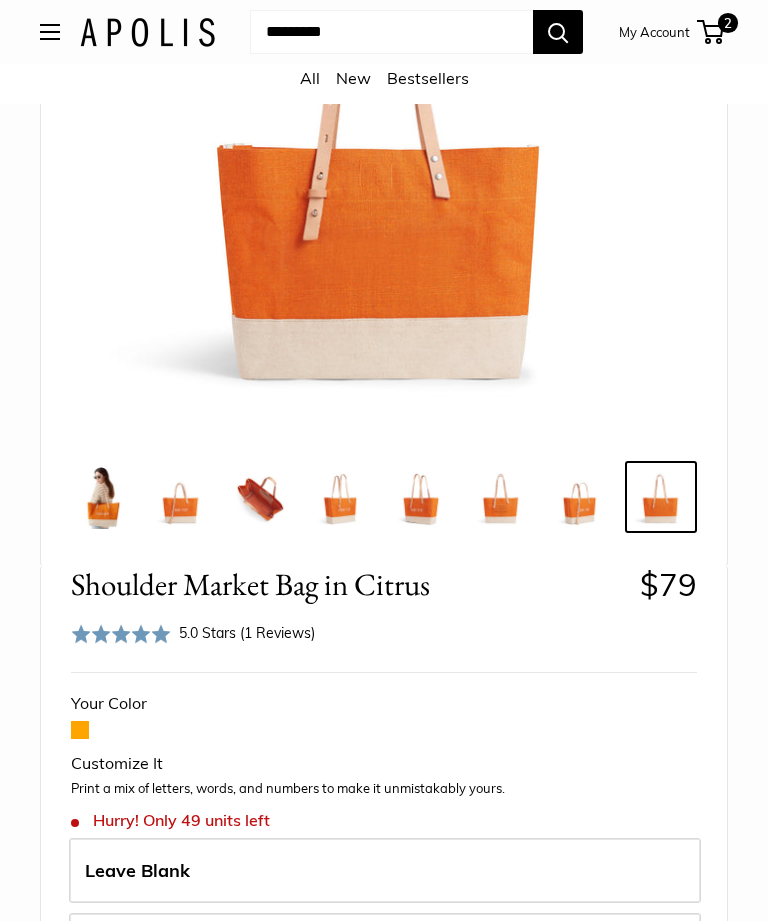 click on "2" at bounding box center (728, 23) 